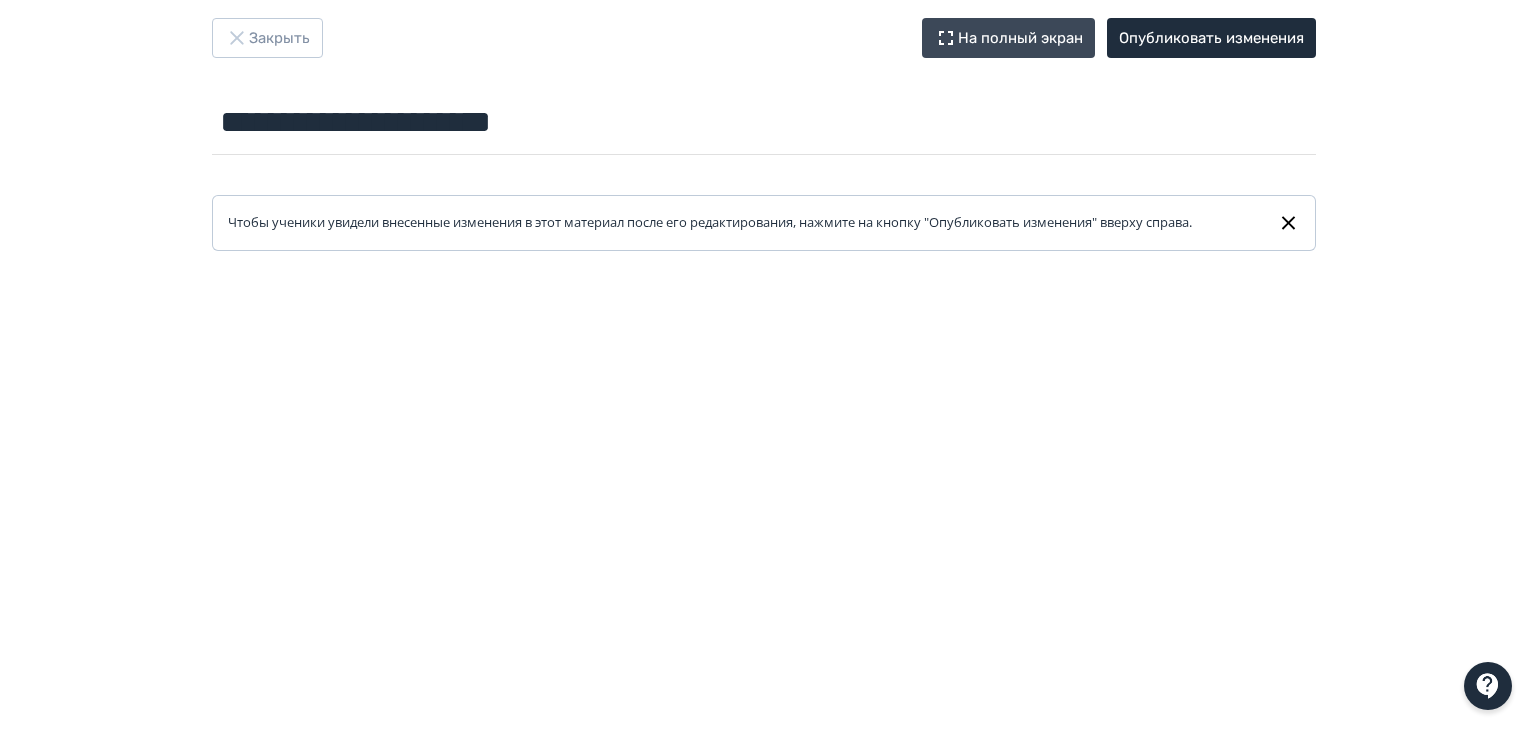 scroll, scrollTop: 0, scrollLeft: 0, axis: both 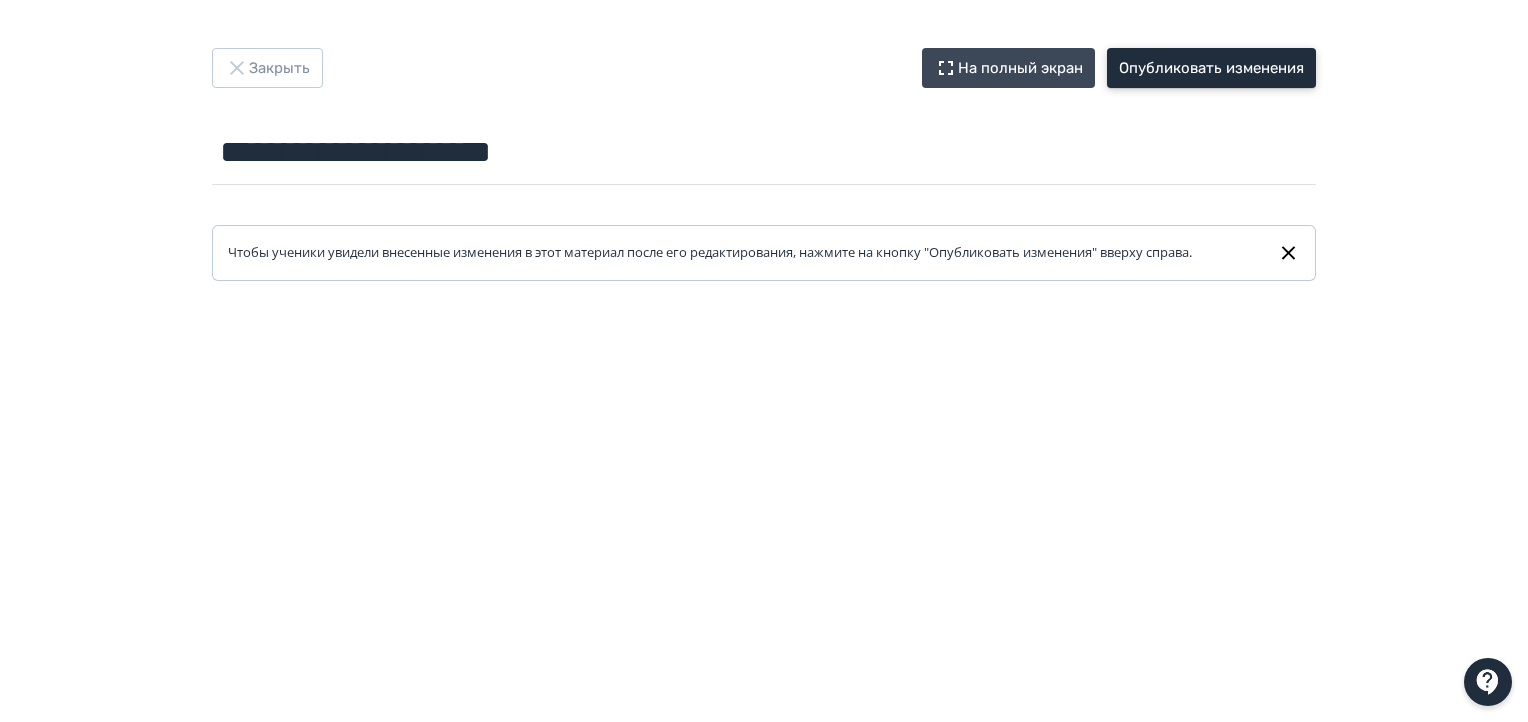 click on "Опубликовать изменения" at bounding box center (1211, 68) 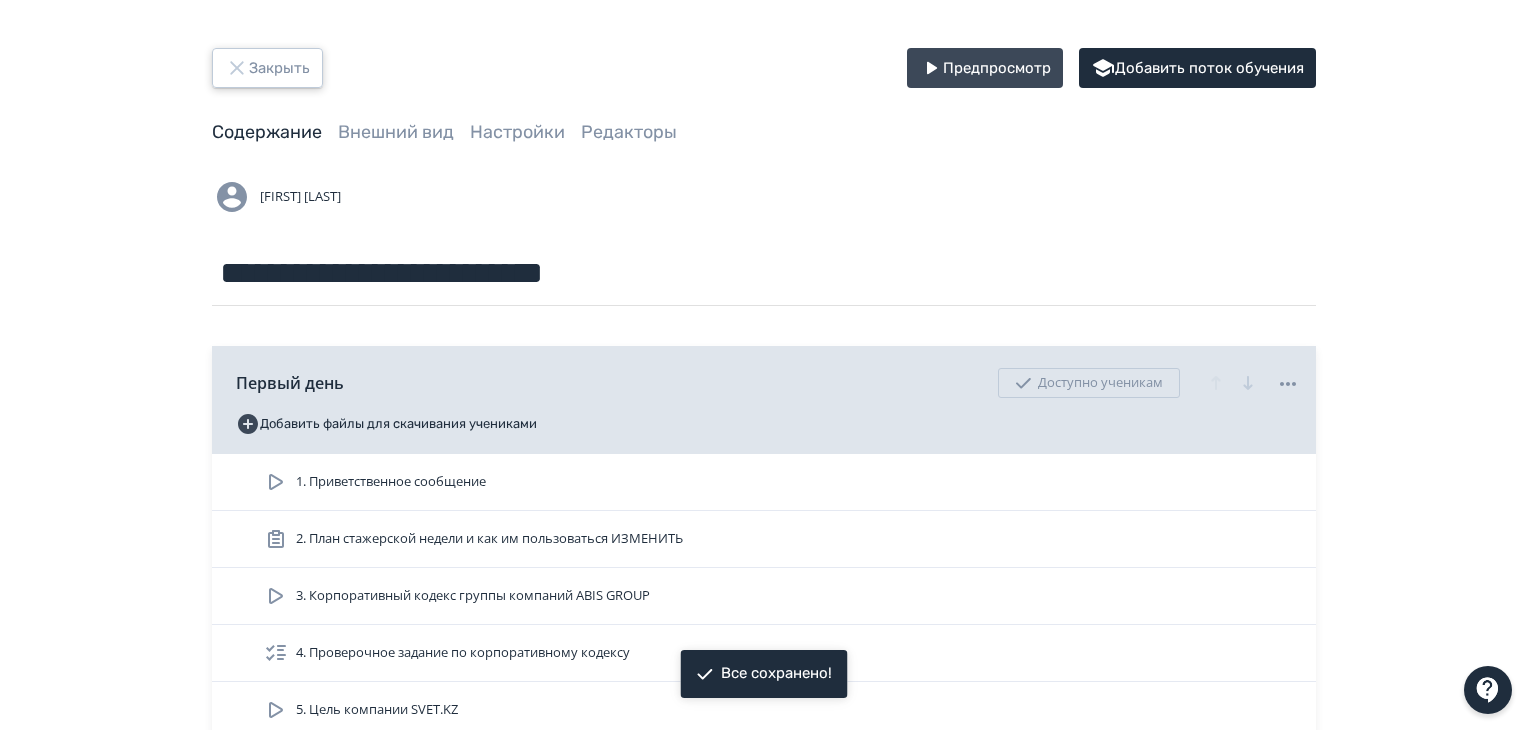 click on "Закрыть" at bounding box center [267, 68] 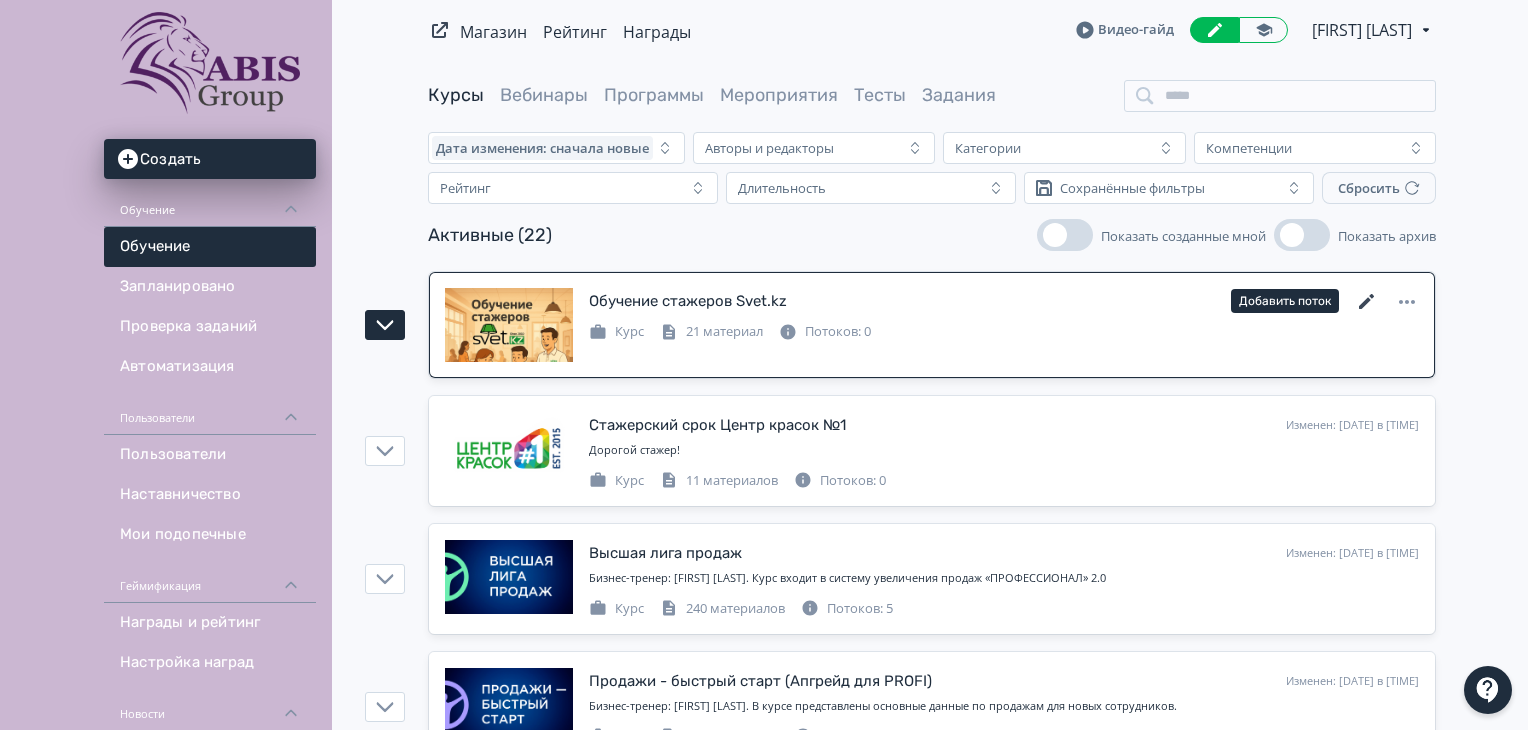 click 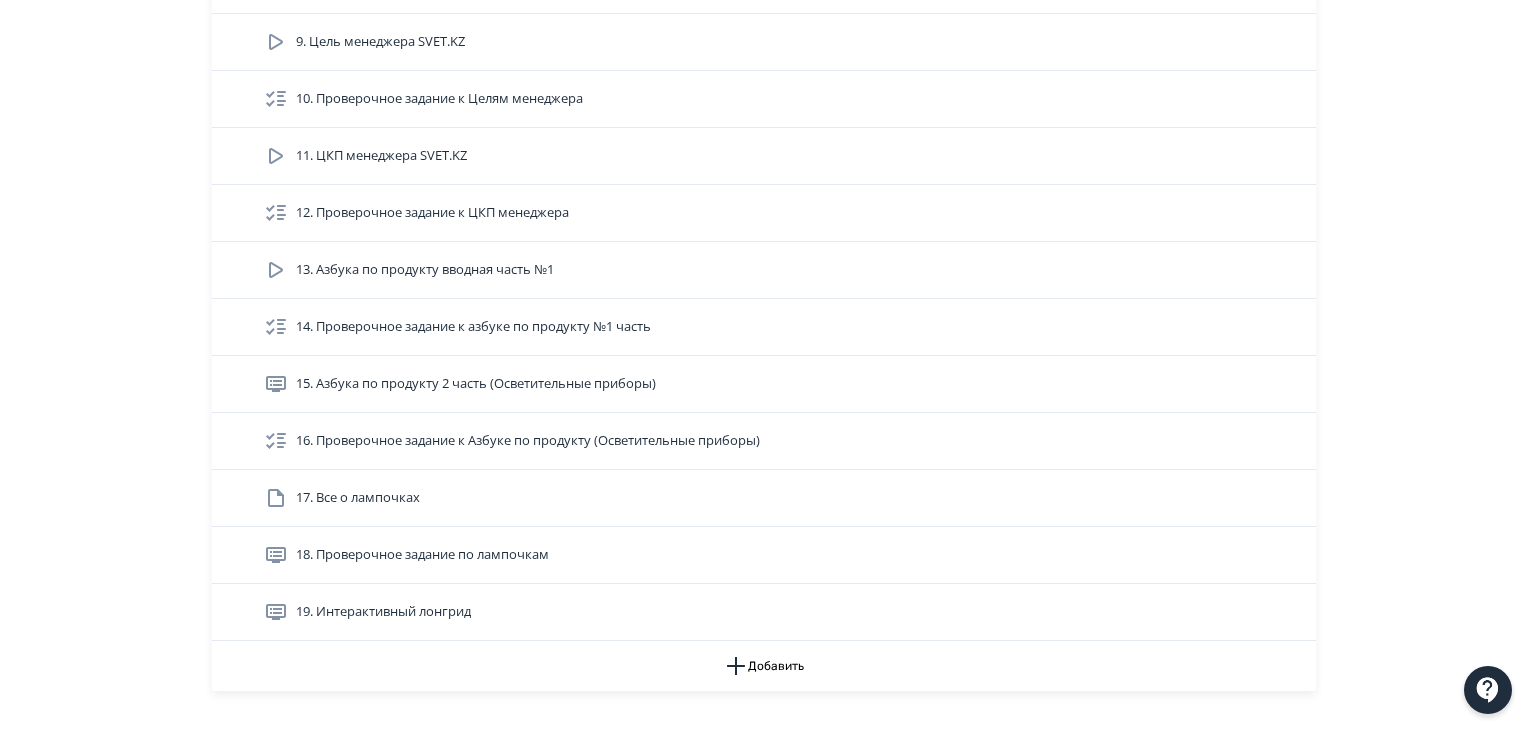 scroll, scrollTop: 900, scrollLeft: 0, axis: vertical 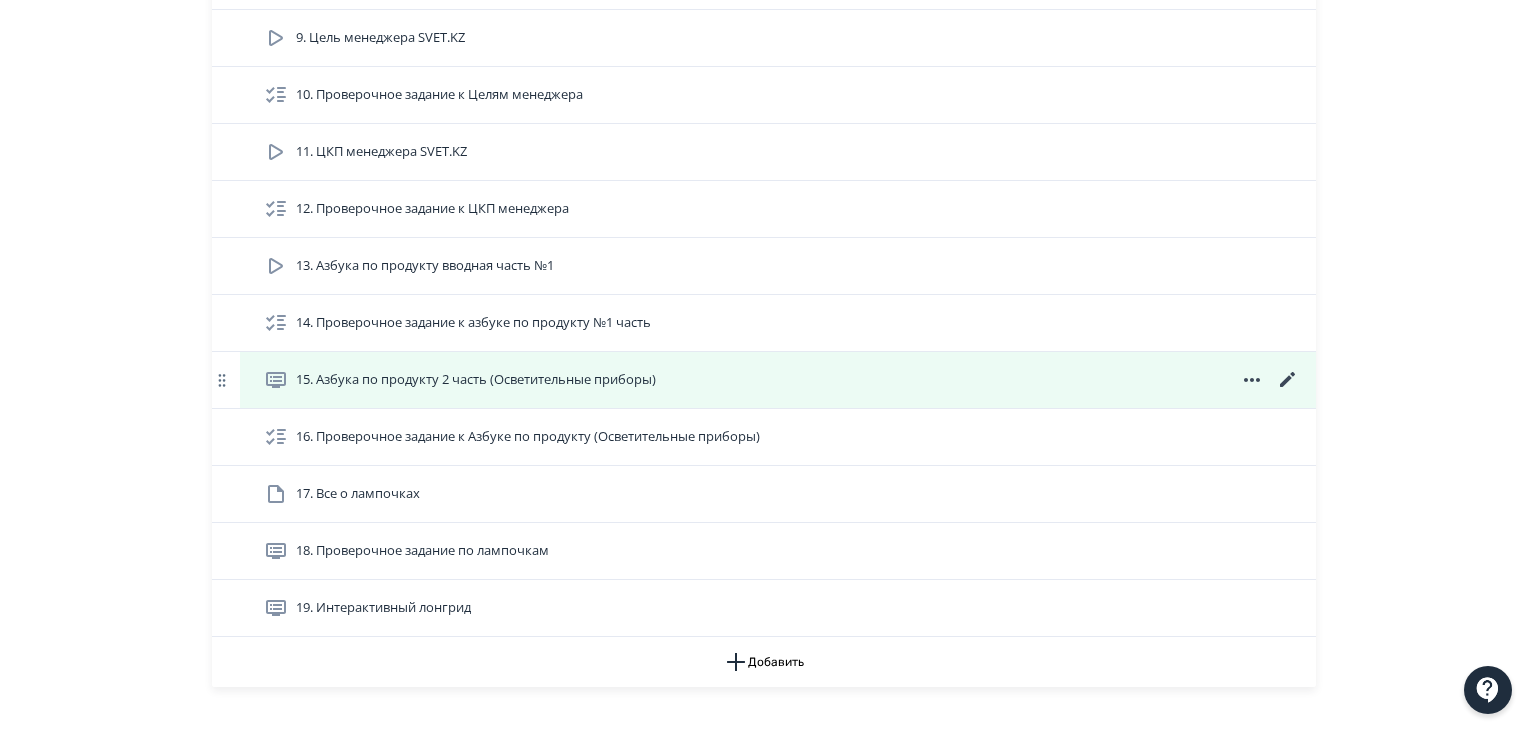 click 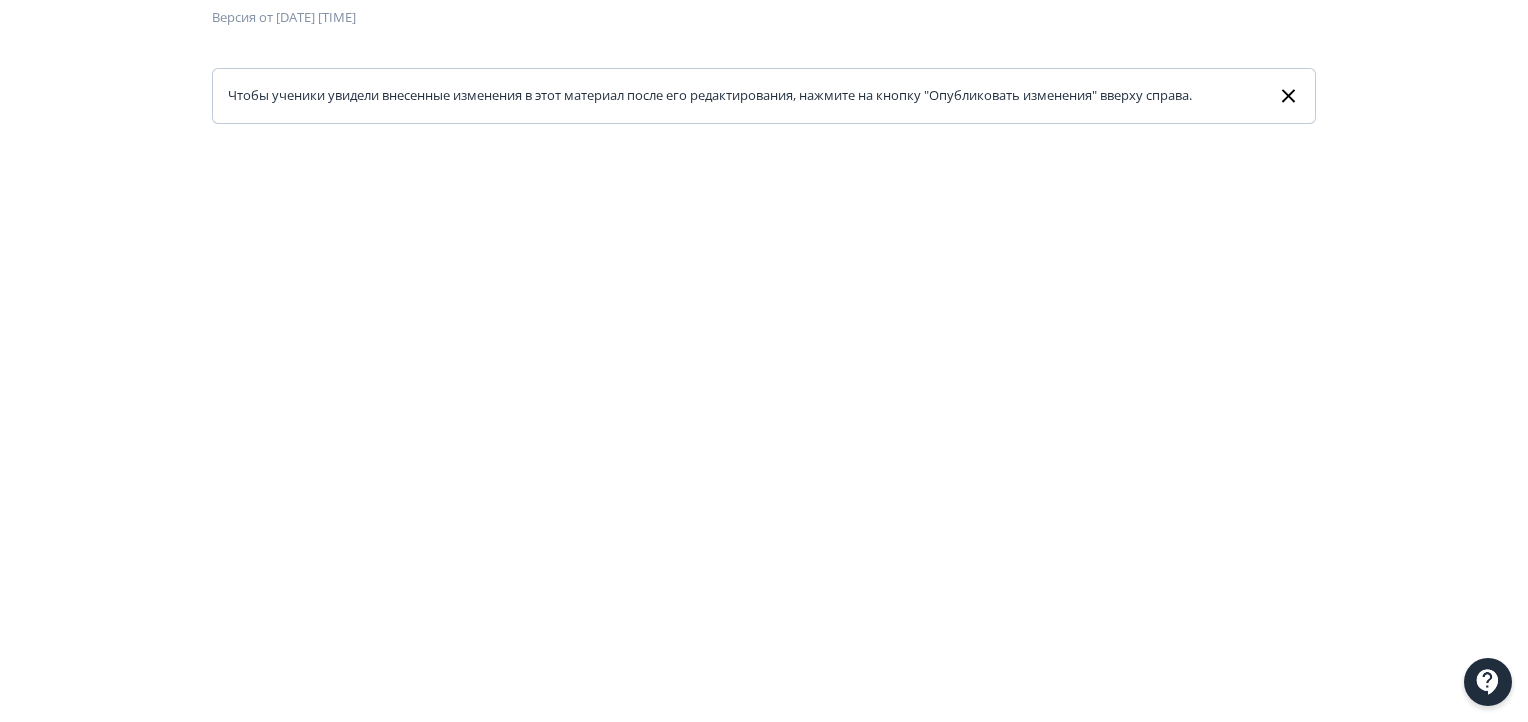 scroll, scrollTop: 400, scrollLeft: 0, axis: vertical 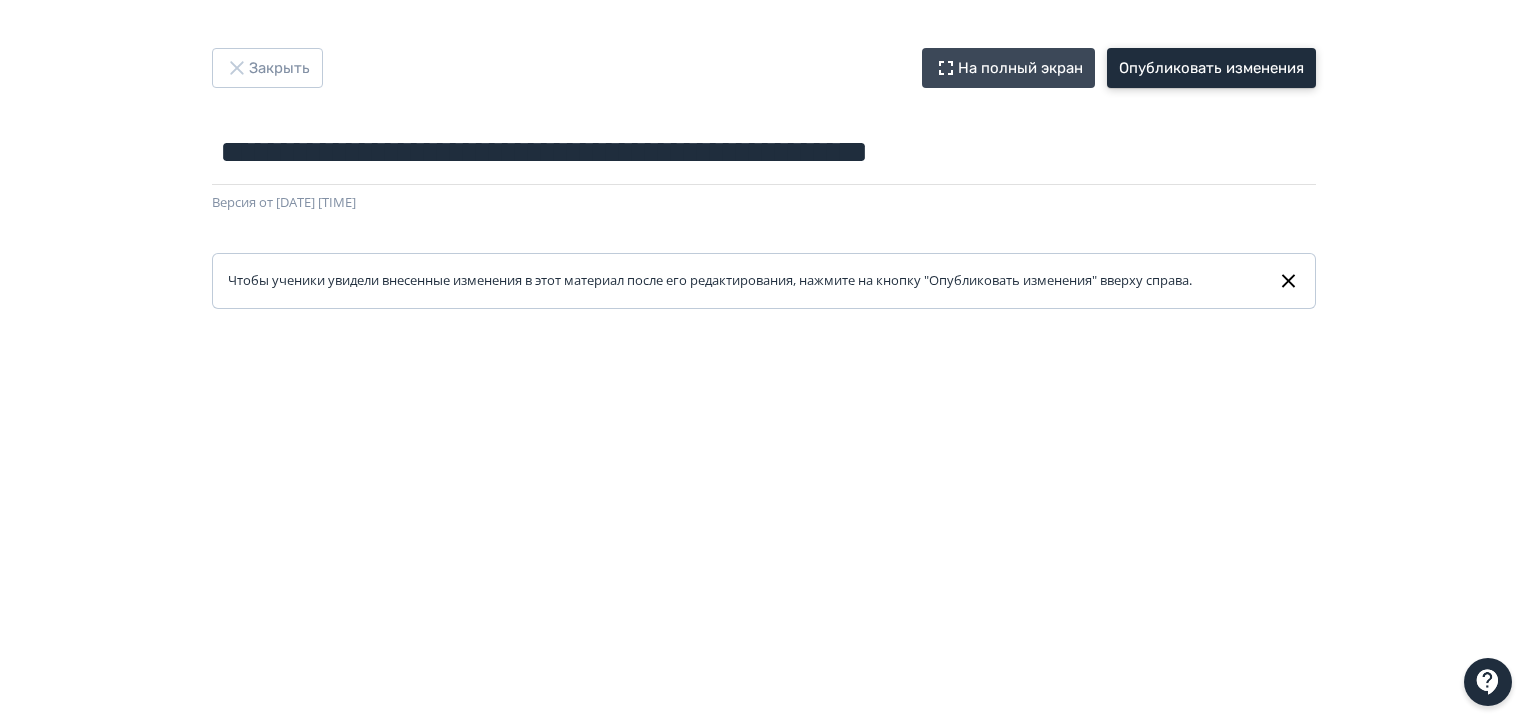 click on "Опубликовать изменения" at bounding box center (1211, 68) 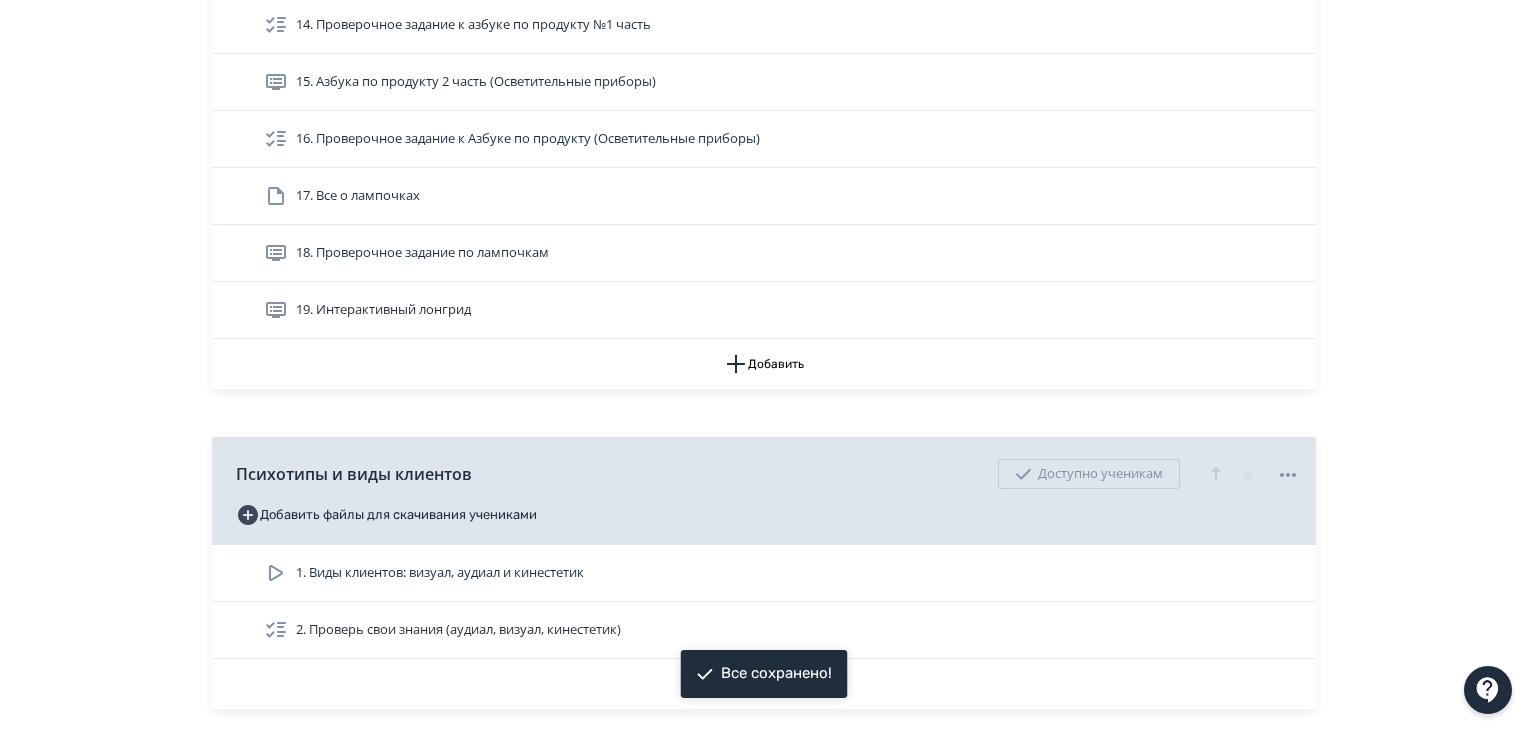 scroll, scrollTop: 1200, scrollLeft: 0, axis: vertical 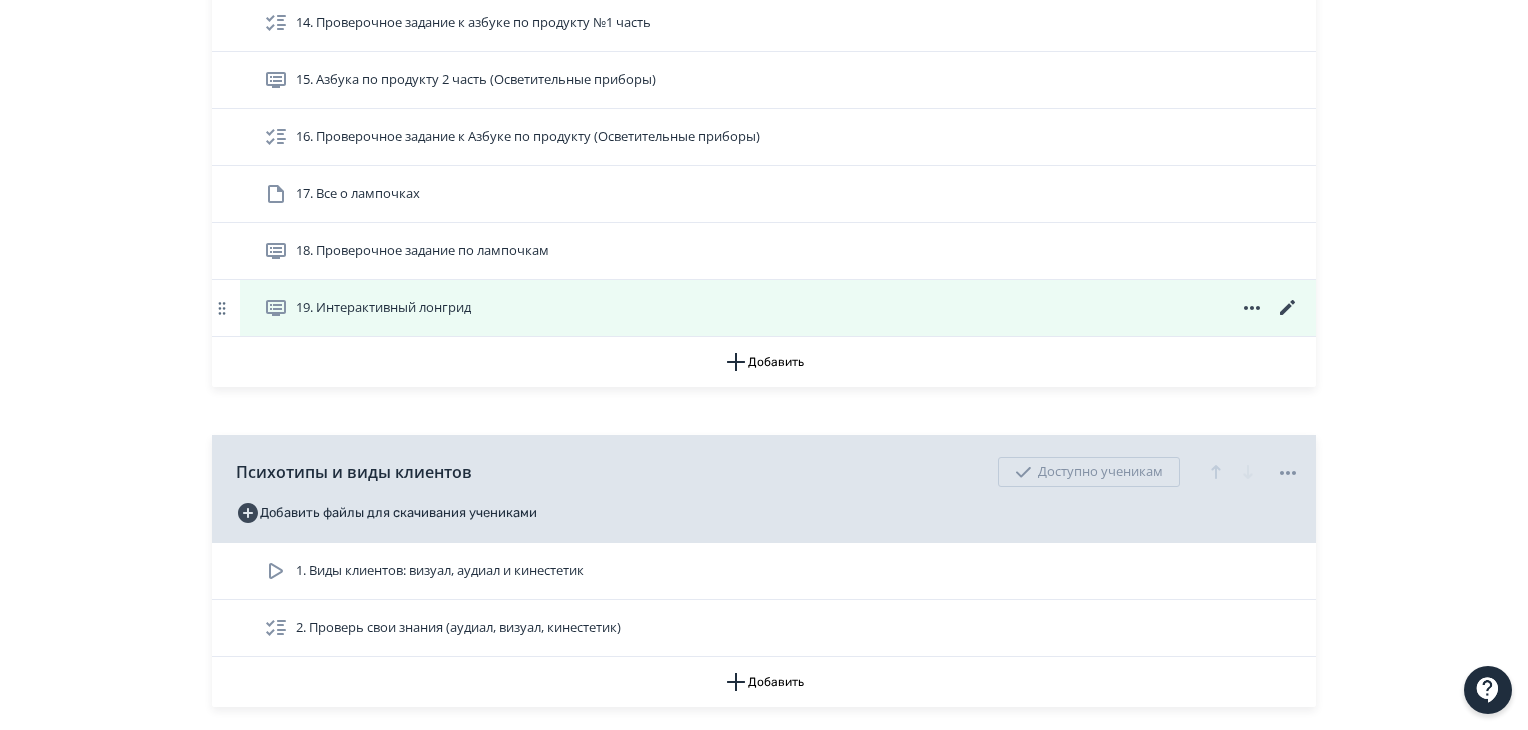 click 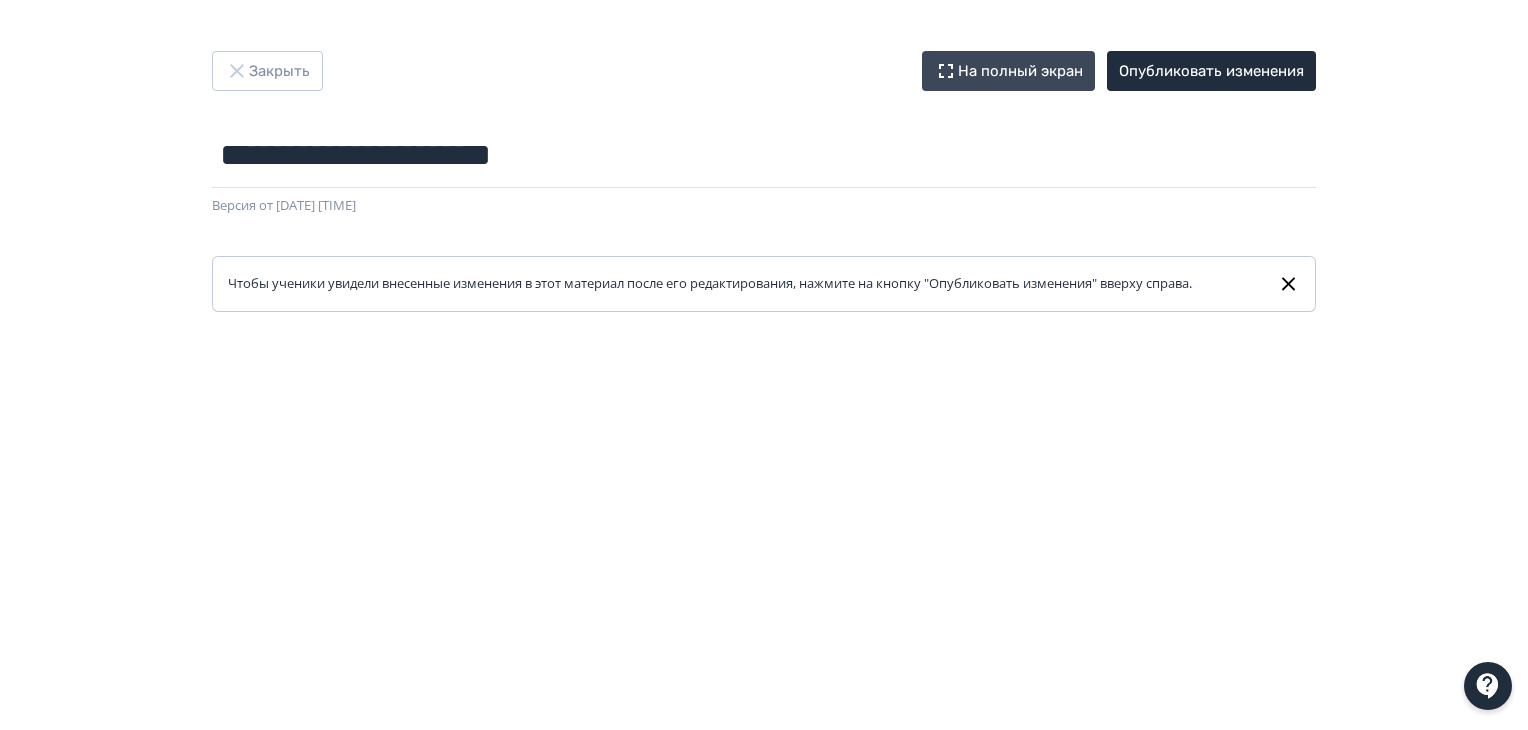 scroll, scrollTop: 0, scrollLeft: 0, axis: both 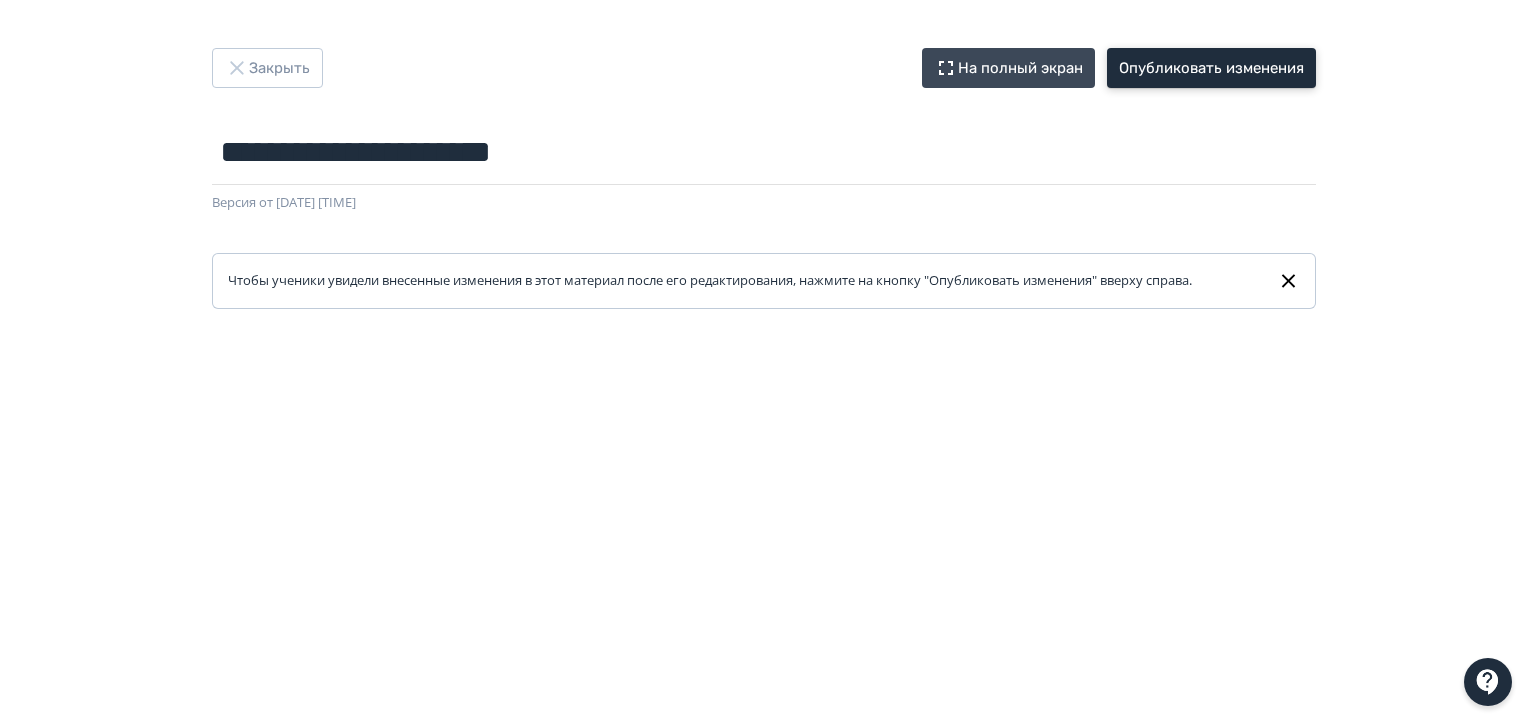 click on "Опубликовать изменения" at bounding box center (1211, 68) 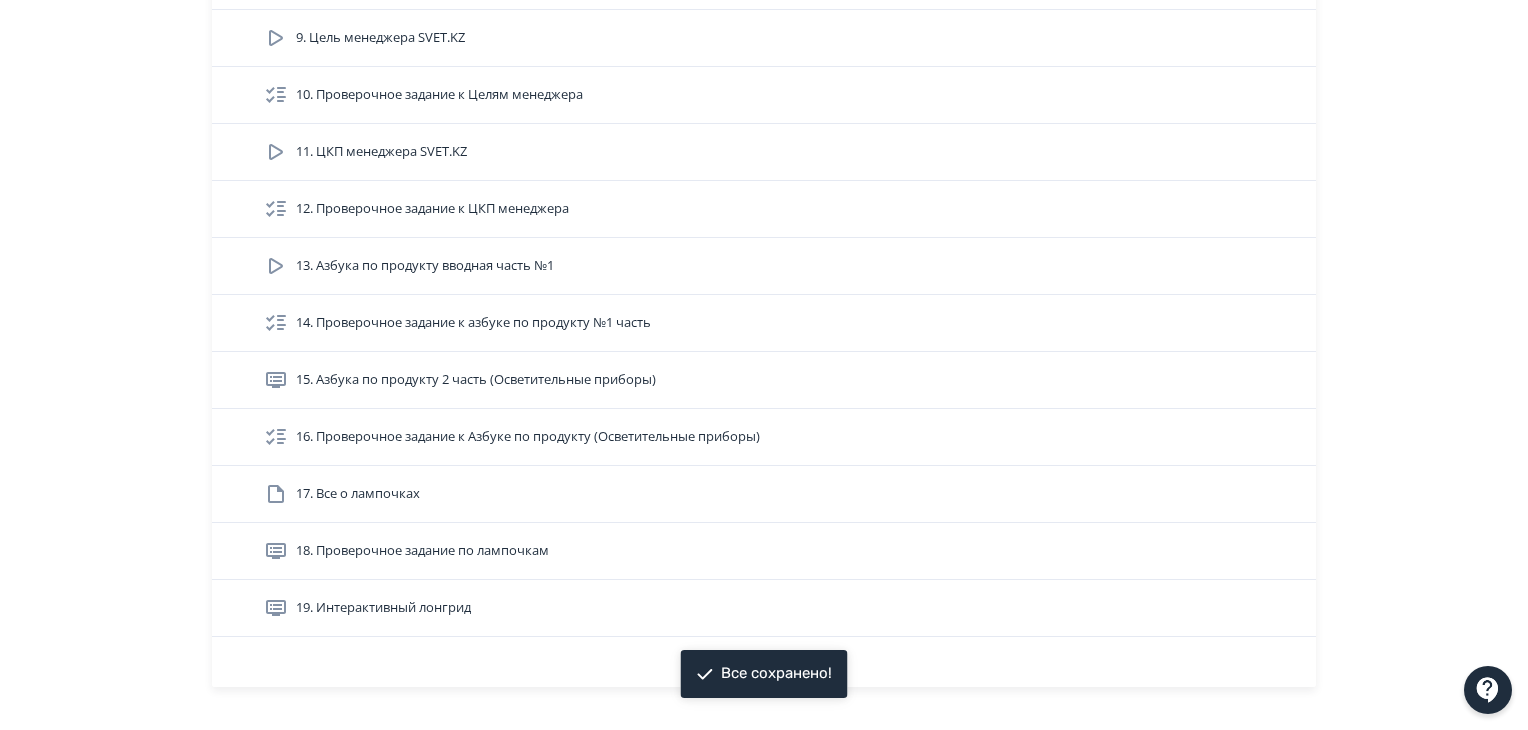 scroll, scrollTop: 1100, scrollLeft: 0, axis: vertical 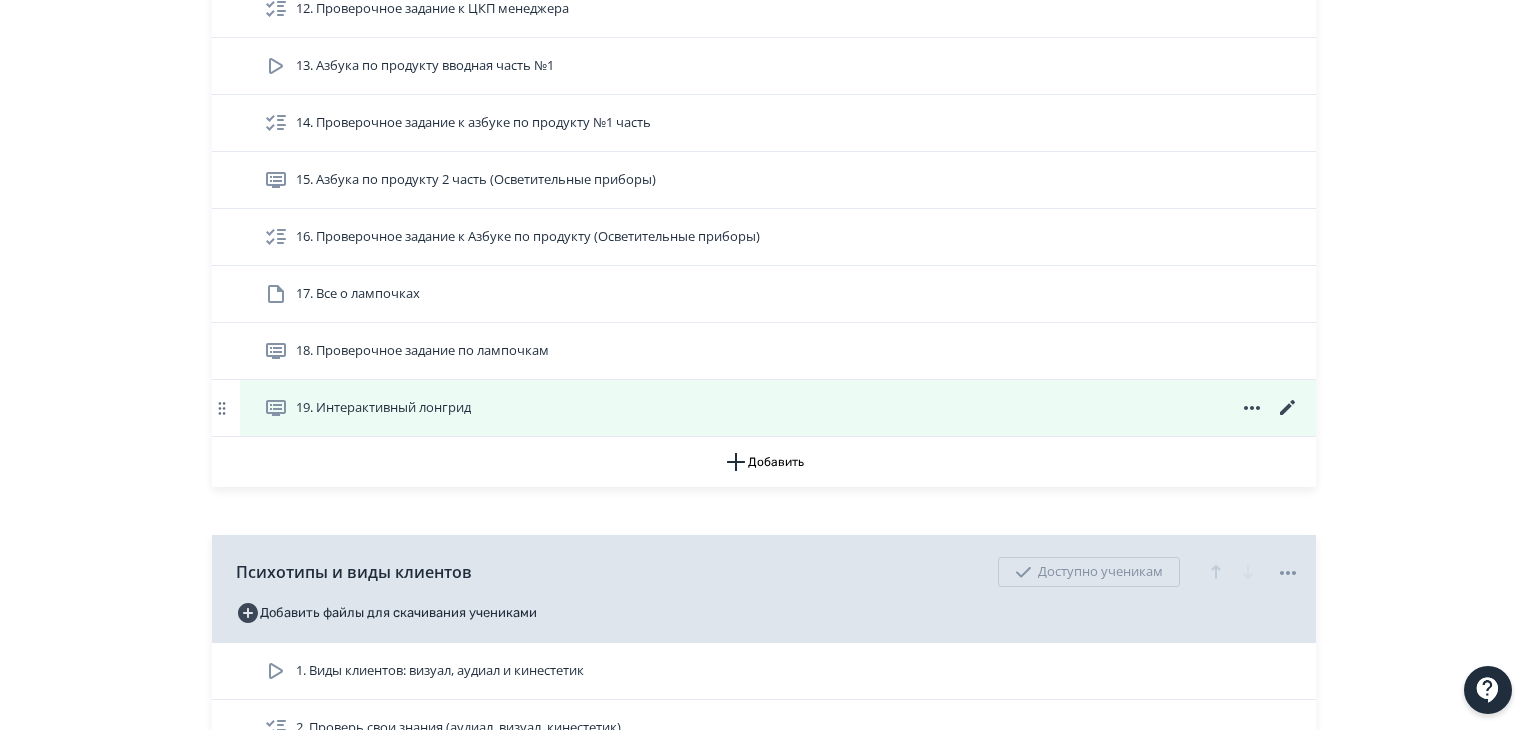 click 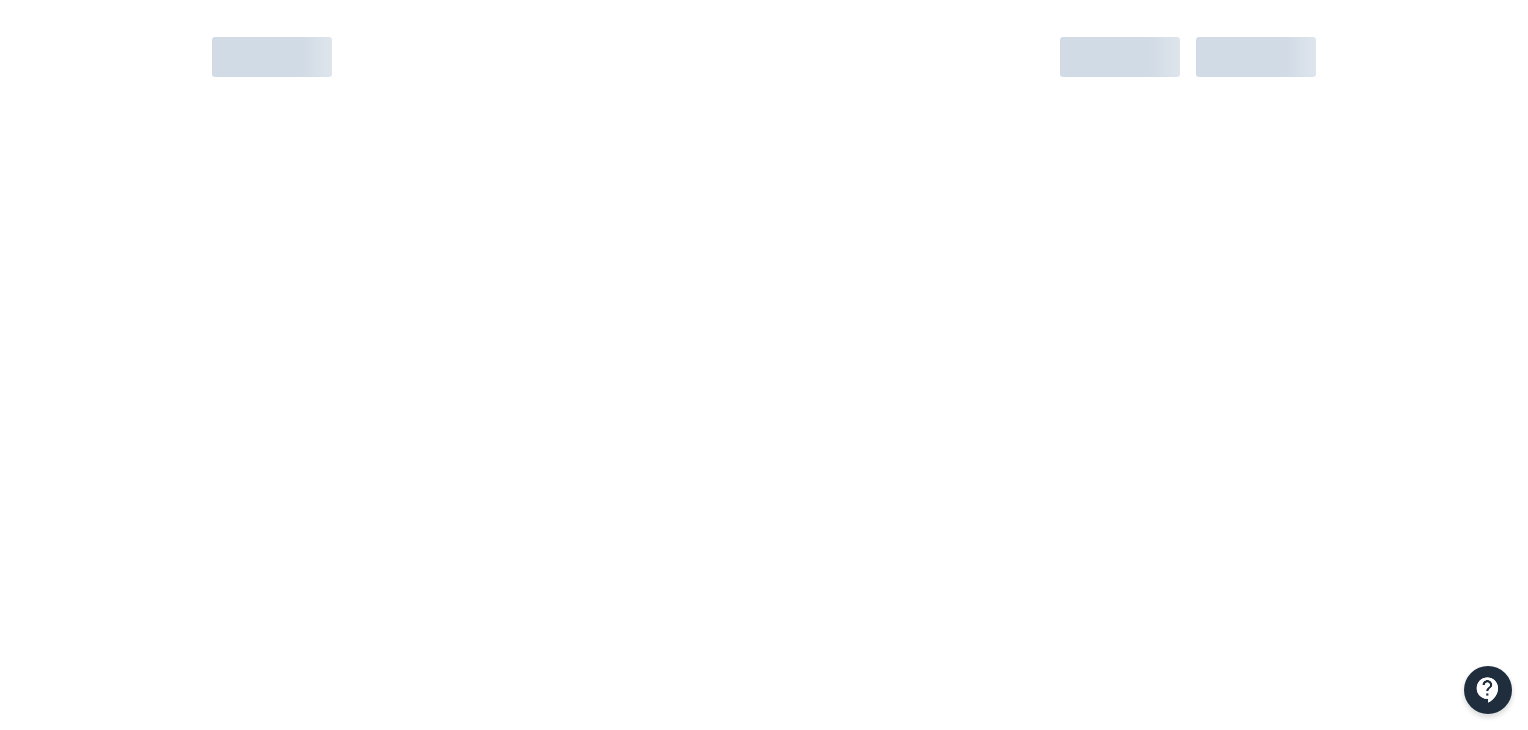 scroll, scrollTop: 0, scrollLeft: 0, axis: both 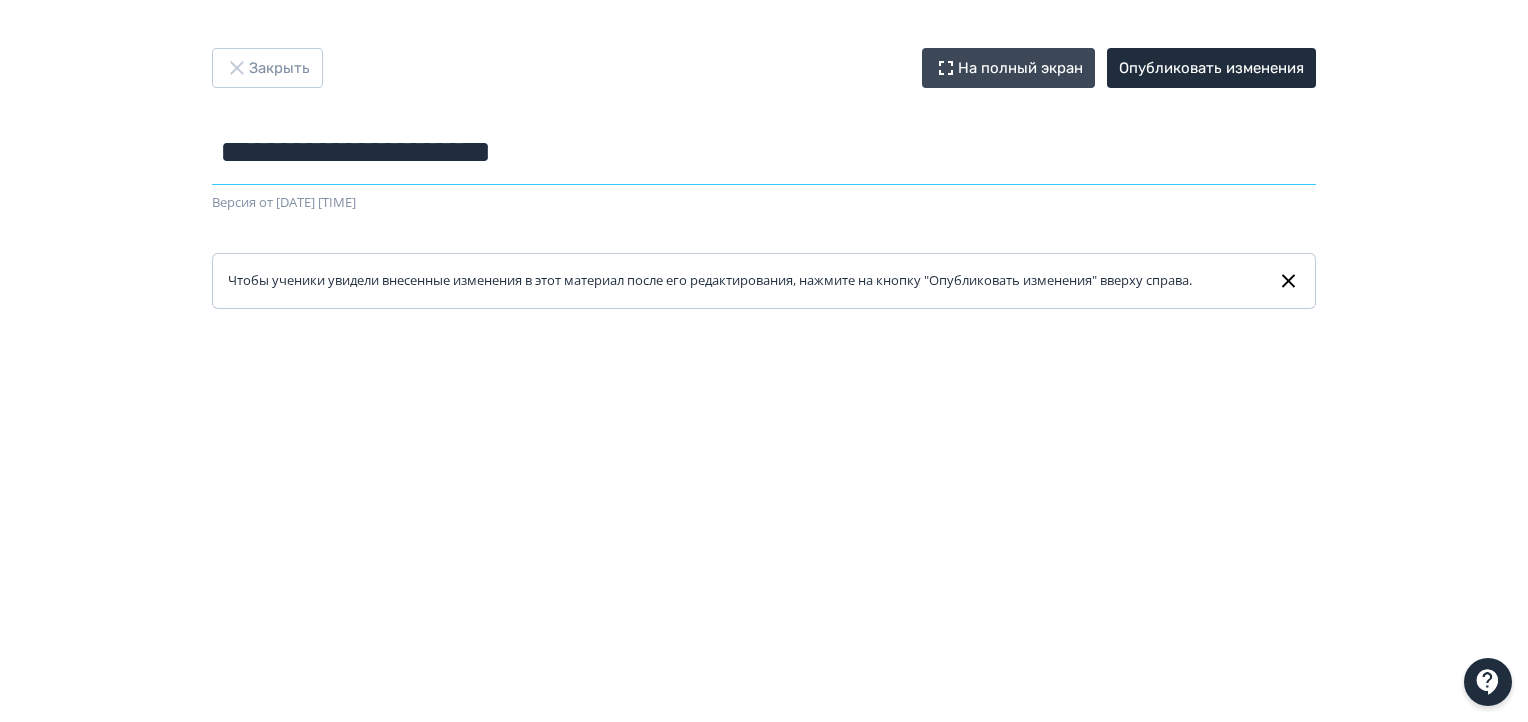 click on "**********" at bounding box center [764, 152] 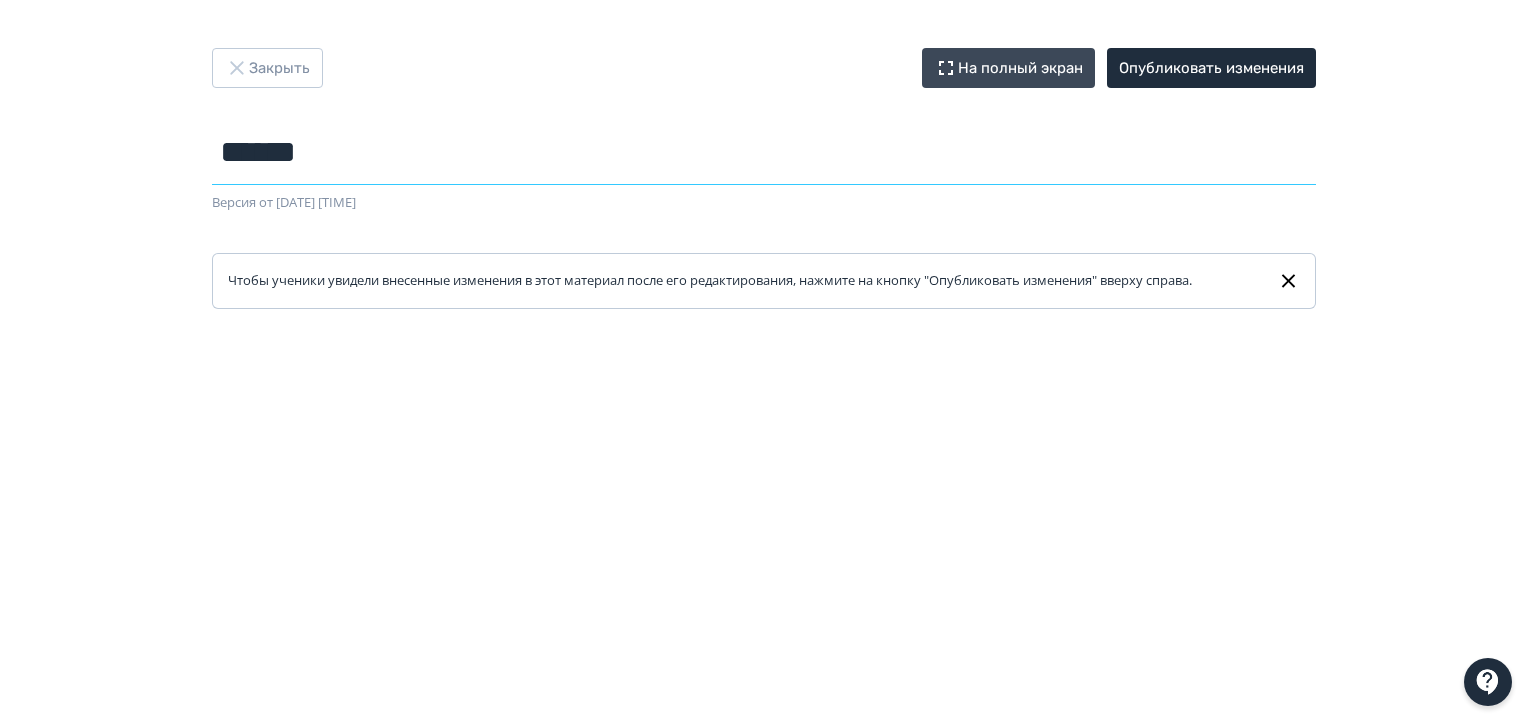 type on "**********" 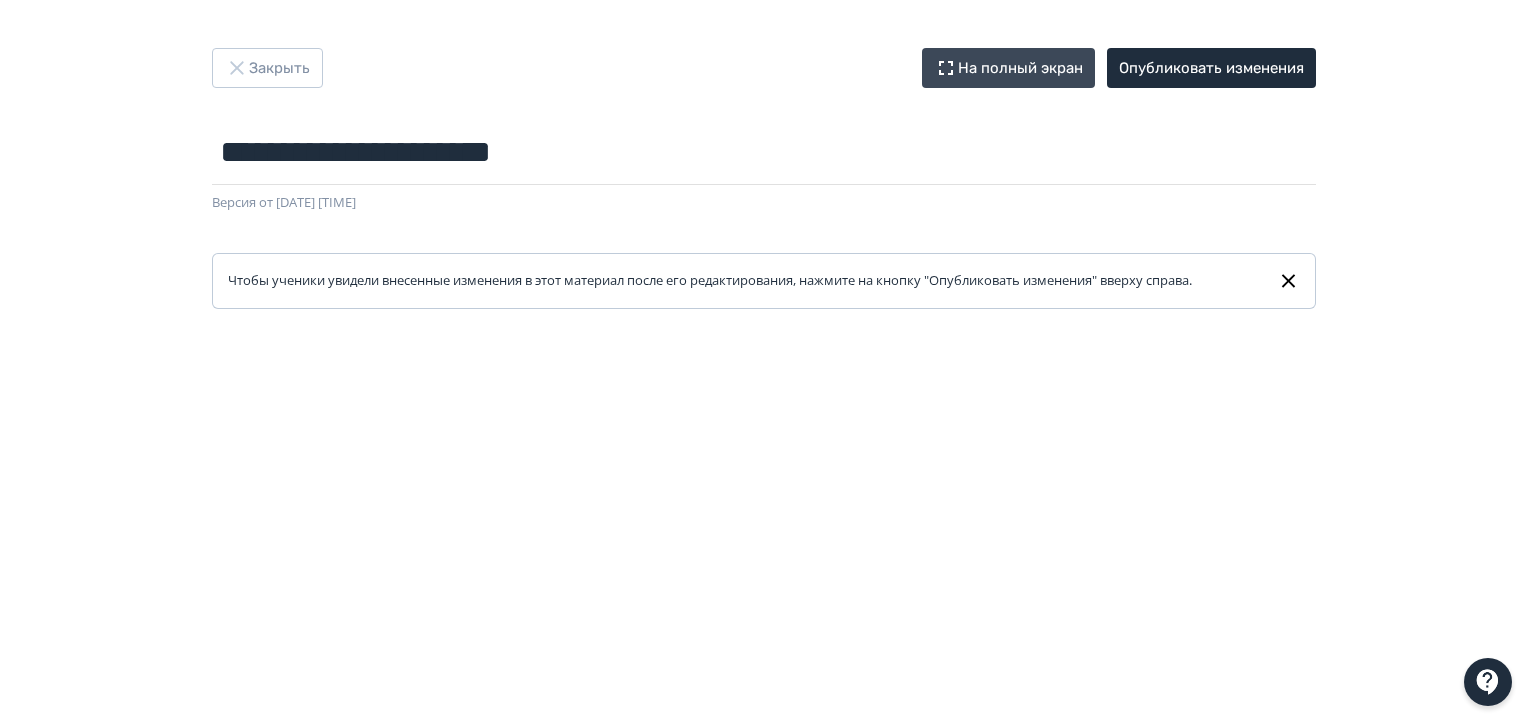 click on "**********" at bounding box center [764, 178] 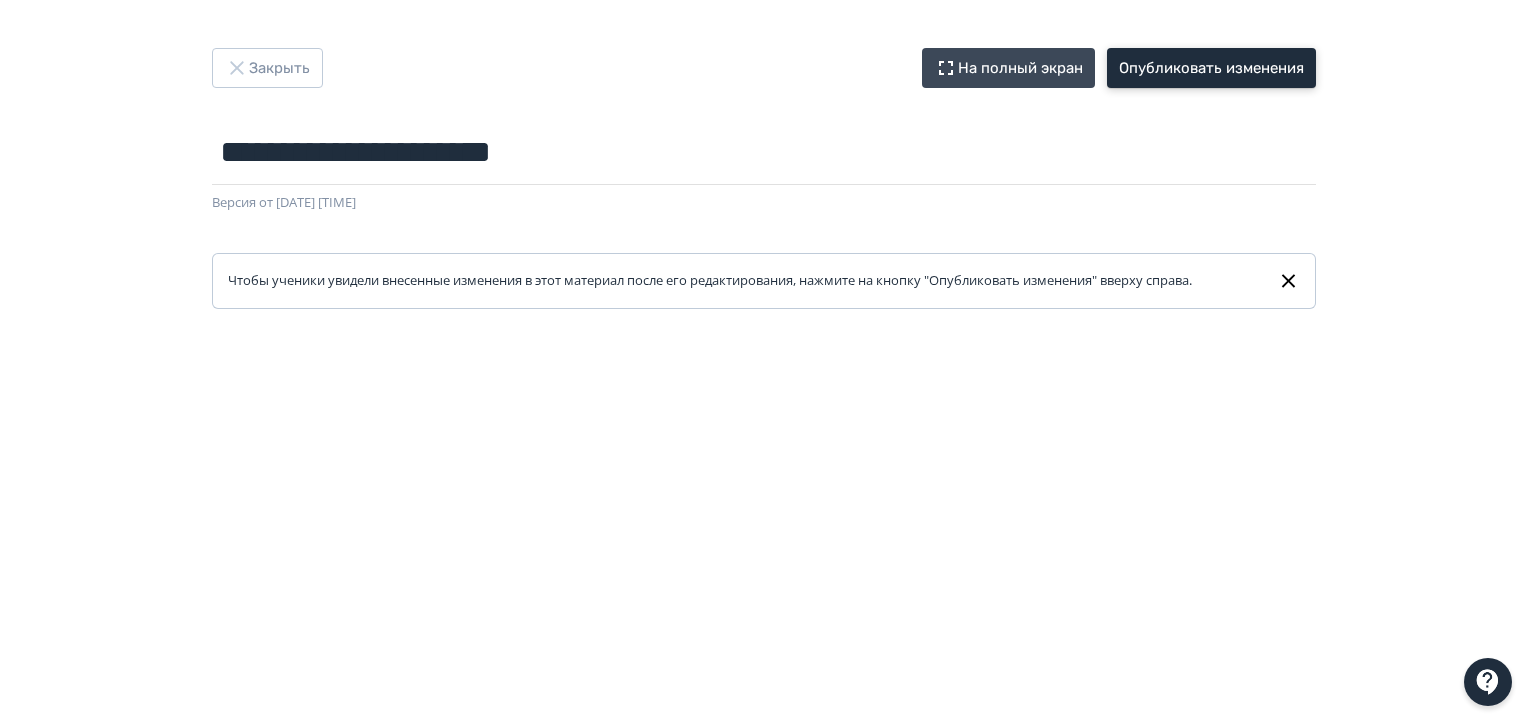 click on "Опубликовать изменения" at bounding box center [1211, 68] 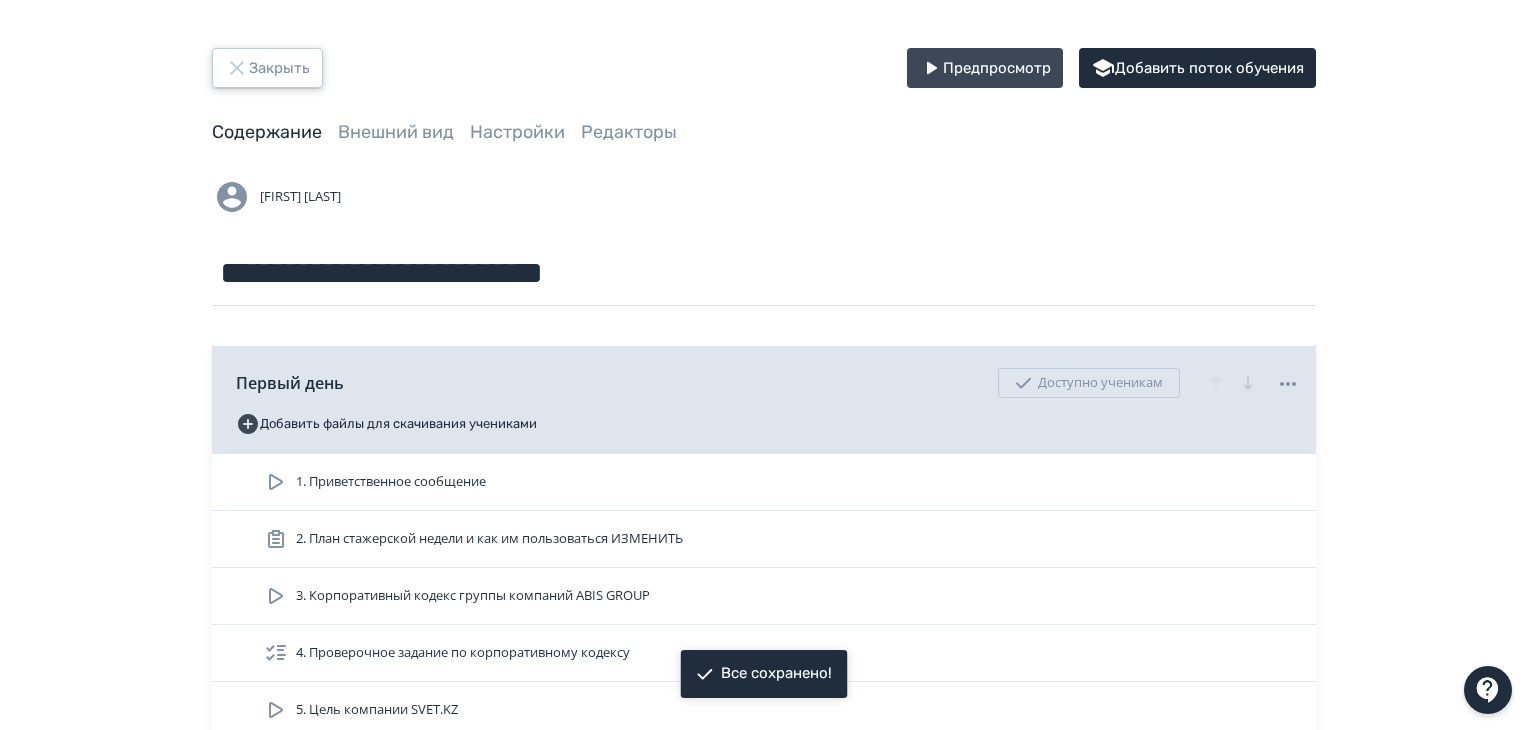 click 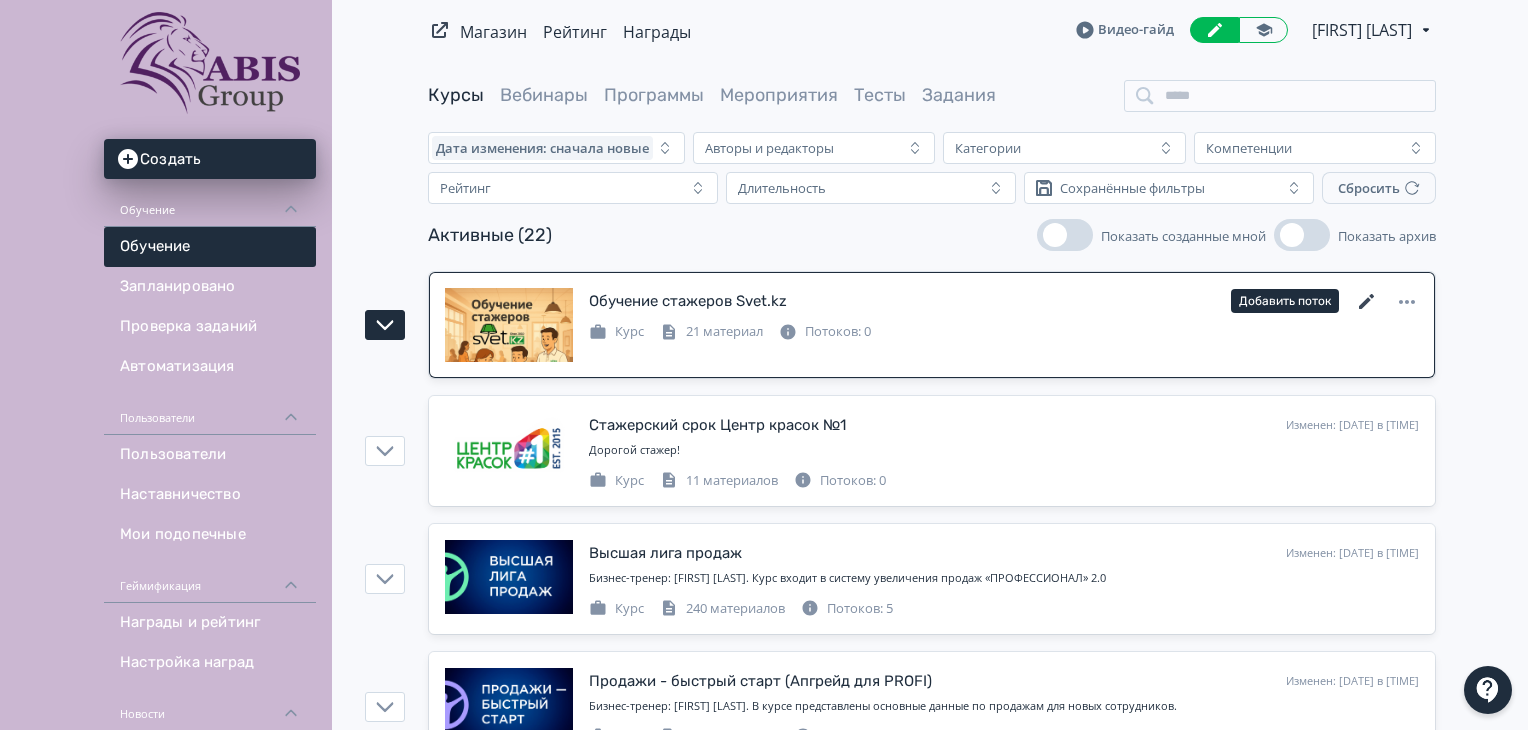 click 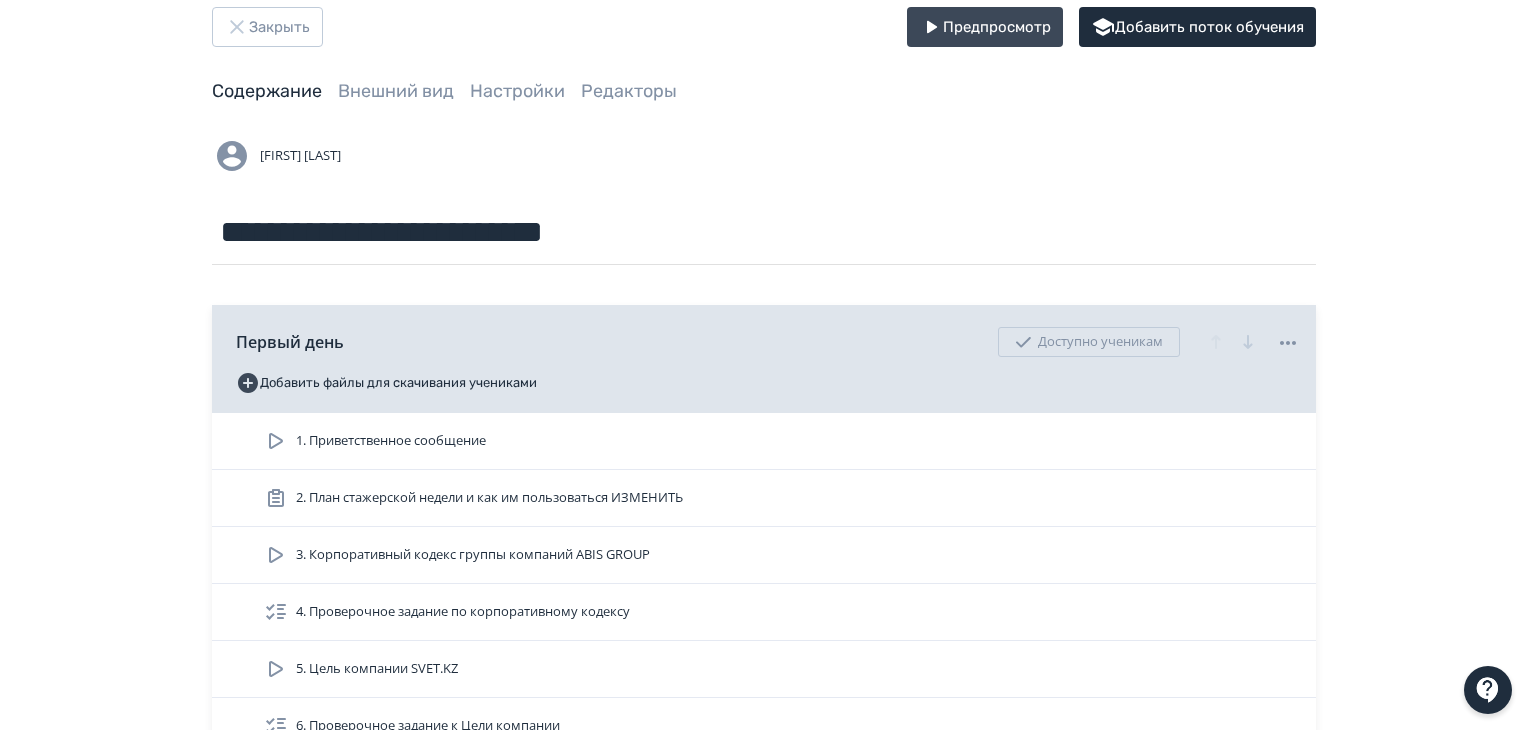 scroll, scrollTop: 0, scrollLeft: 0, axis: both 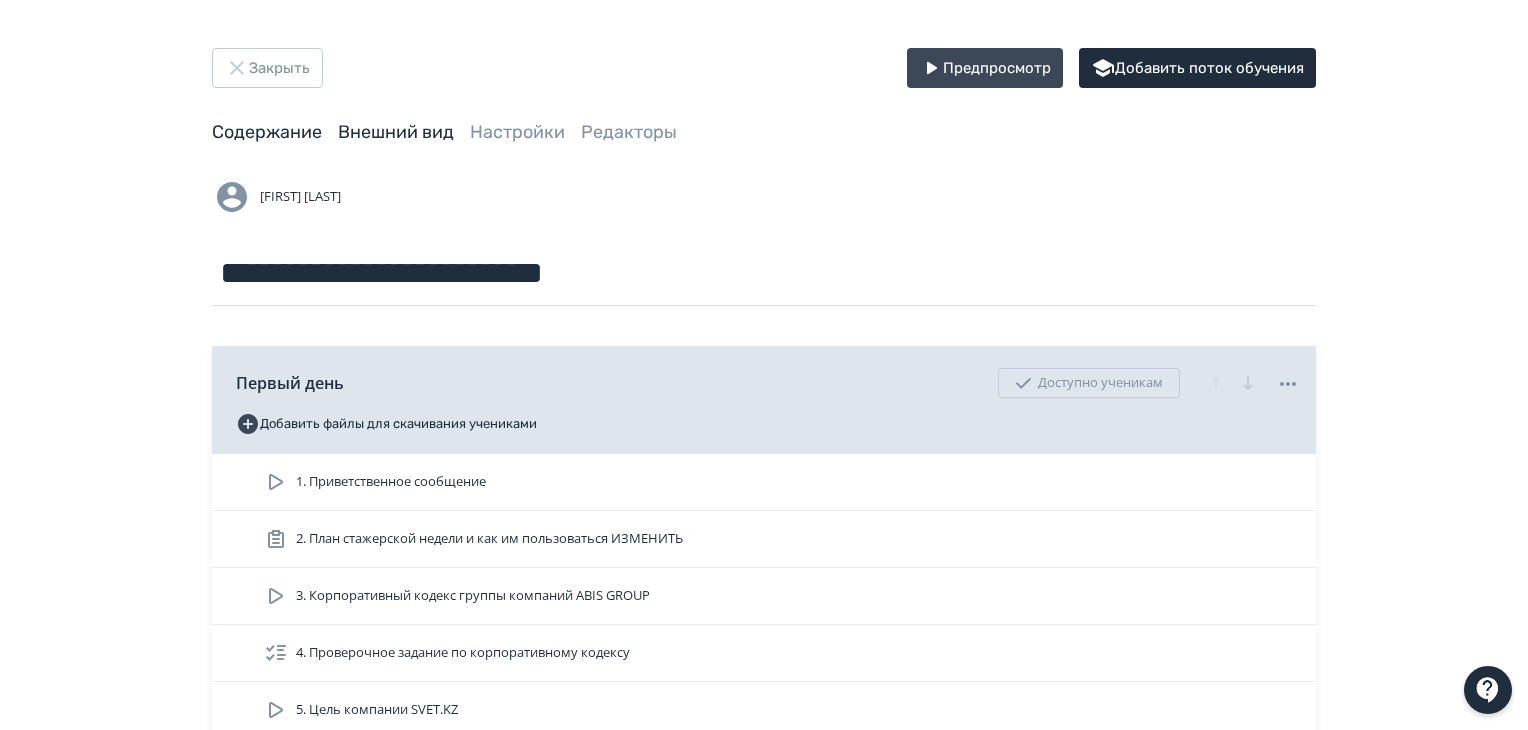 click on "Внешний вид" at bounding box center [396, 132] 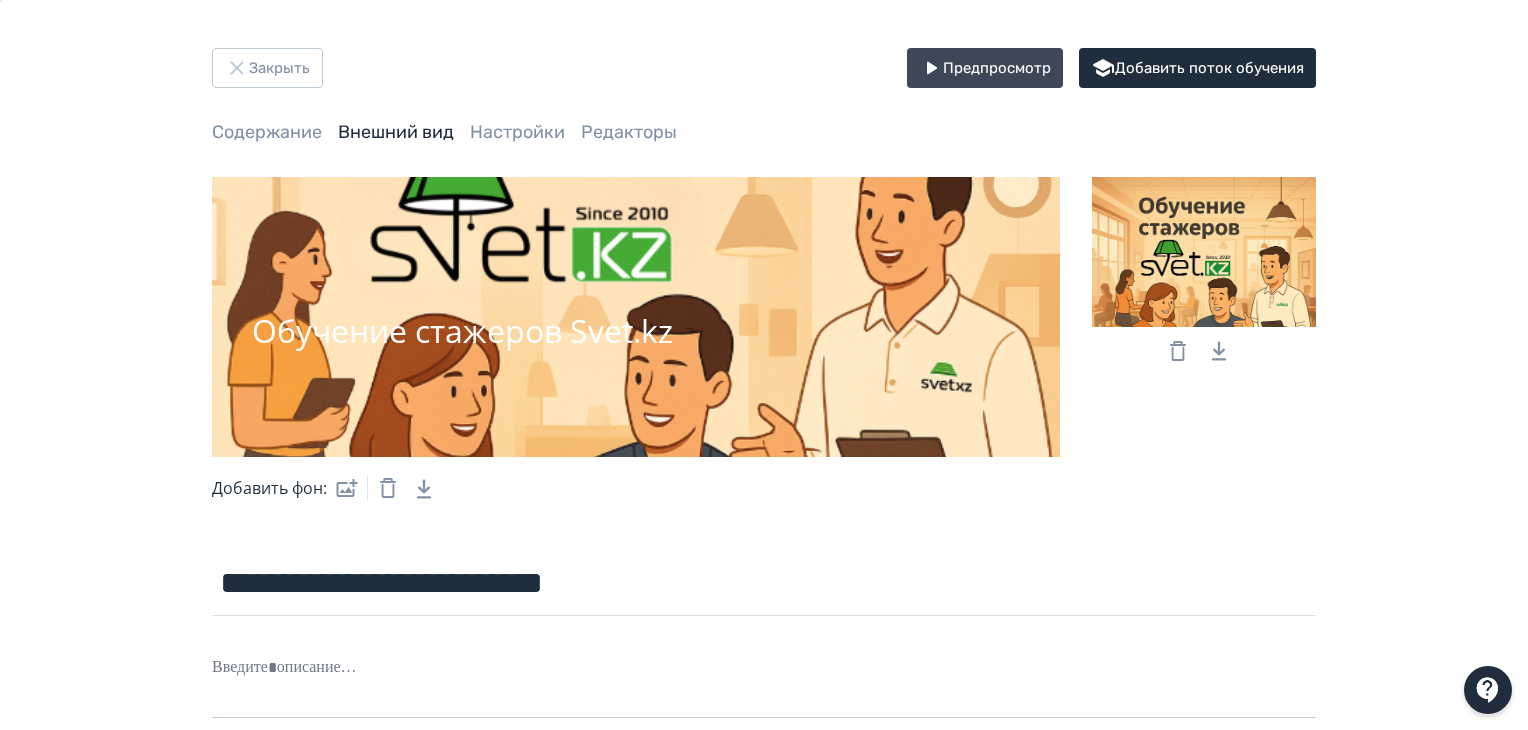 click at bounding box center (1204, 252) 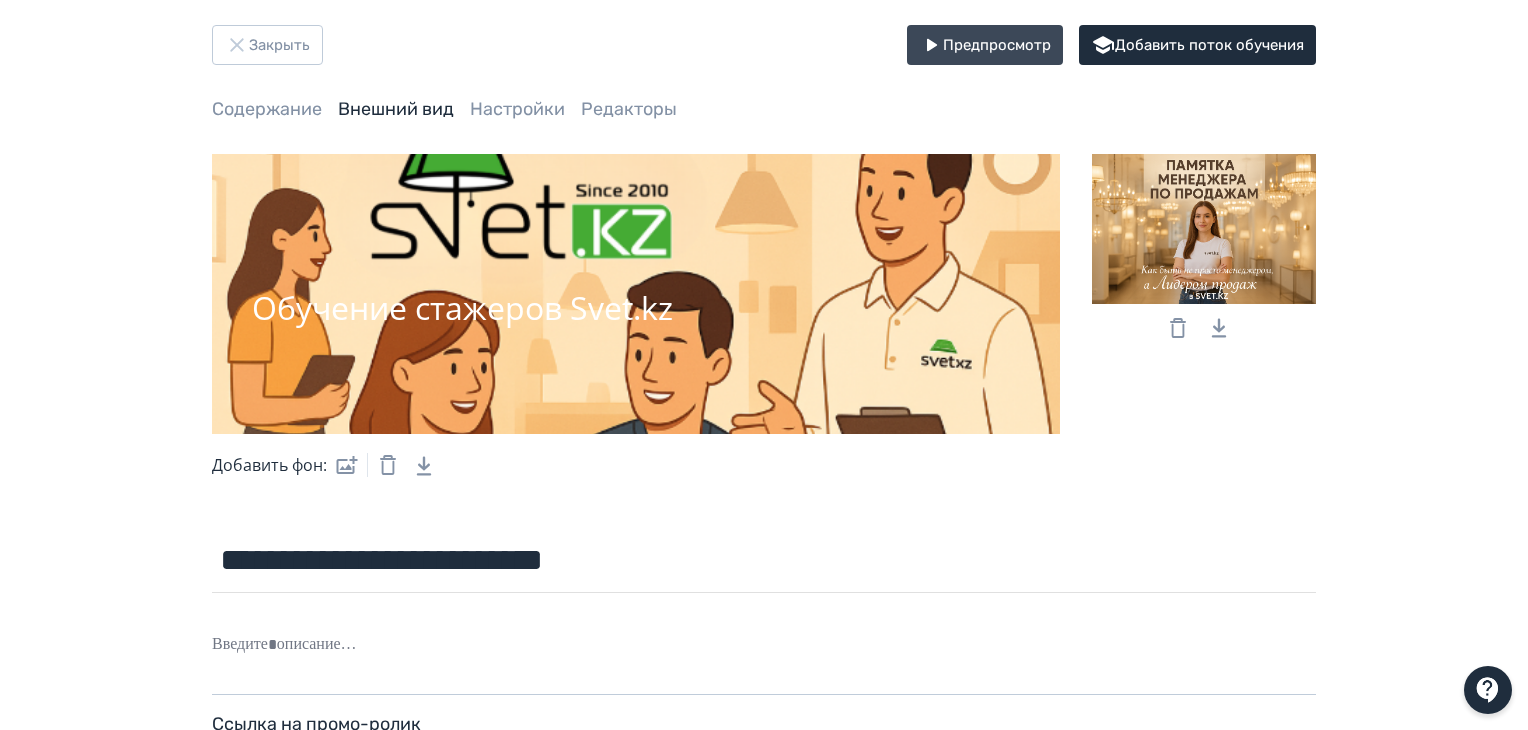 scroll, scrollTop: 0, scrollLeft: 0, axis: both 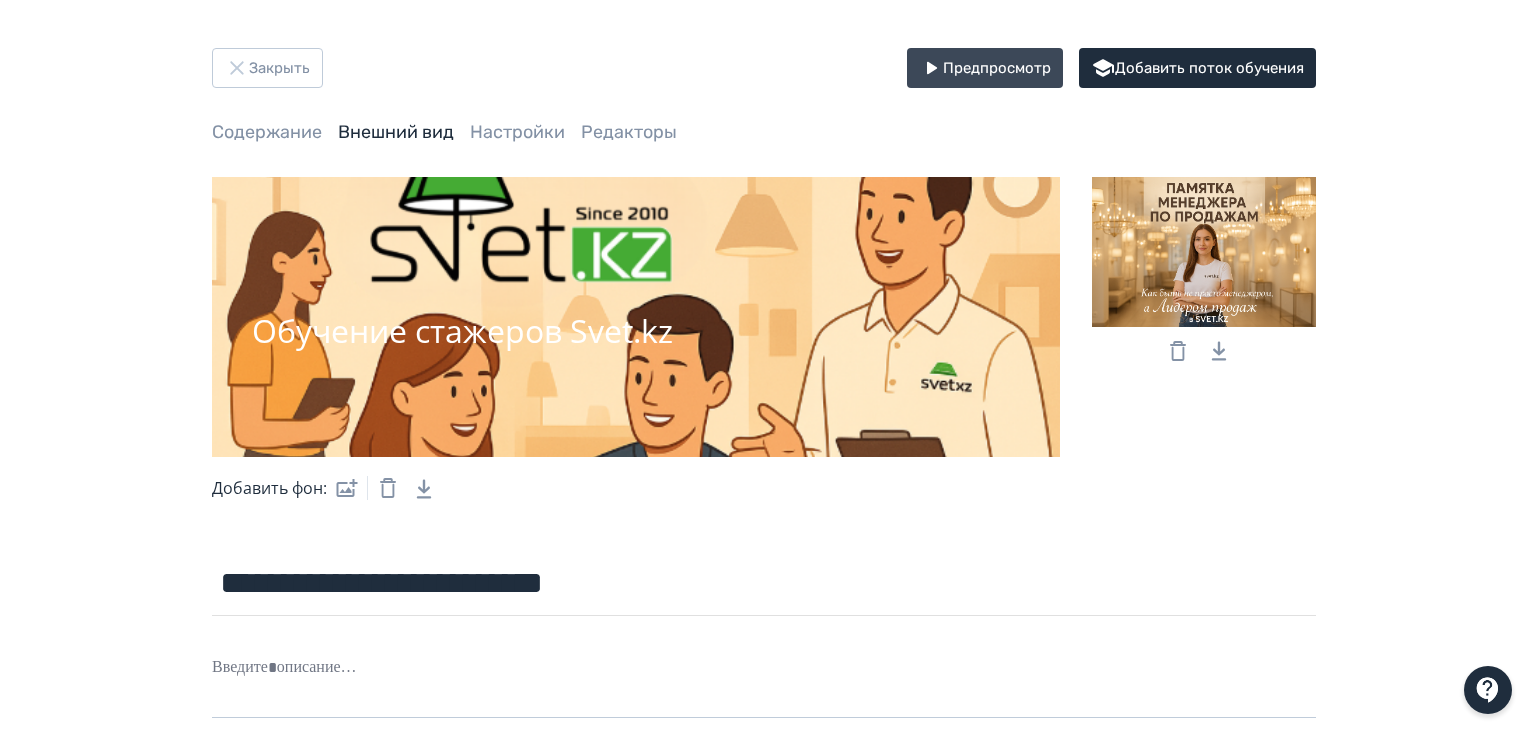 click at bounding box center (1204, 252) 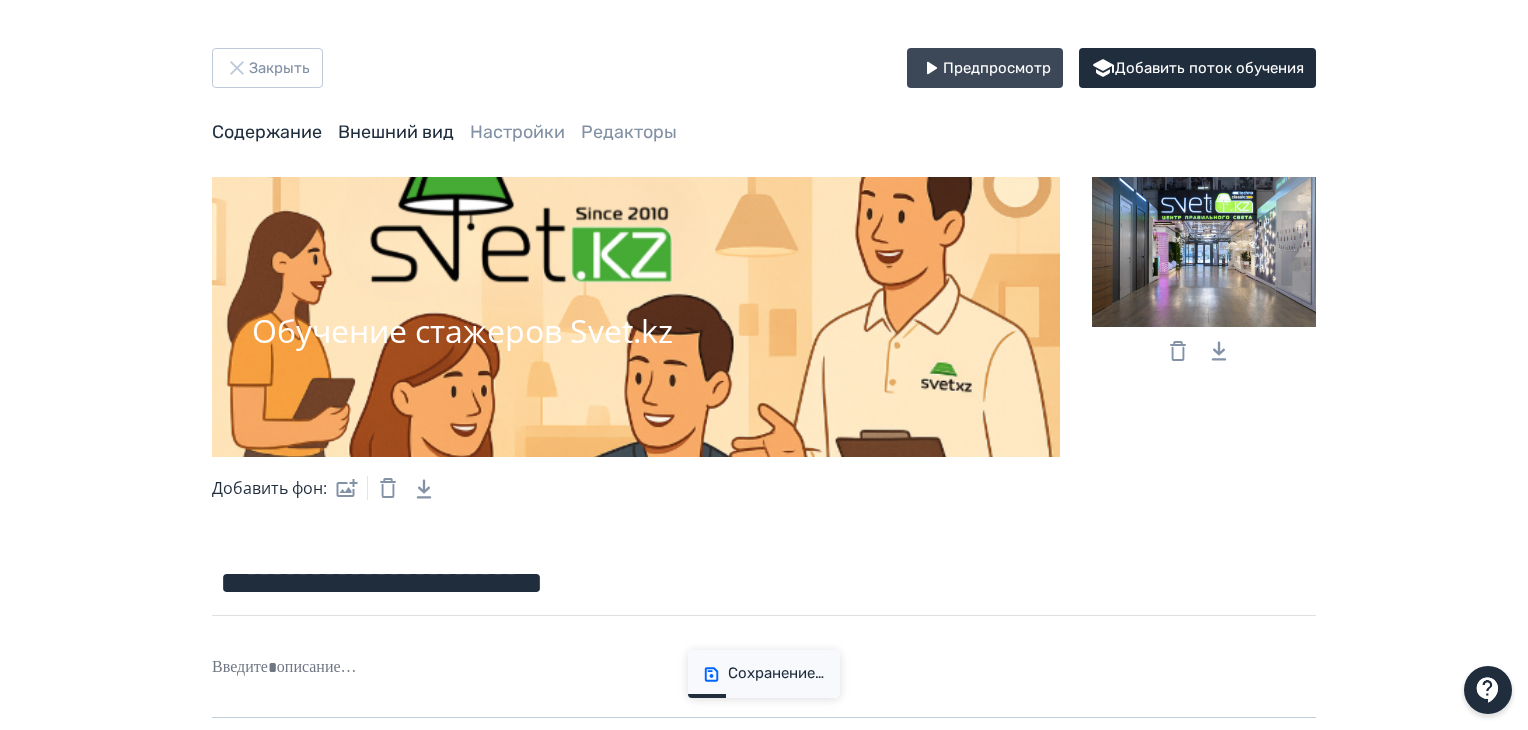 click on "Содержание" at bounding box center [267, 132] 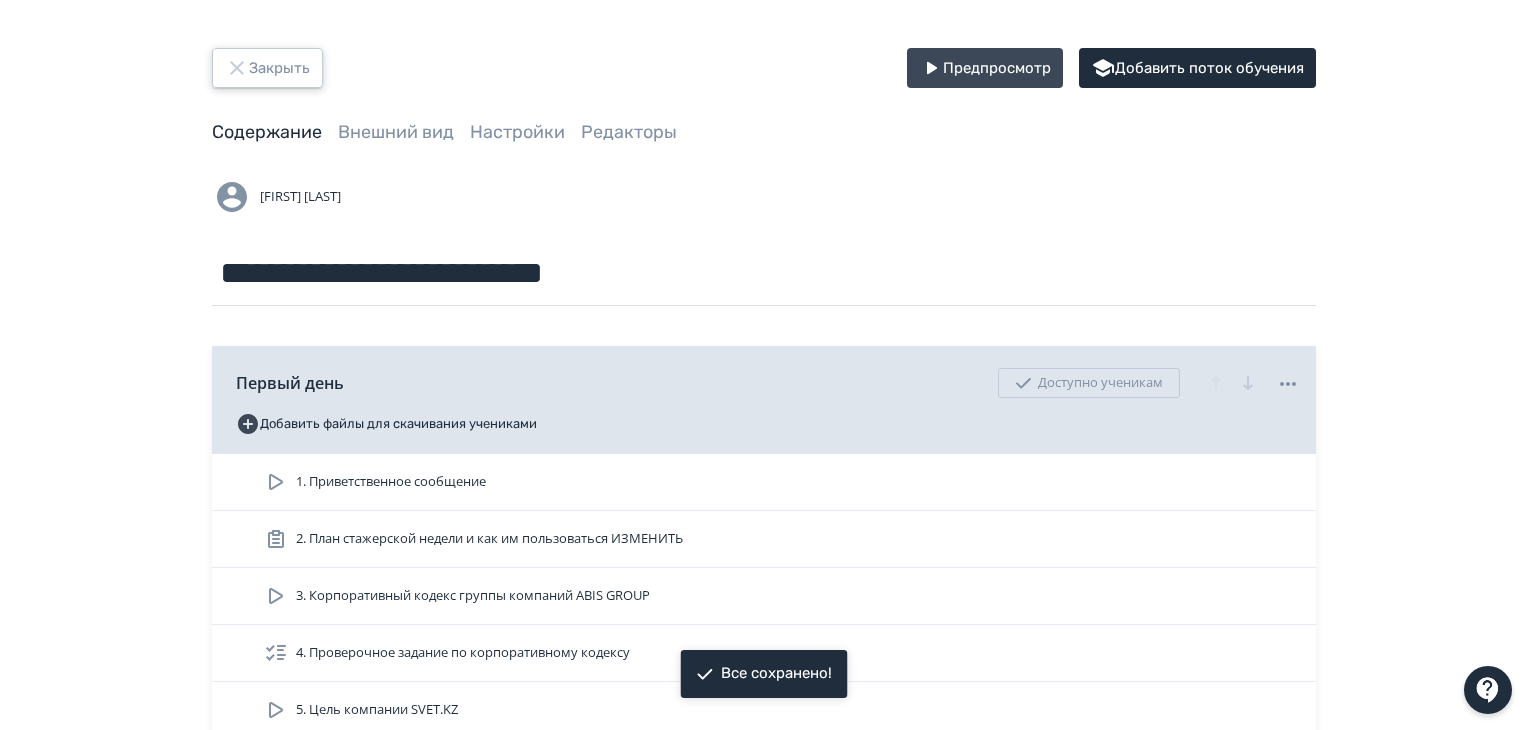 click on "Закрыть" at bounding box center [267, 68] 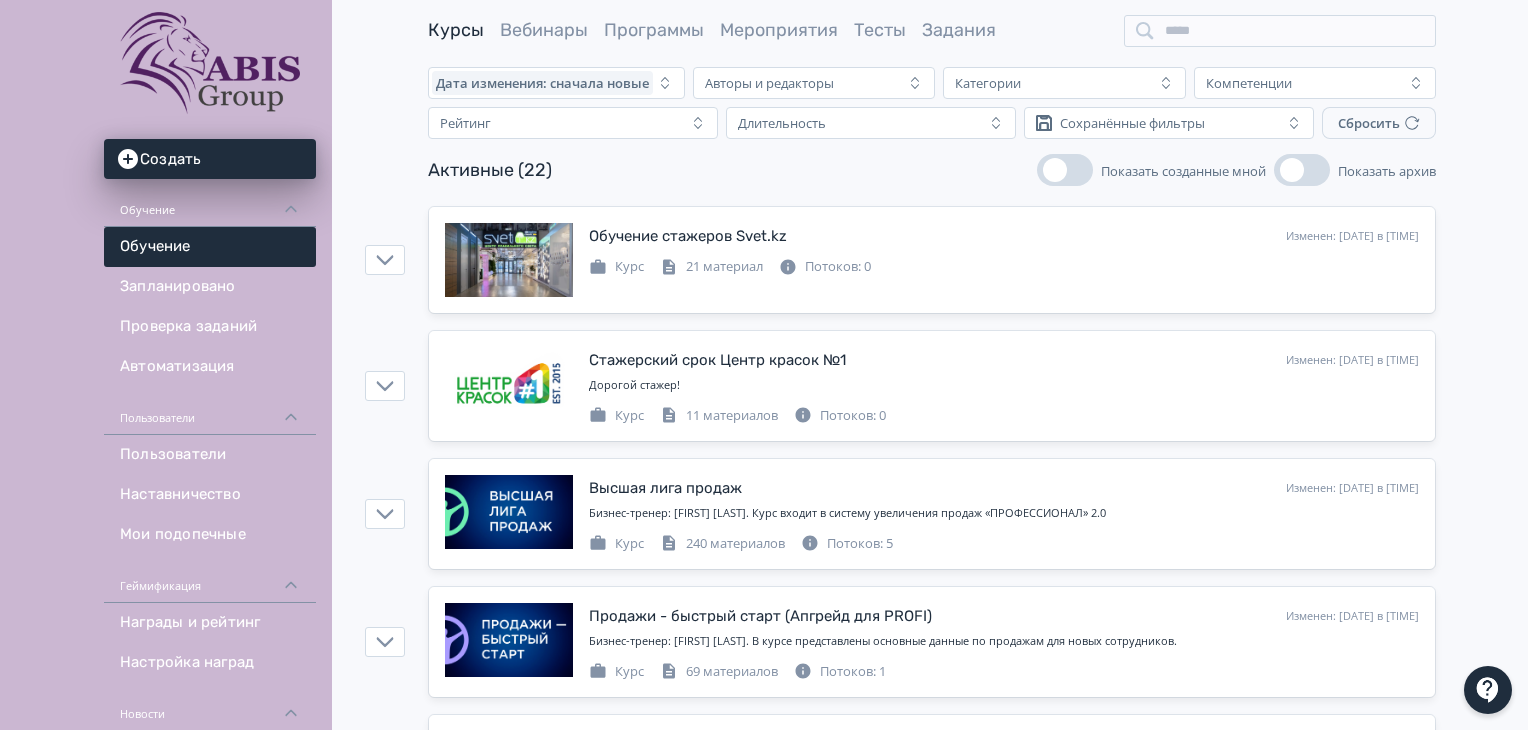scroll, scrollTop: 100, scrollLeft: 0, axis: vertical 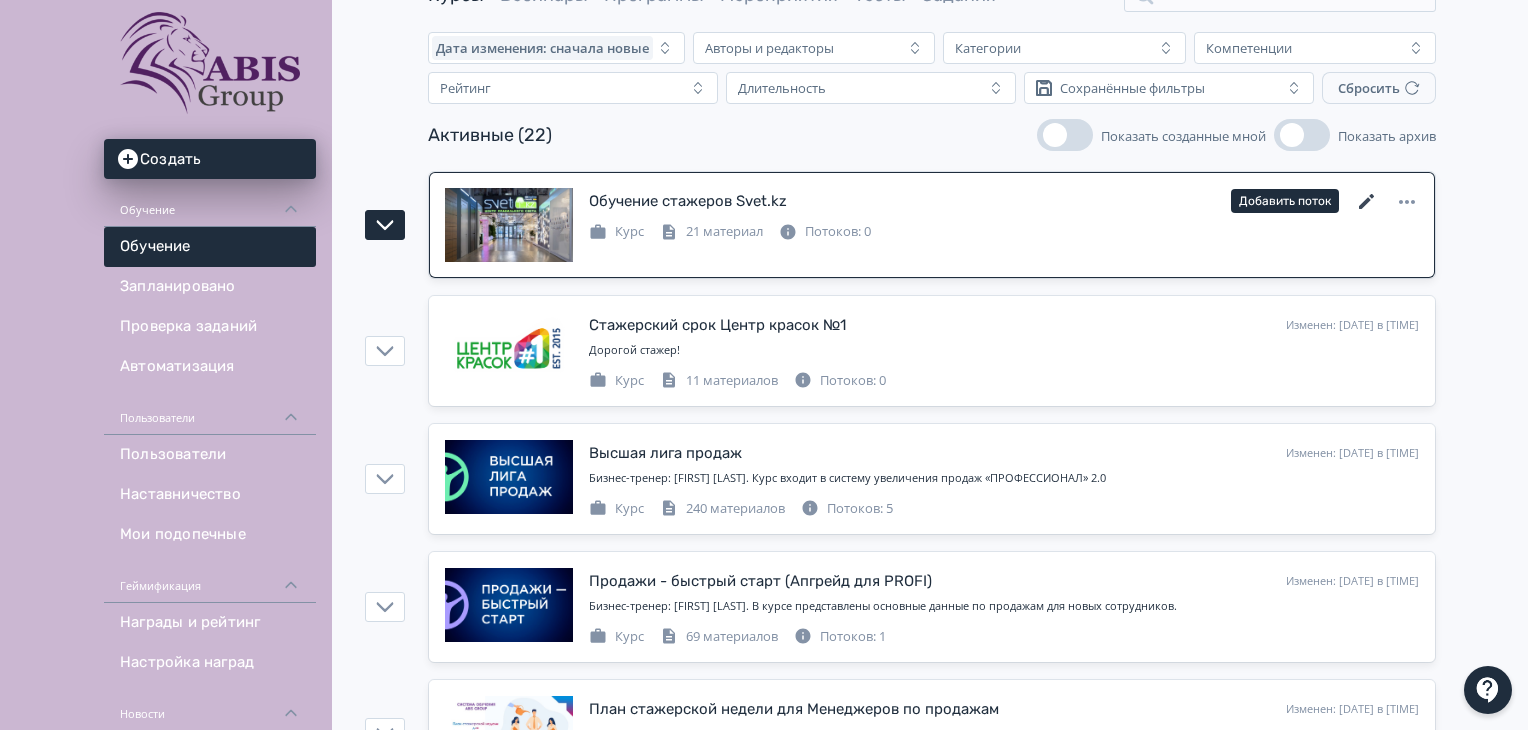 click 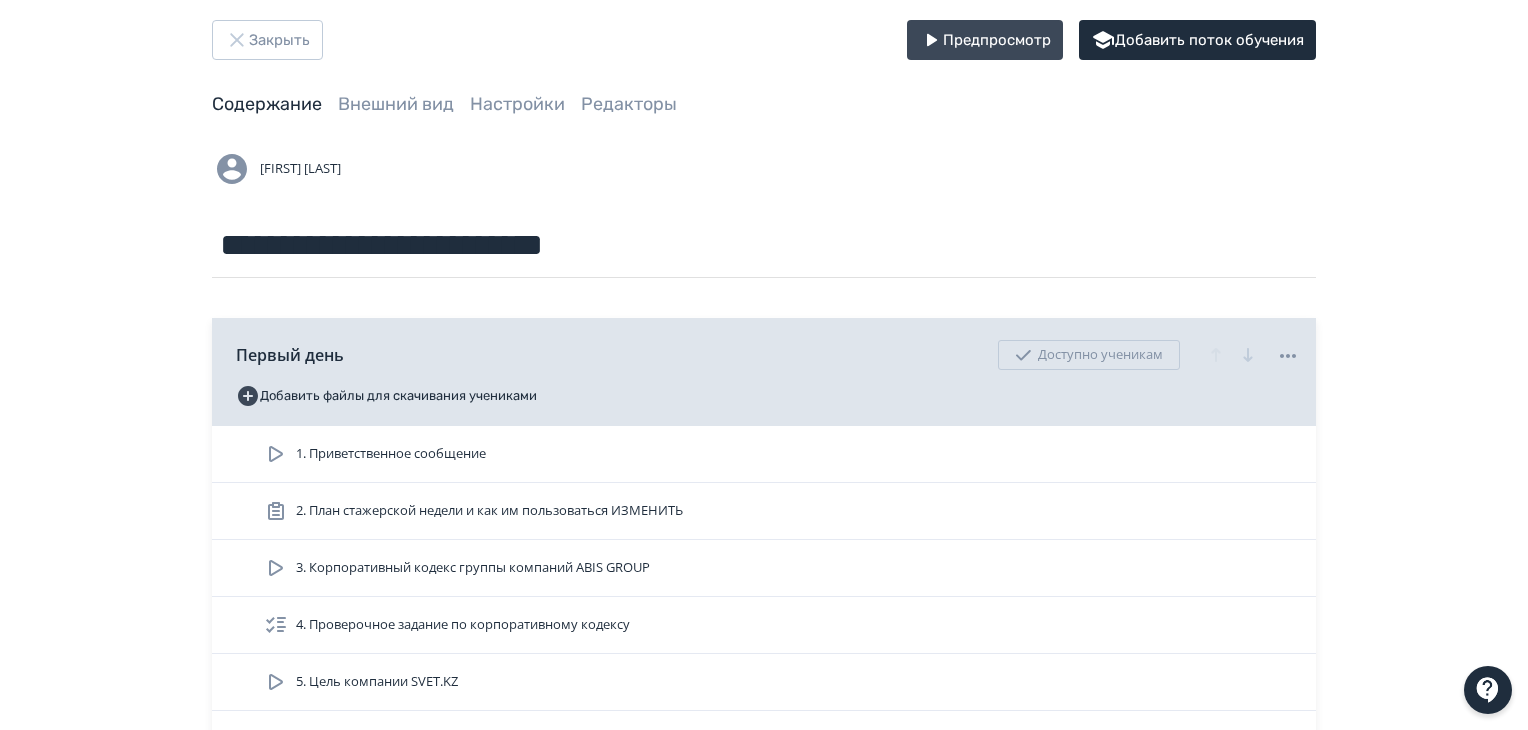 scroll, scrollTop: 0, scrollLeft: 0, axis: both 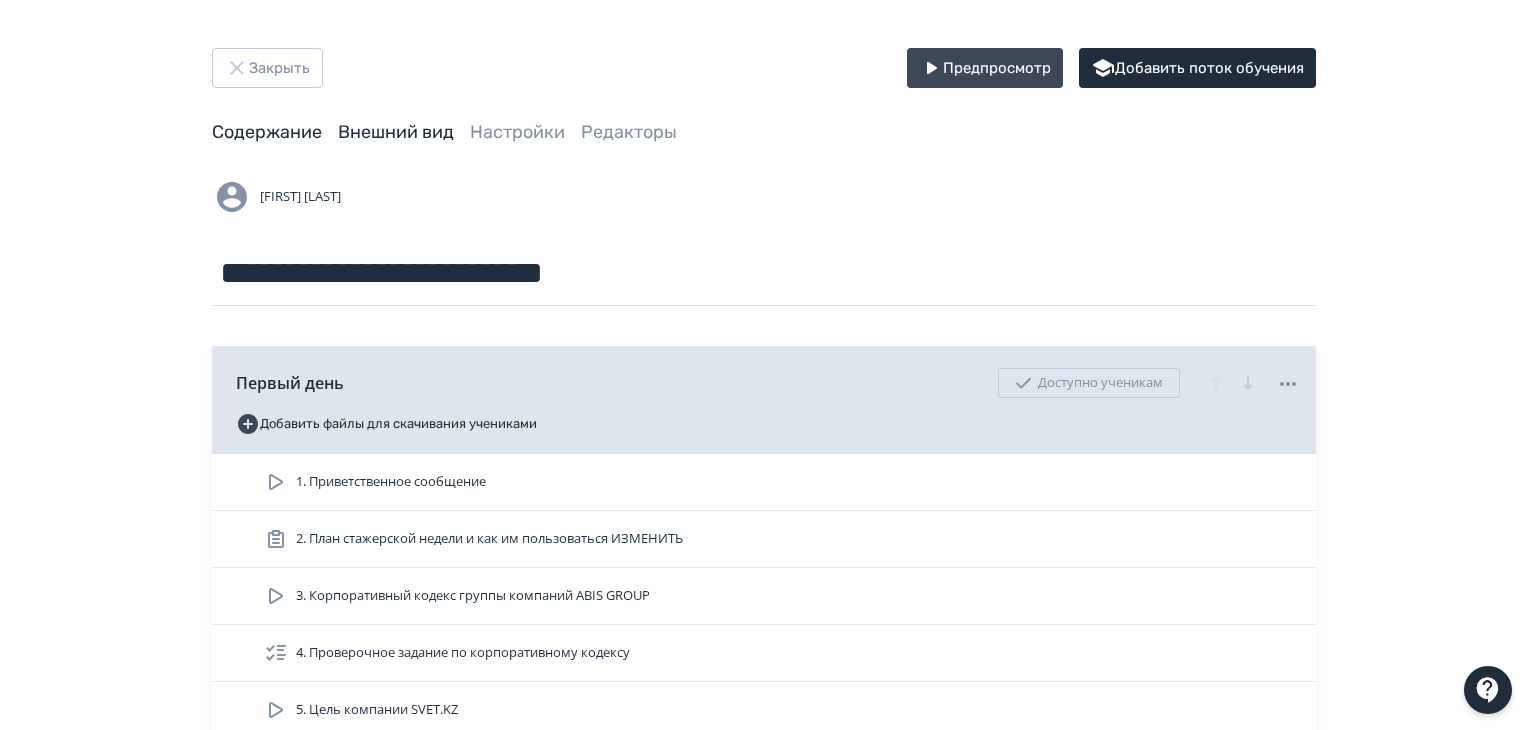 click on "Внешний вид" at bounding box center (396, 132) 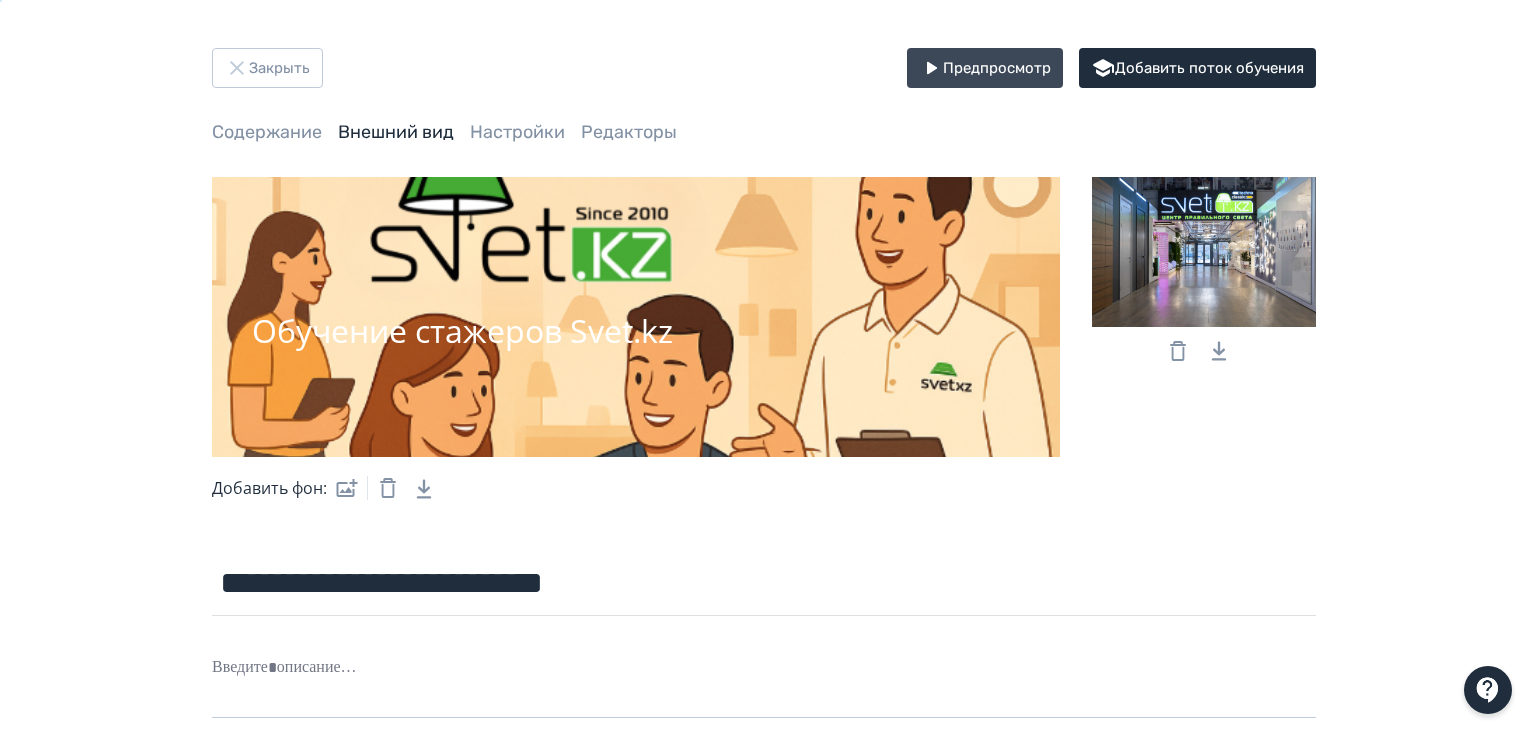 click at bounding box center [1204, 252] 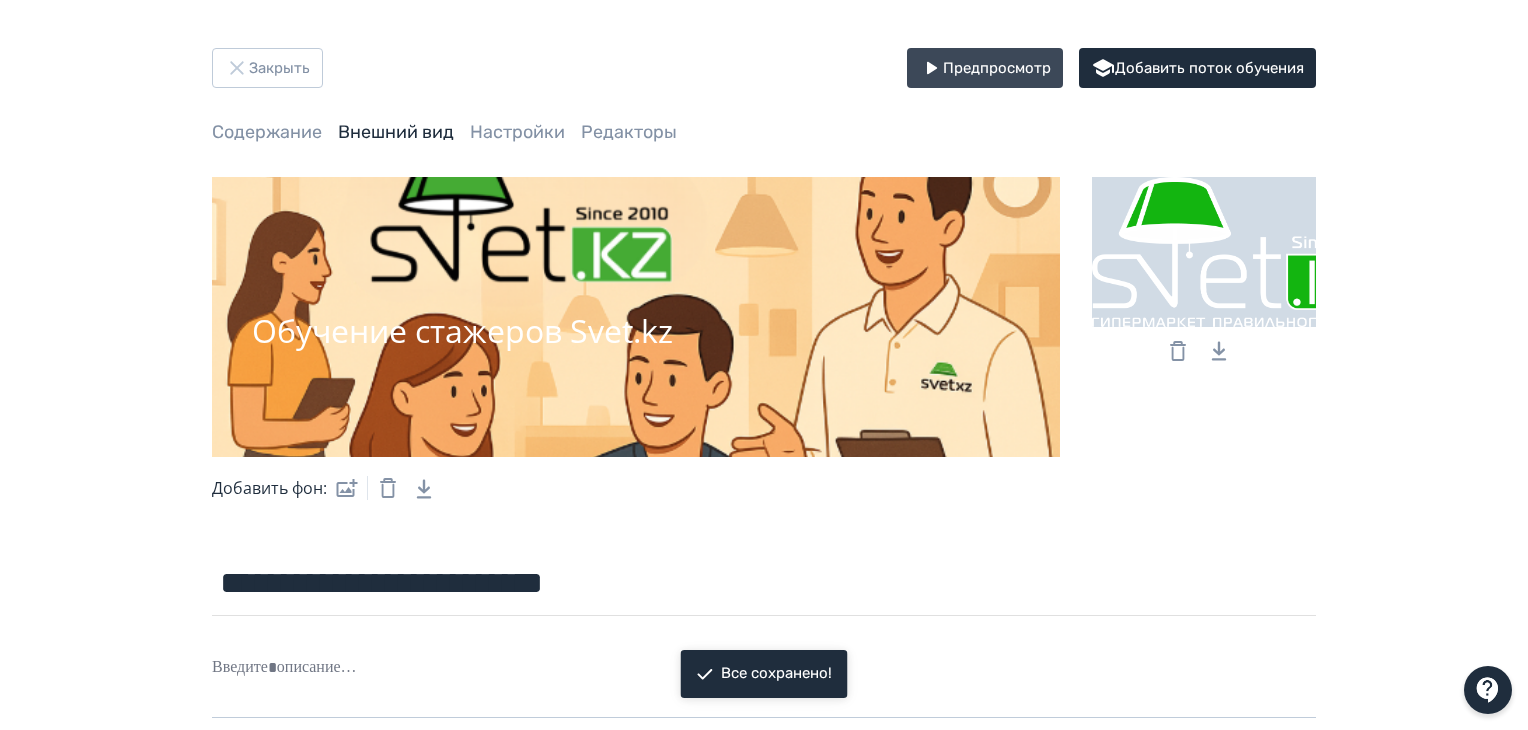 click at bounding box center (1204, 252) 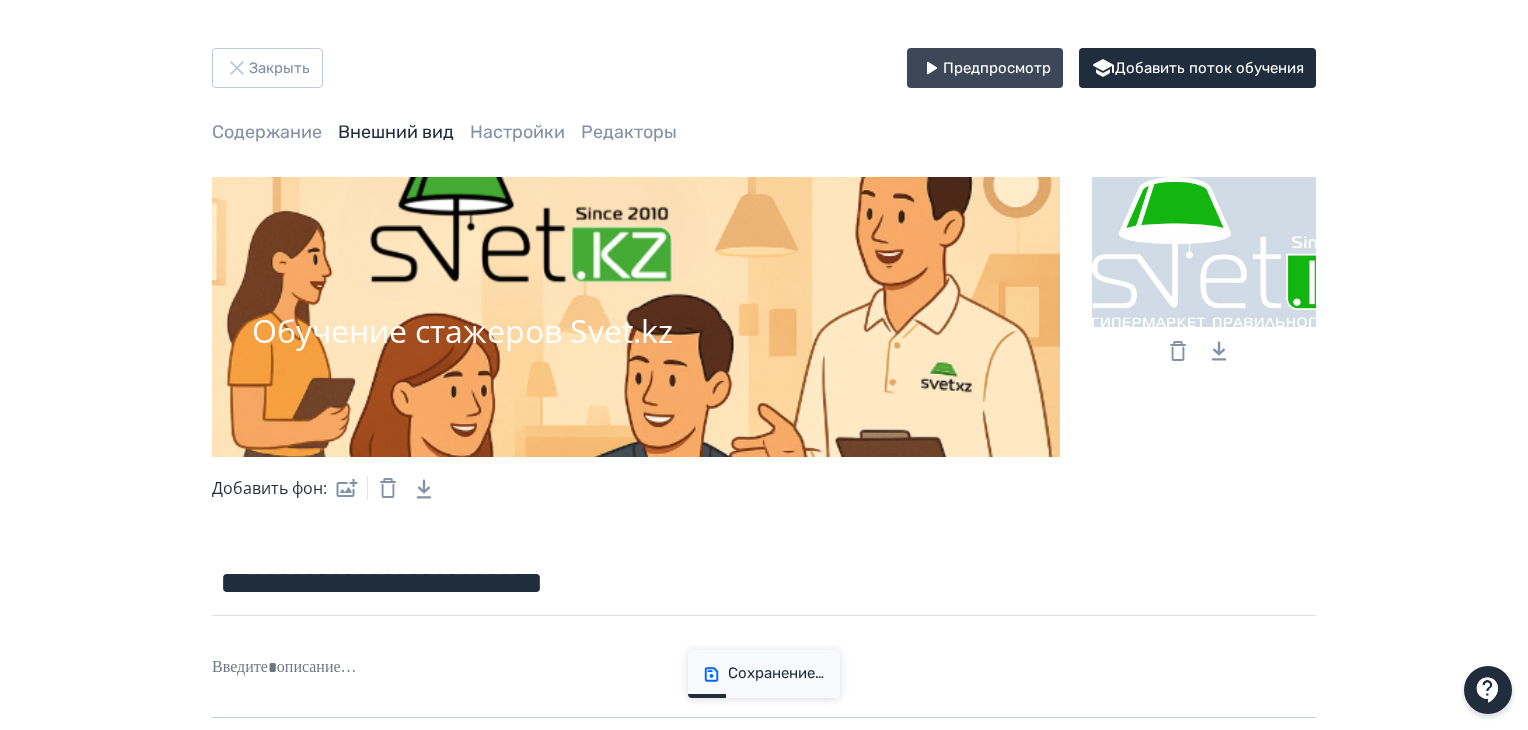 click at bounding box center (1204, 252) 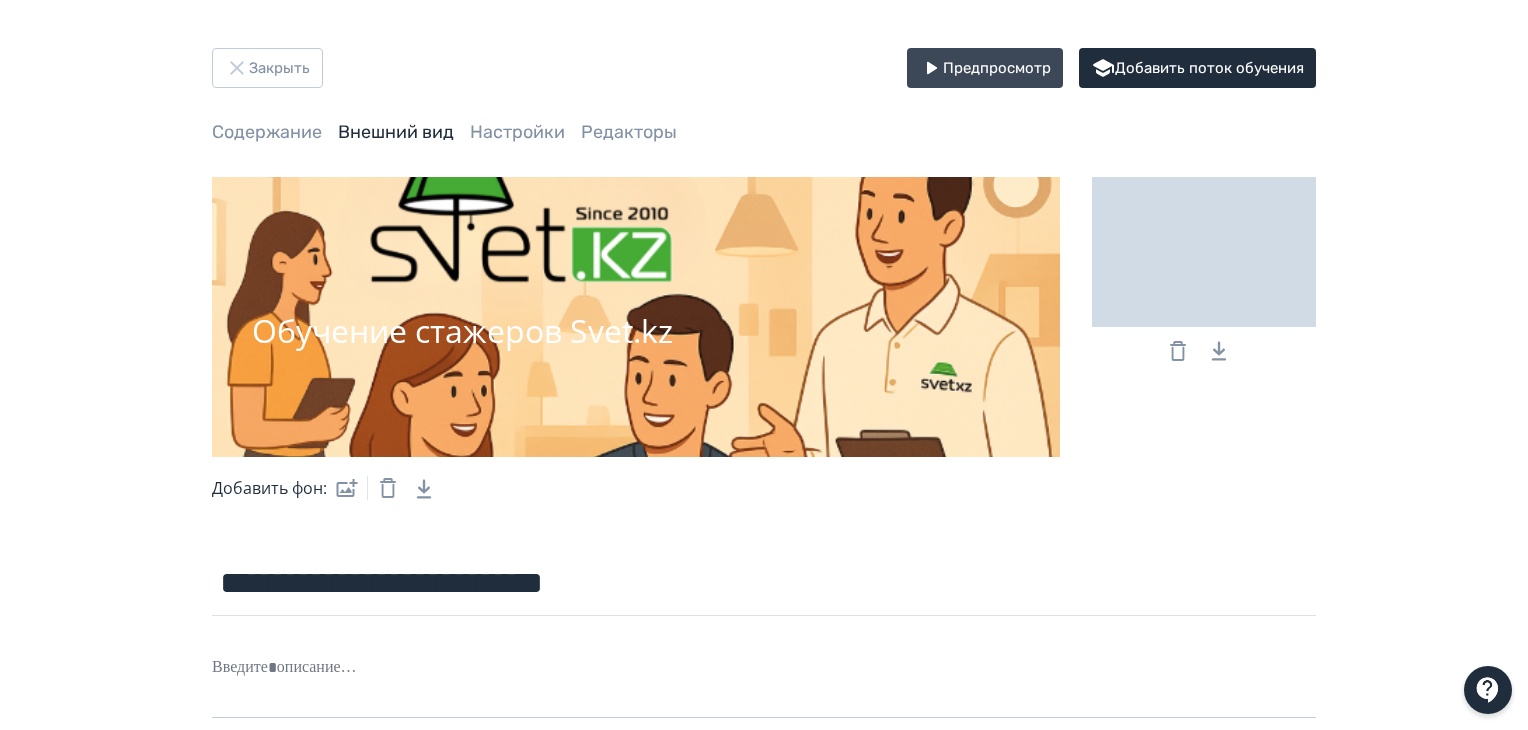 click at bounding box center [1204, 252] 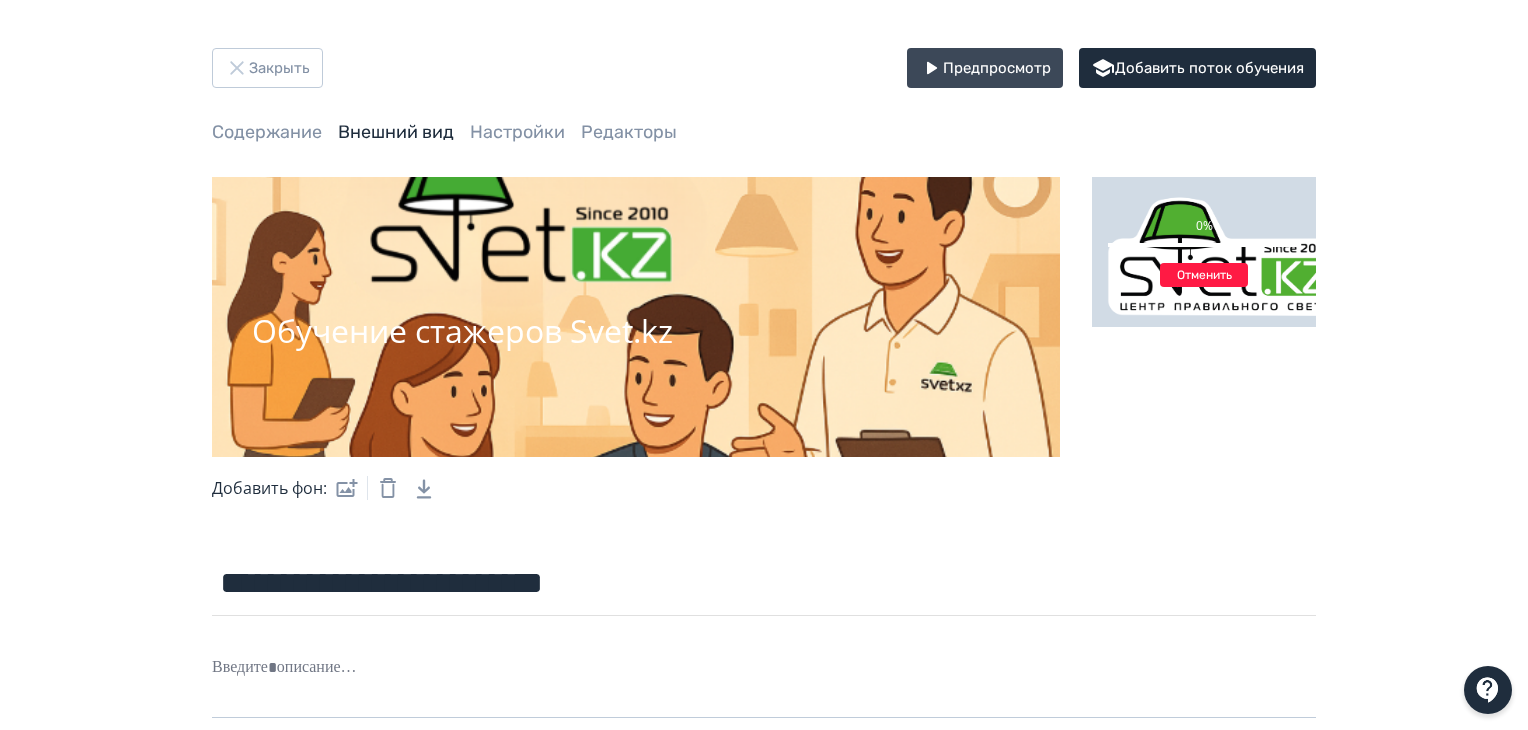 click on "**********" at bounding box center [764, 498] 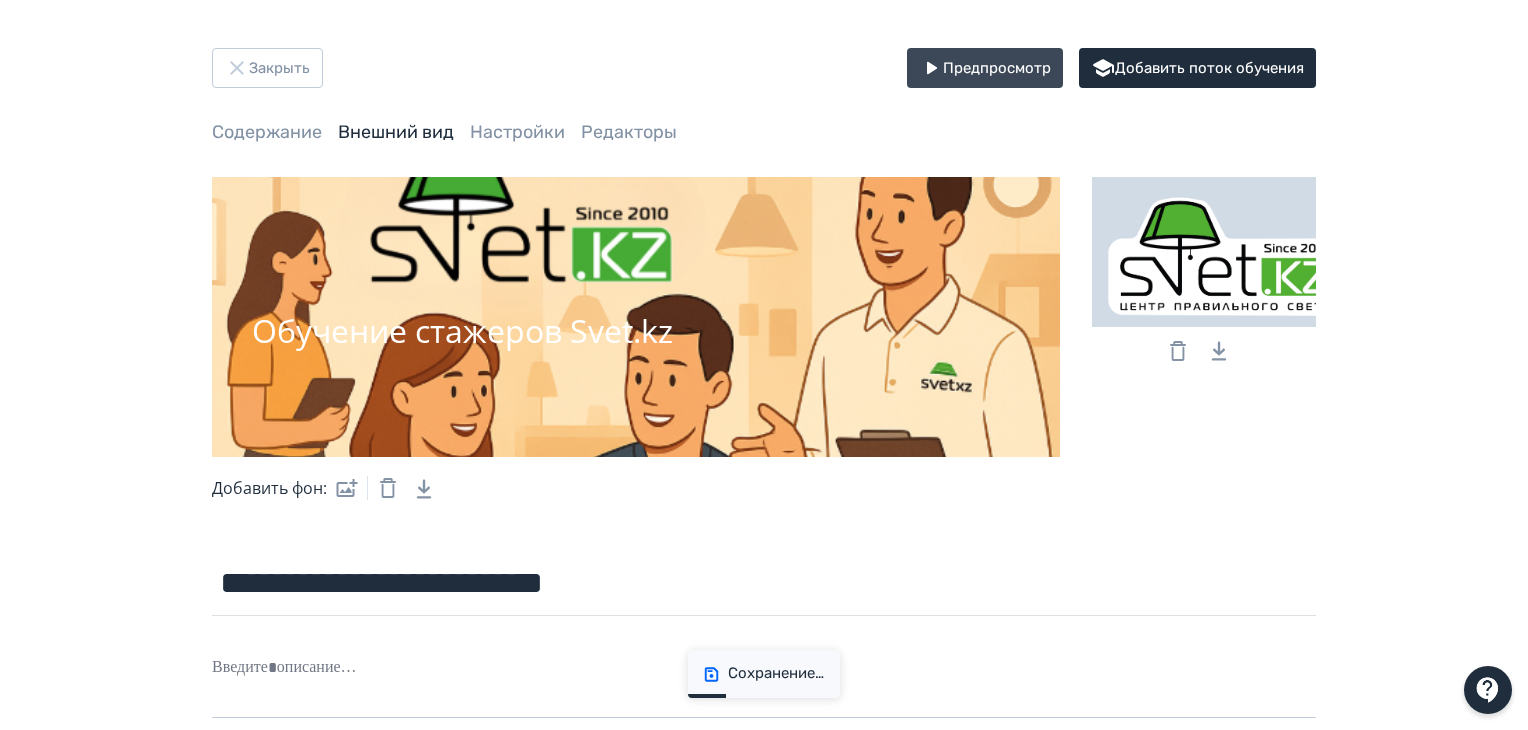 click at bounding box center [1204, 252] 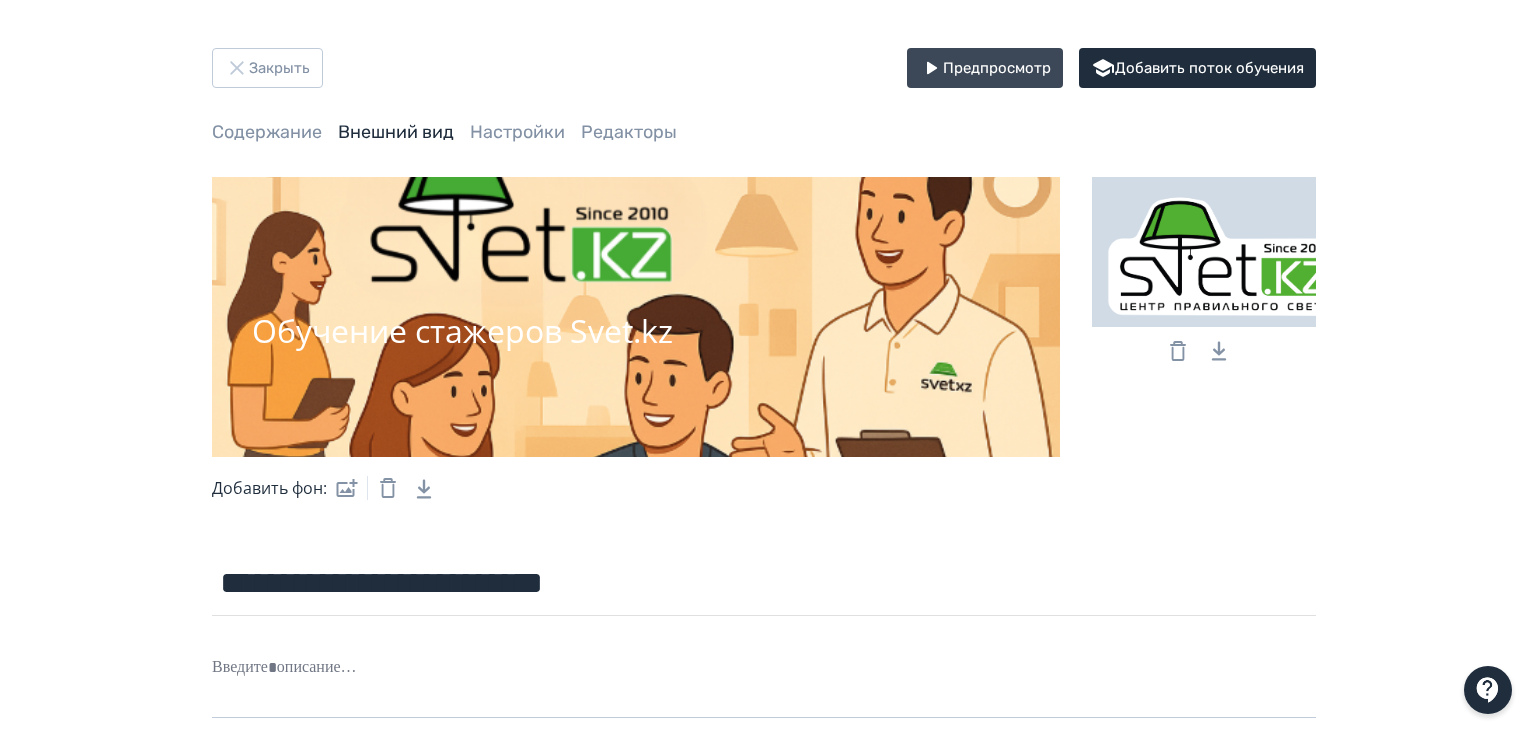 click at bounding box center (1204, 252) 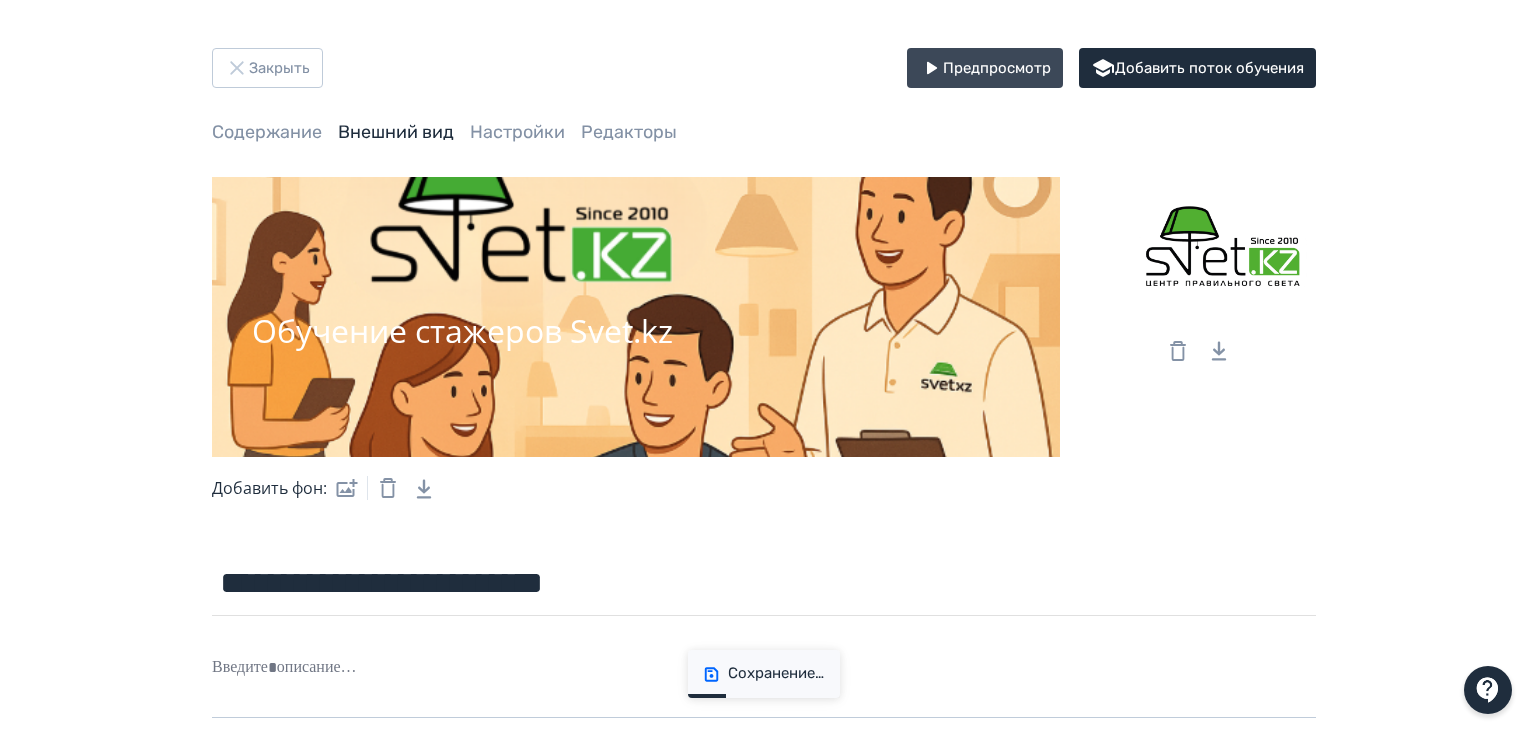 click on "**********" at bounding box center (764, 498) 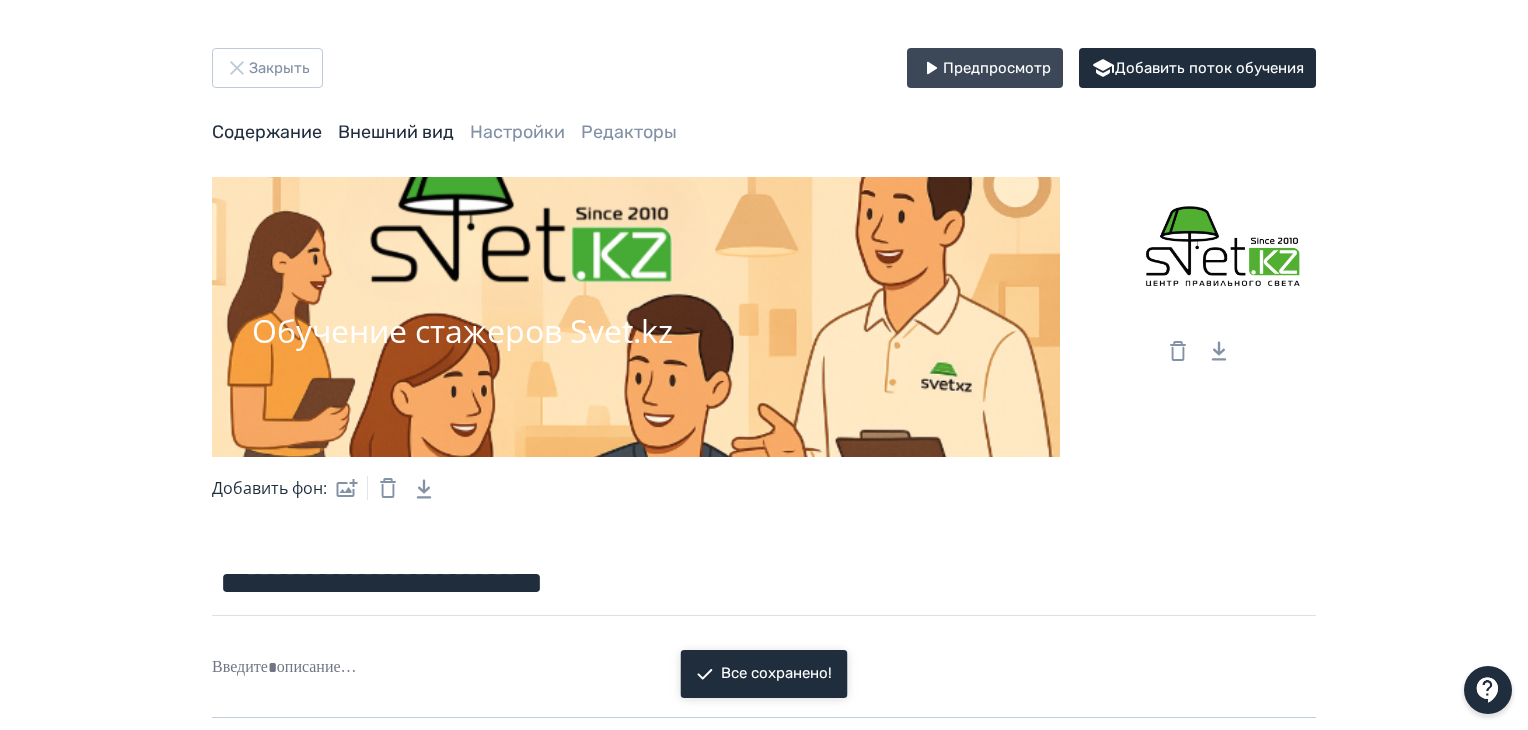 click on "Содержание" at bounding box center (267, 132) 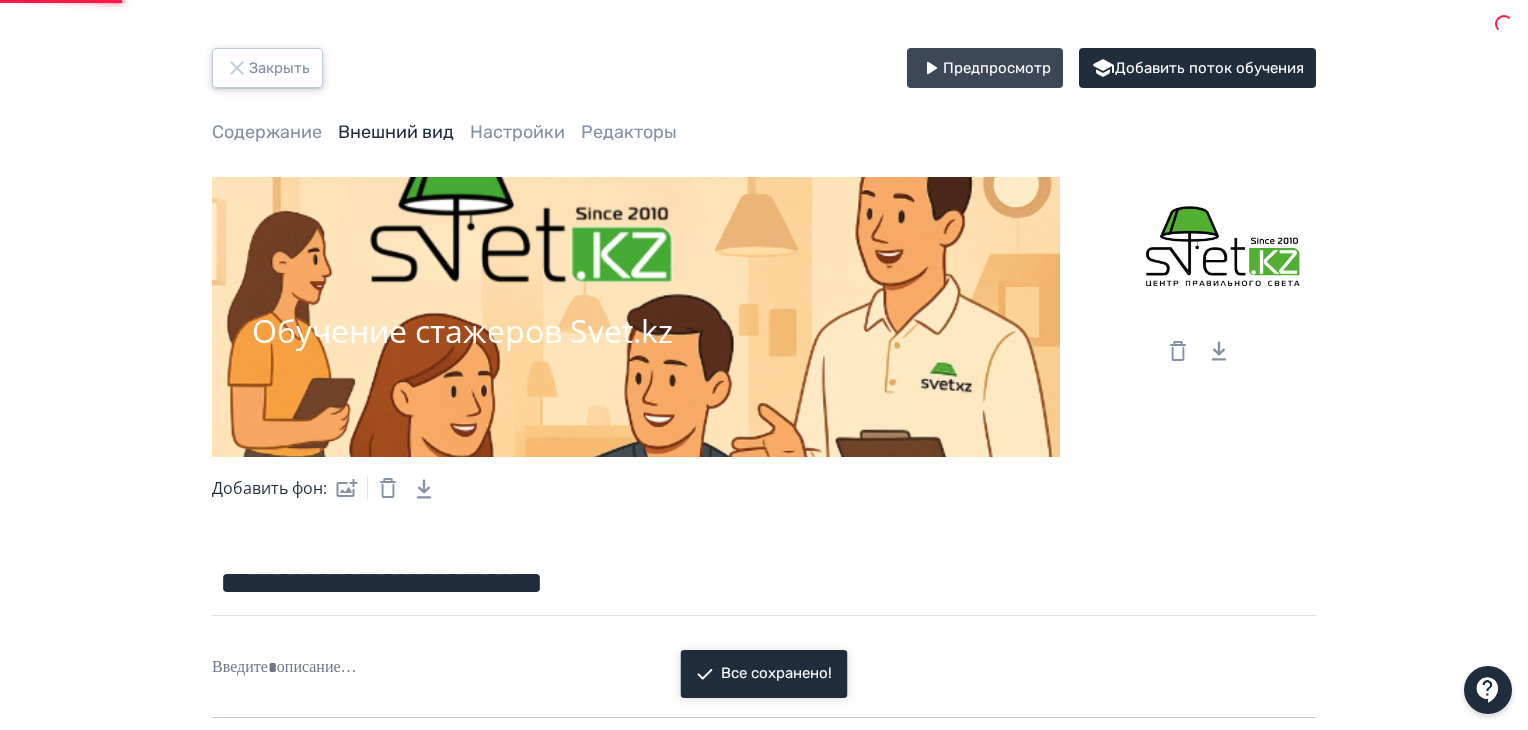 click on "Закрыть" at bounding box center (267, 68) 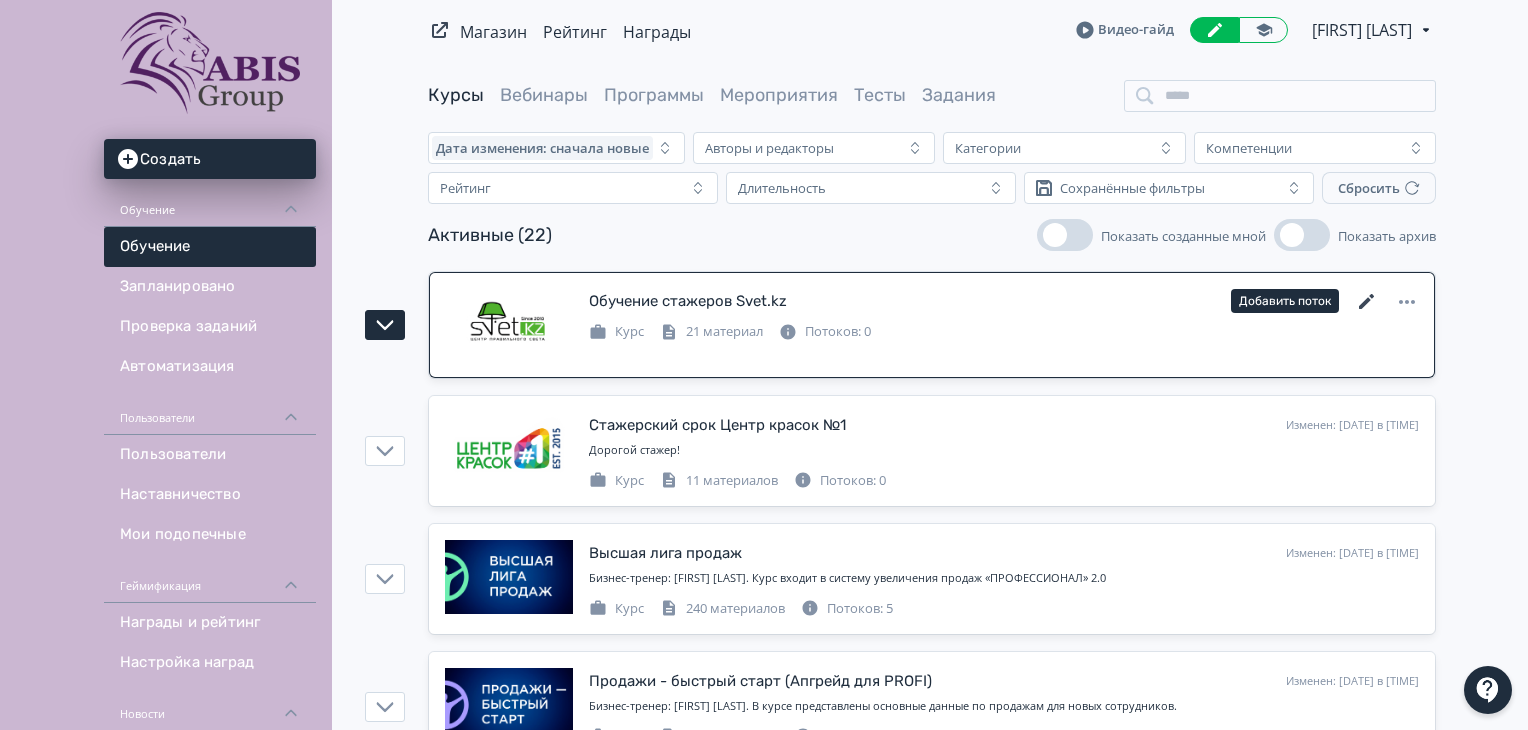 click 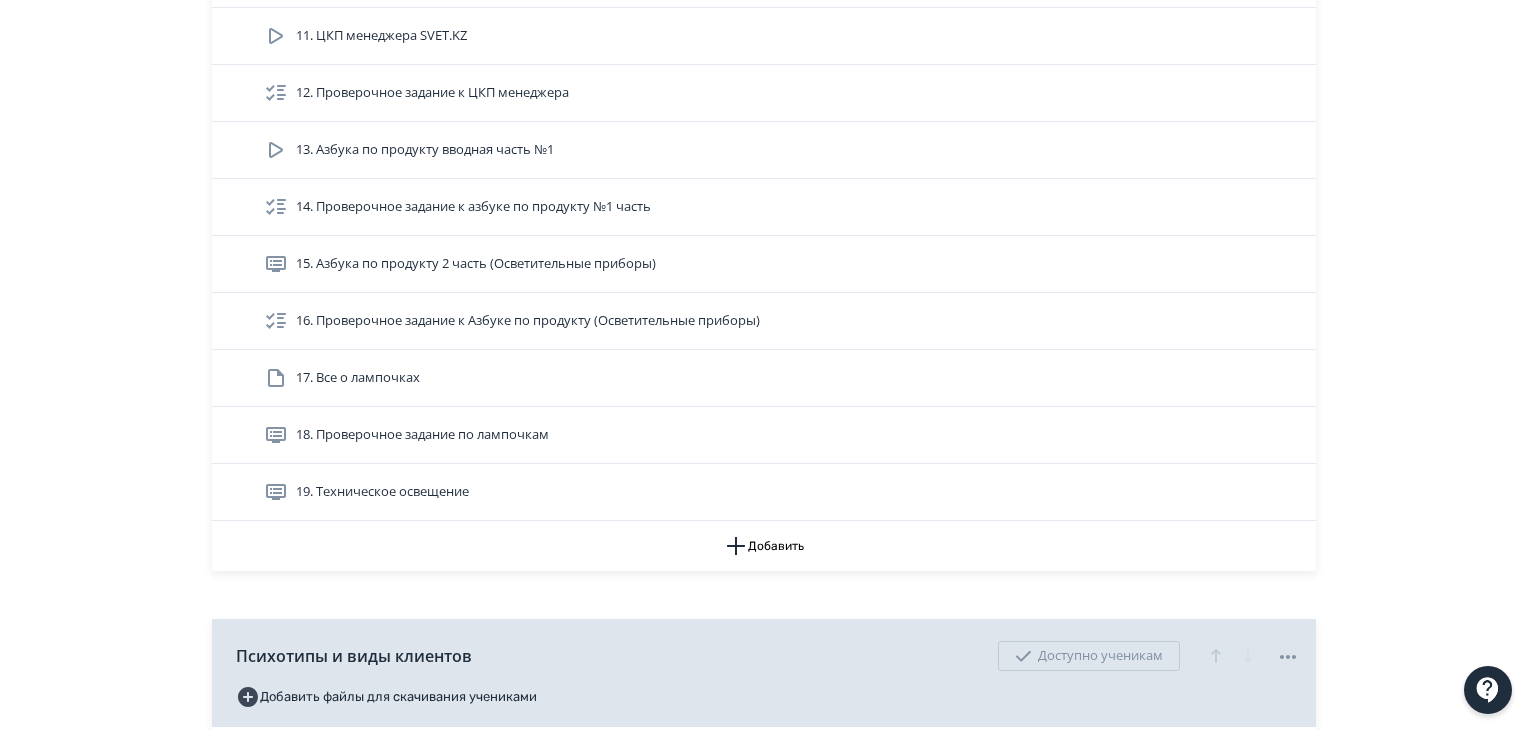 scroll, scrollTop: 1100, scrollLeft: 0, axis: vertical 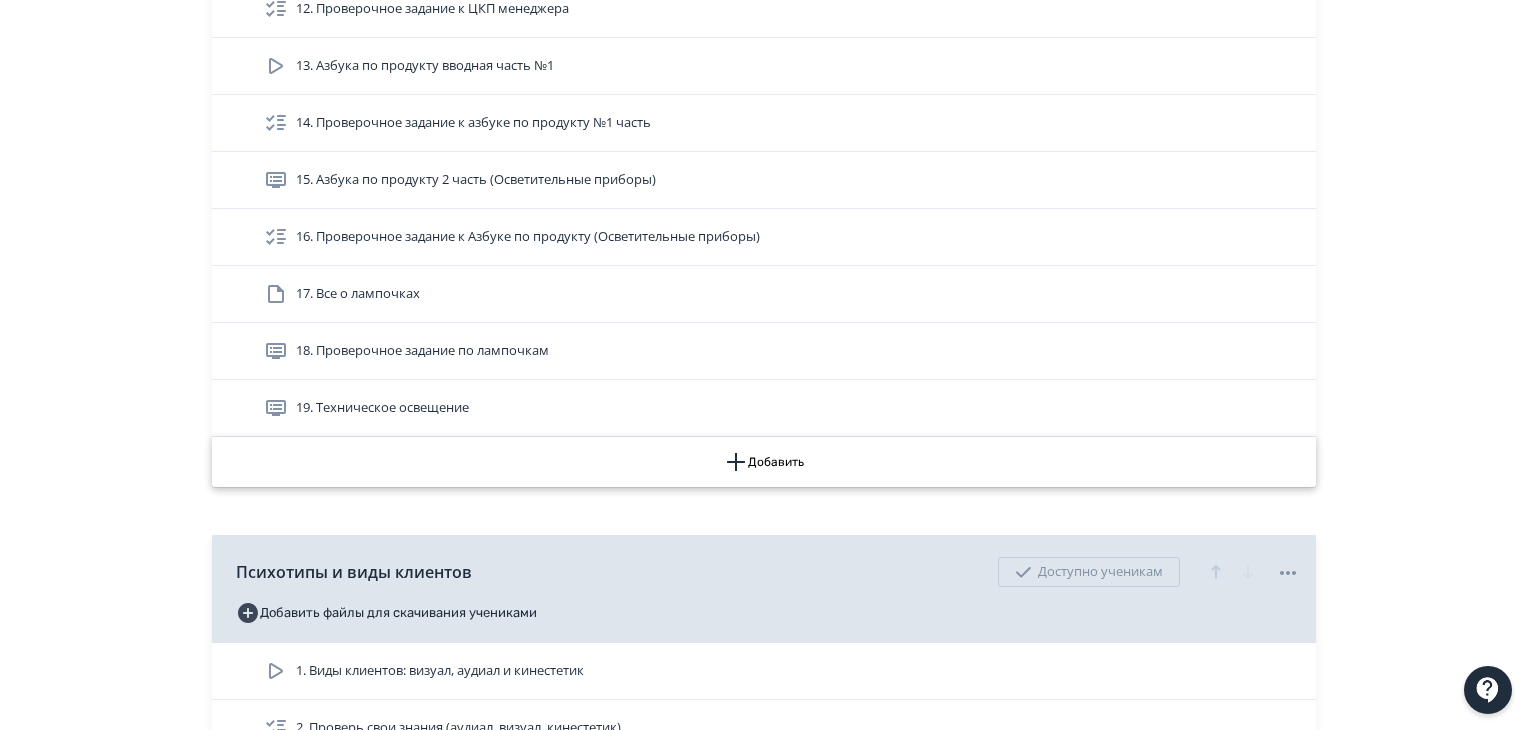 click 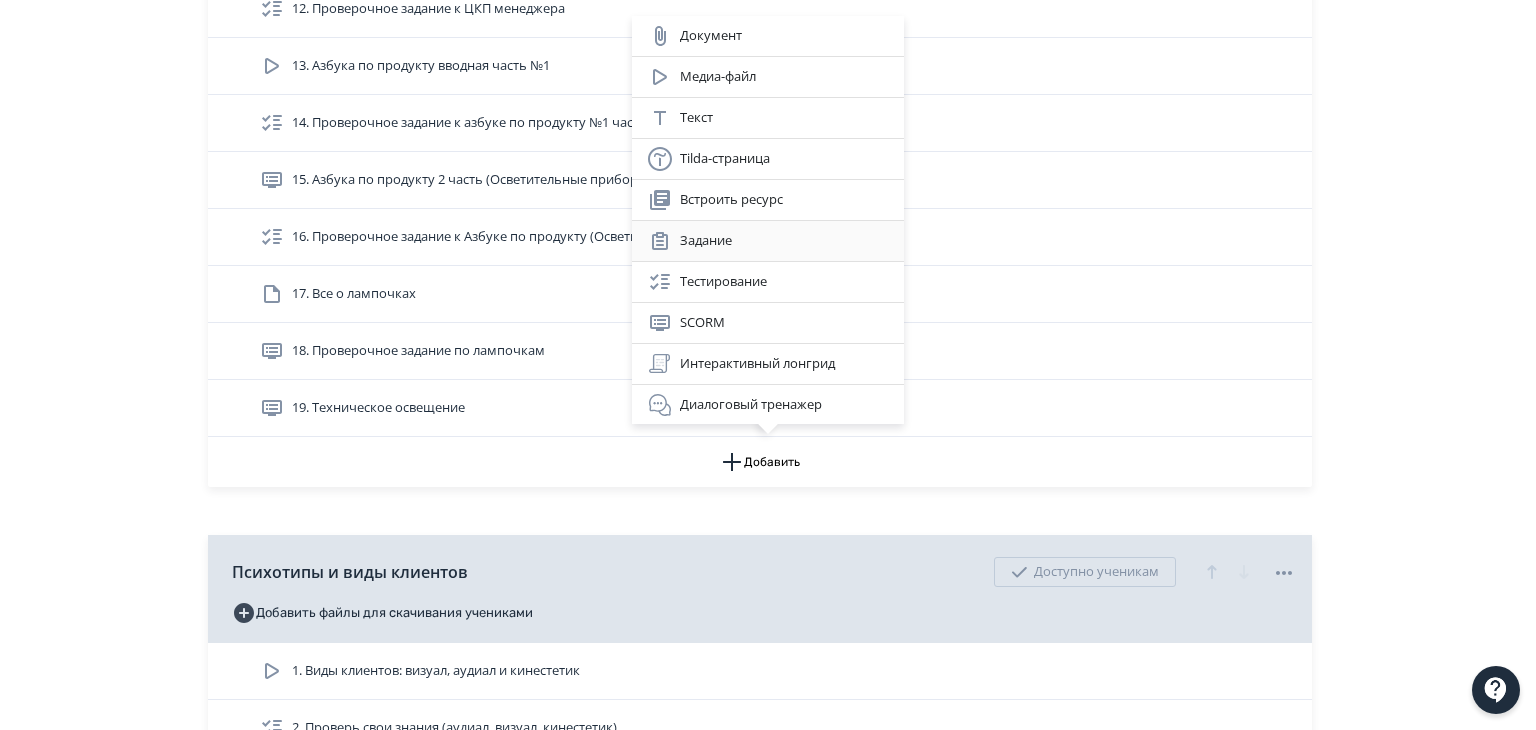 click on "Задание" at bounding box center (768, 241) 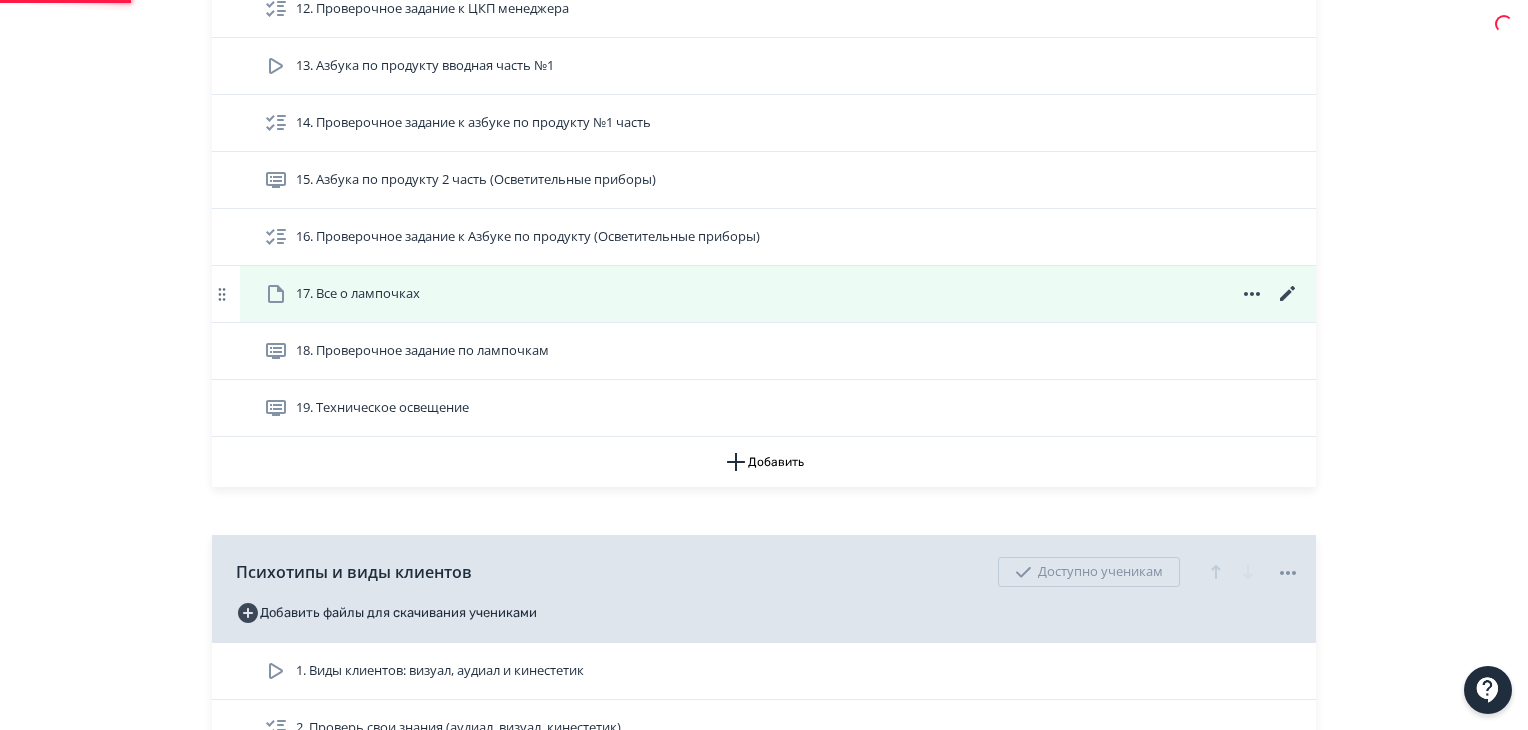 scroll, scrollTop: 0, scrollLeft: 0, axis: both 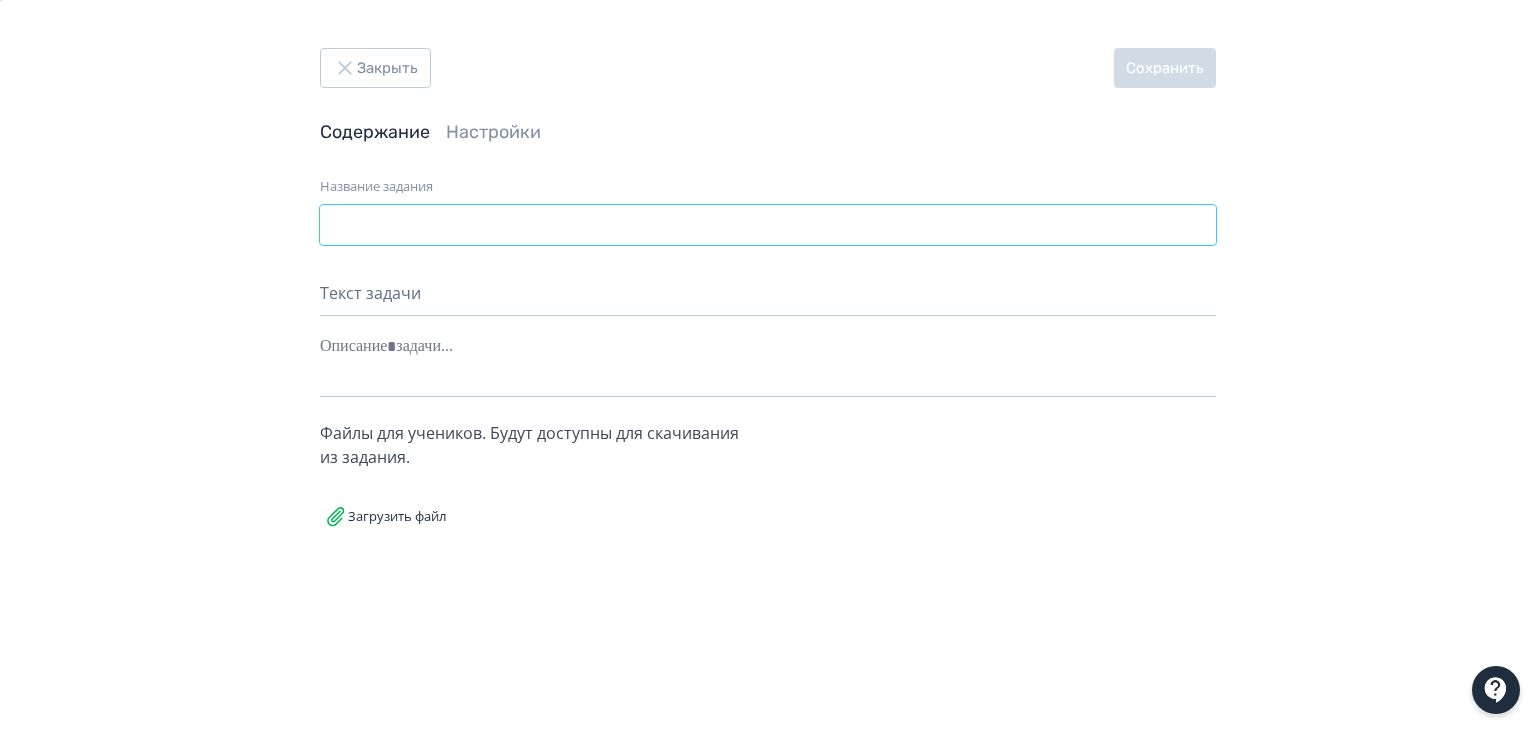 click on "Название задания" at bounding box center [768, 225] 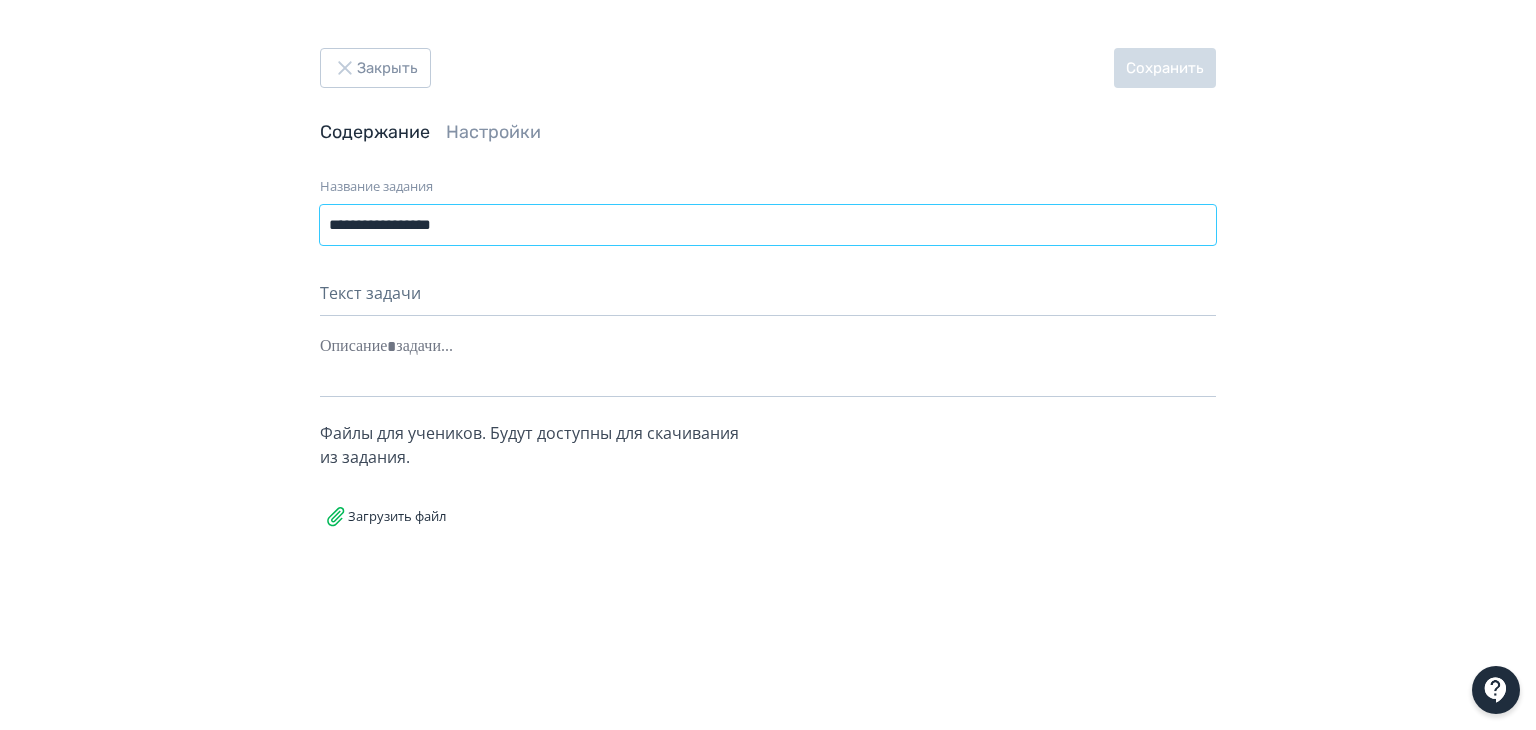click on "**********" at bounding box center [768, 225] 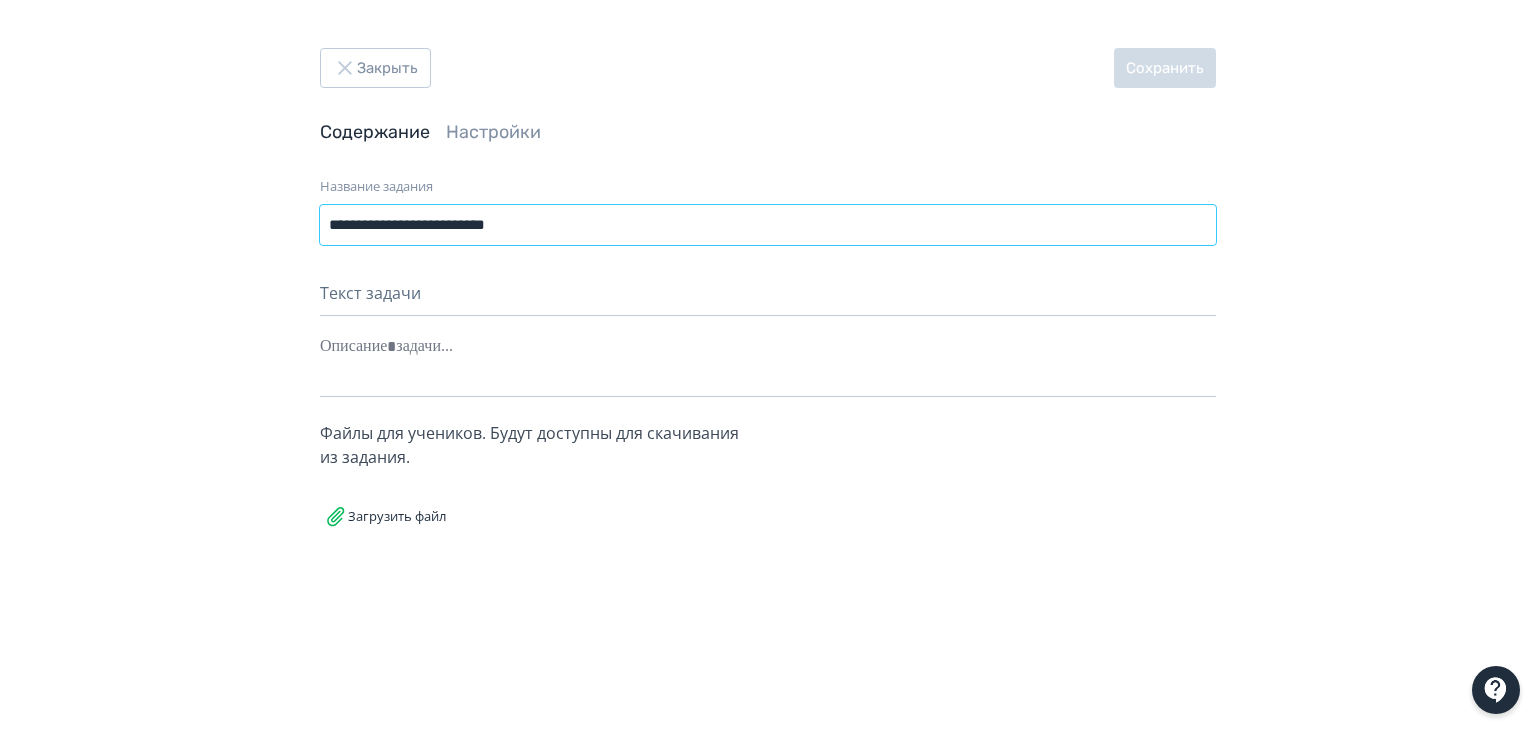type on "**********" 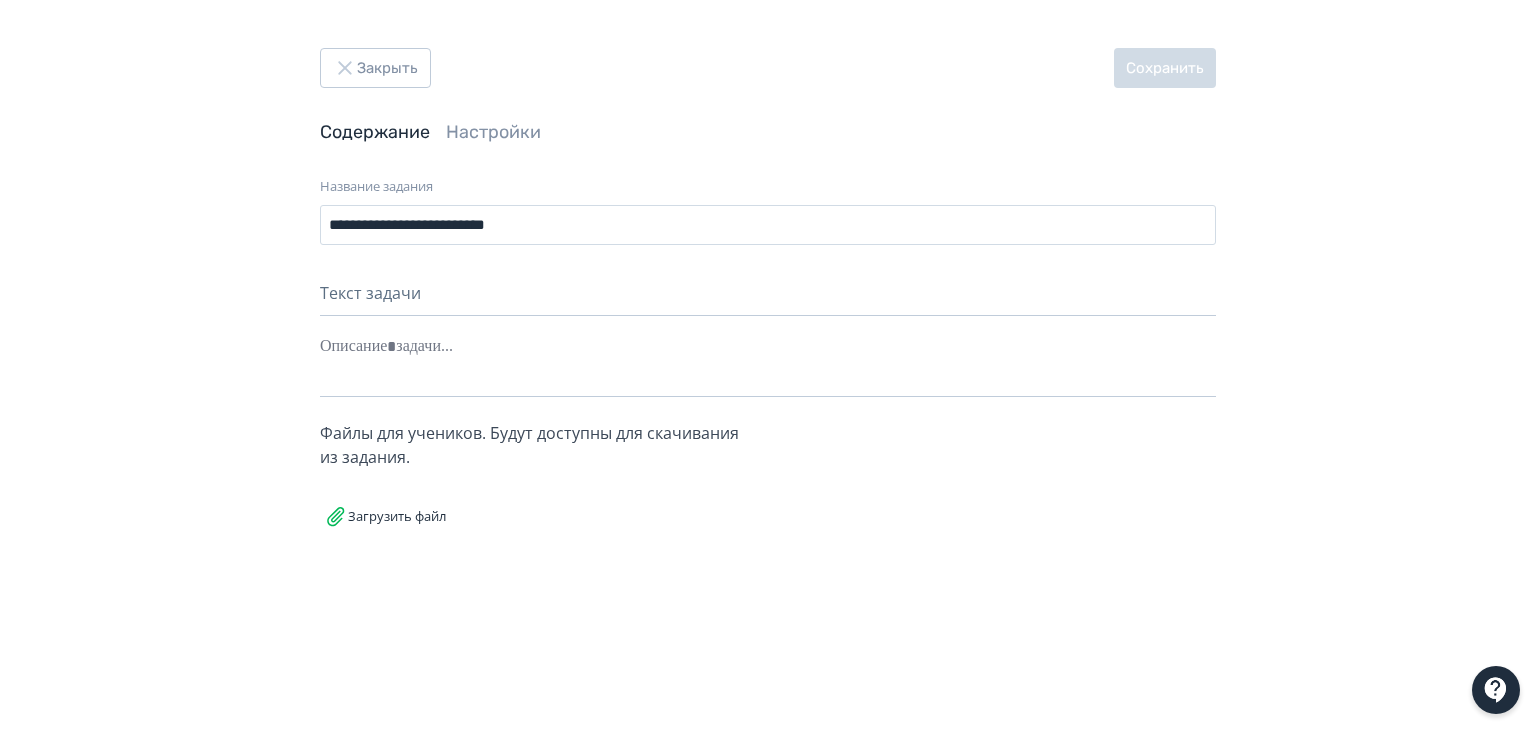 click at bounding box center [768, 347] 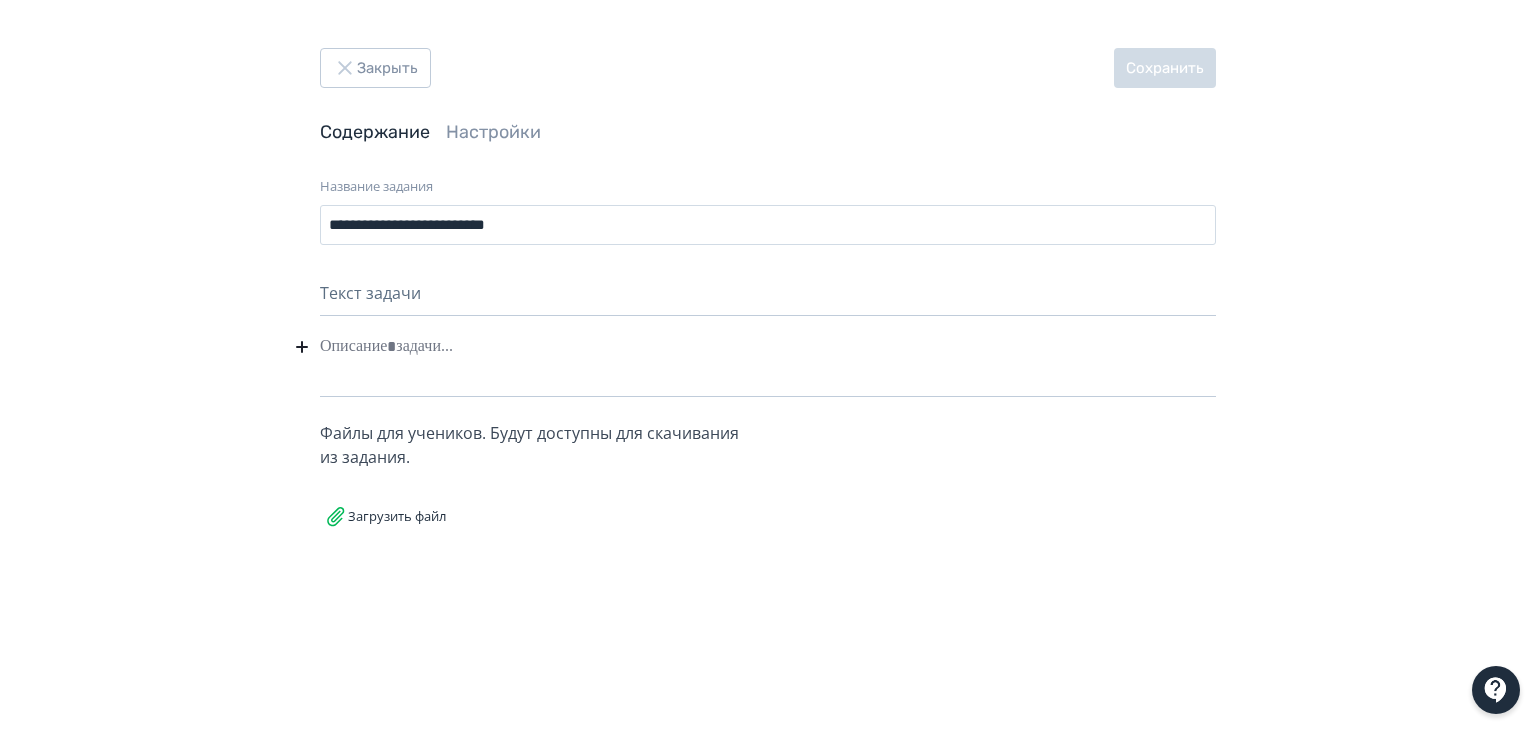 click on "Текст задачи" at bounding box center [768, 298] 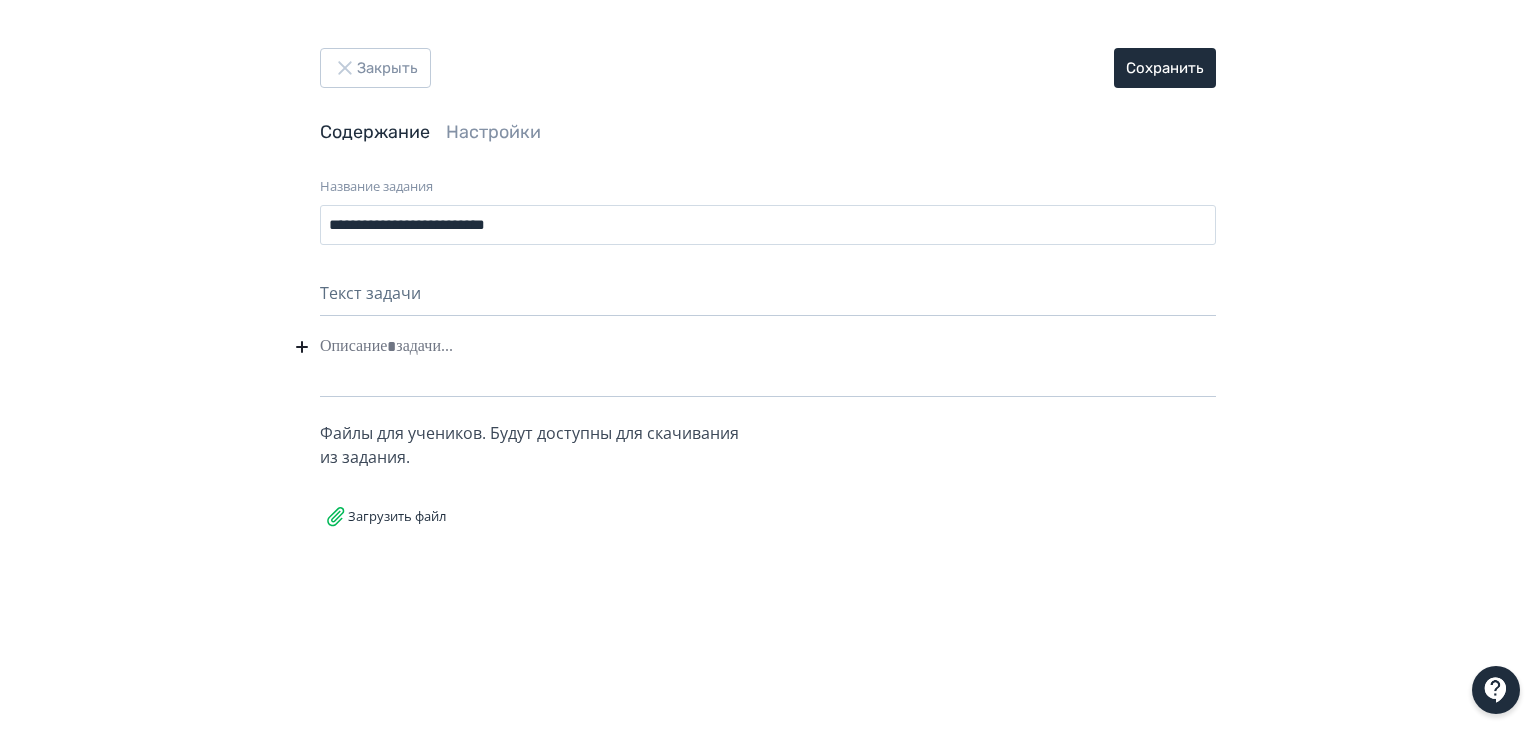 click at bounding box center (768, 347) 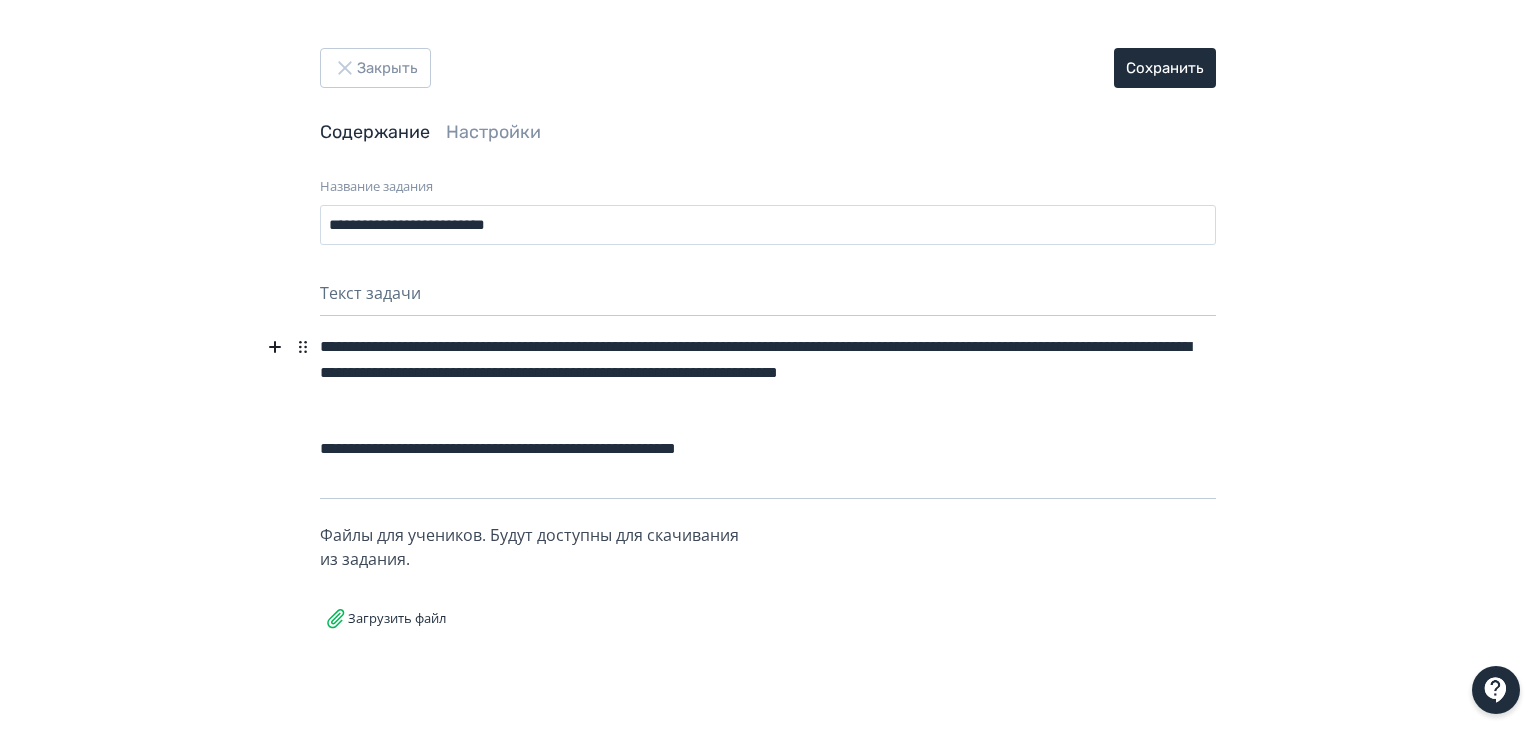 click on "Текст задачи" at bounding box center (768, 298) 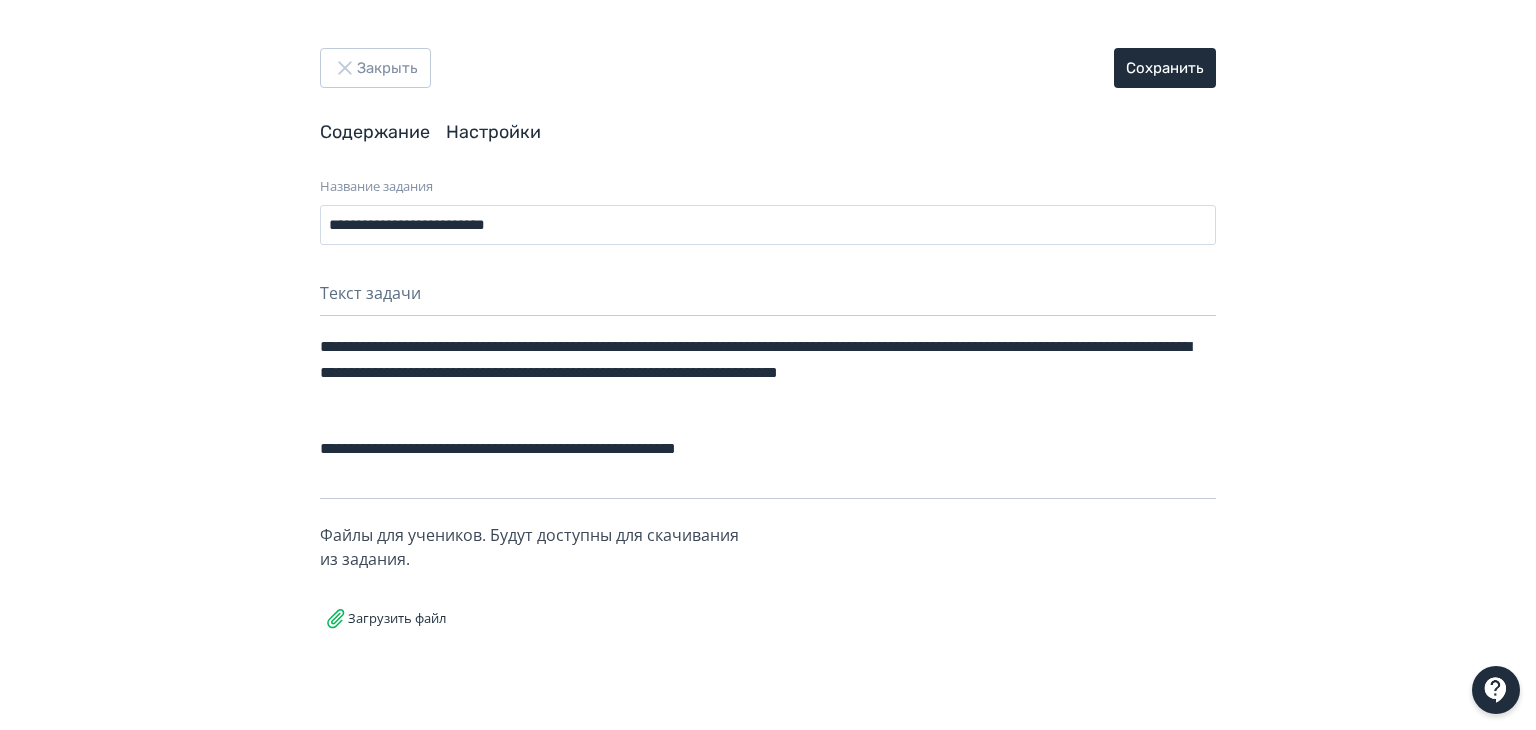 click on "Настройки" at bounding box center [493, 132] 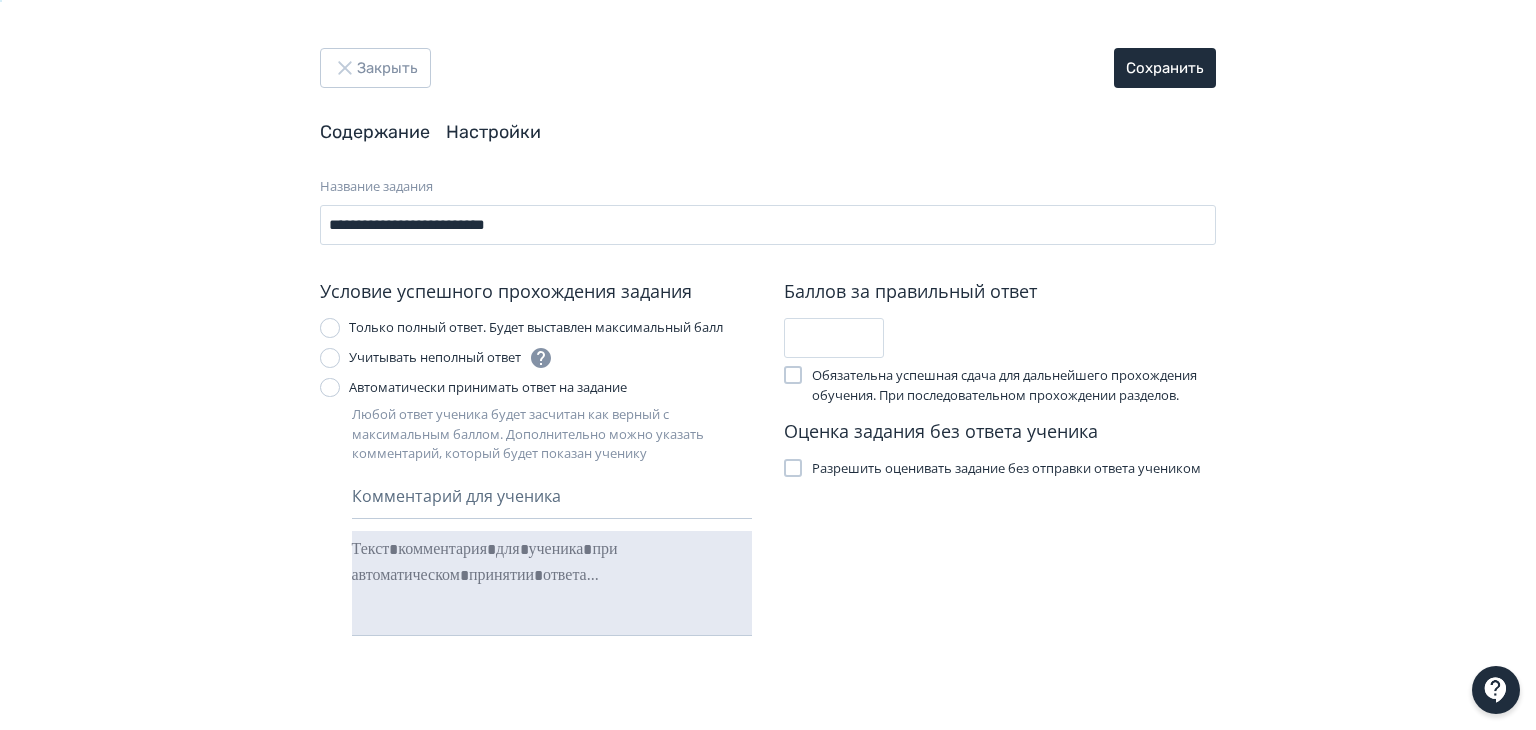 click on "Содержание" at bounding box center [375, 132] 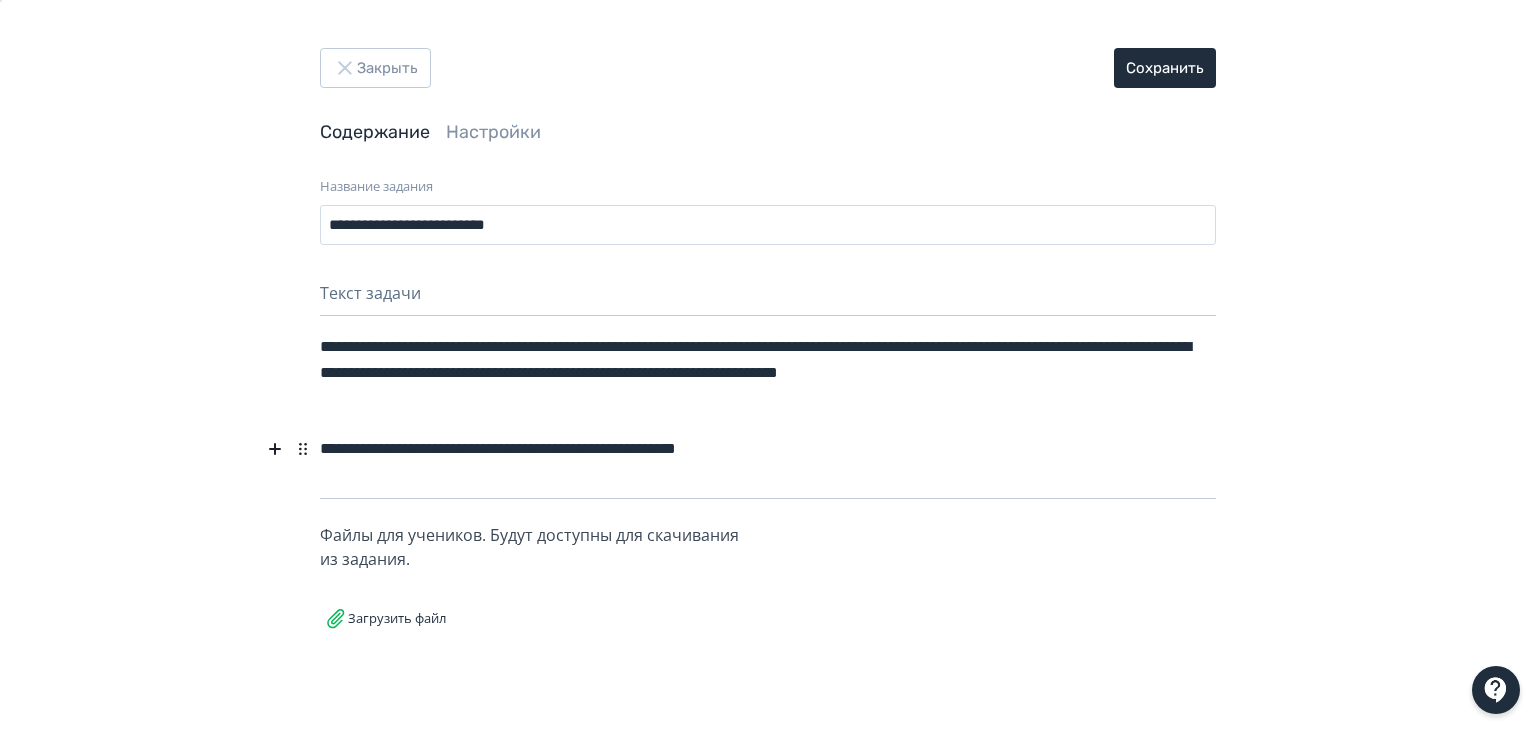 click on "**********" at bounding box center [768, 448] 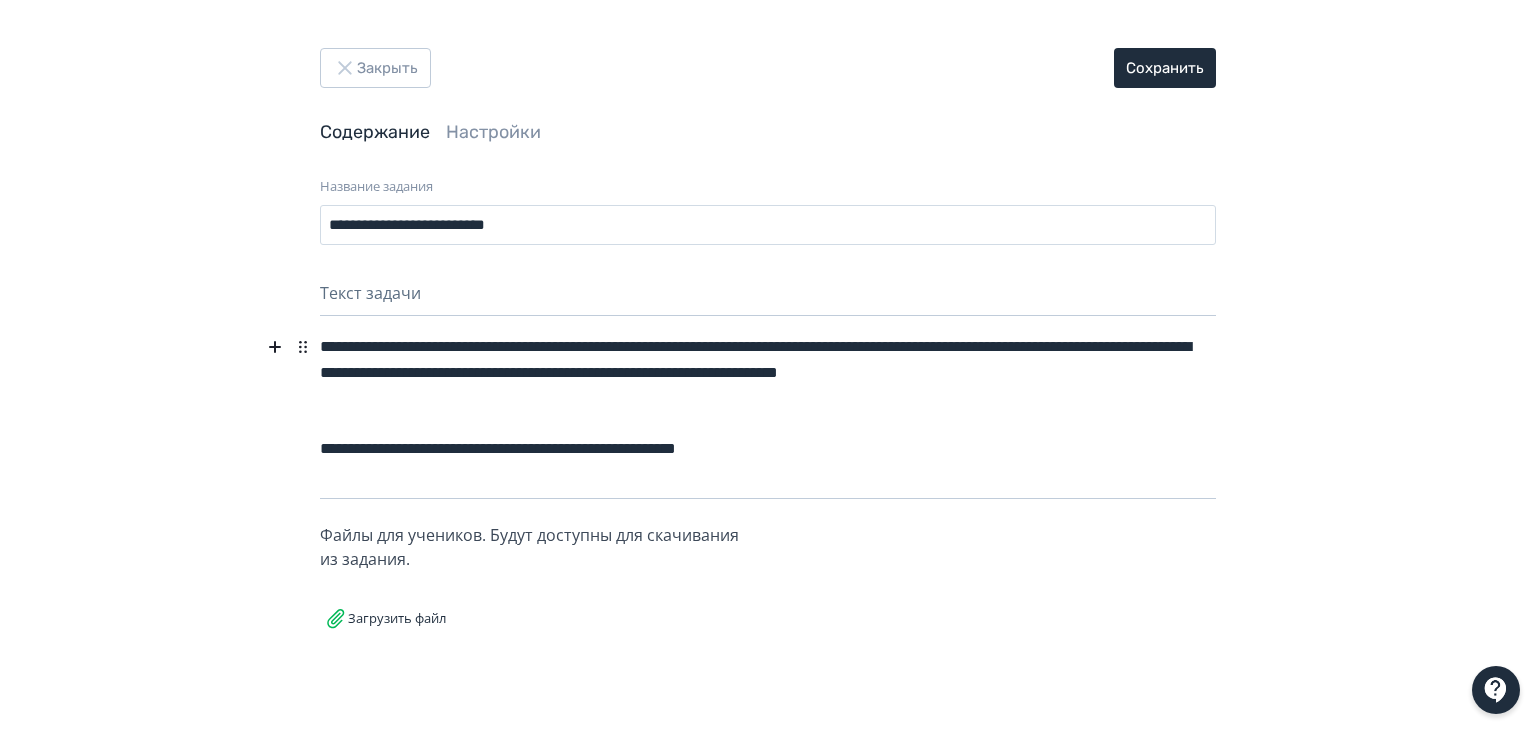 click on "**********" at bounding box center (768, 365) 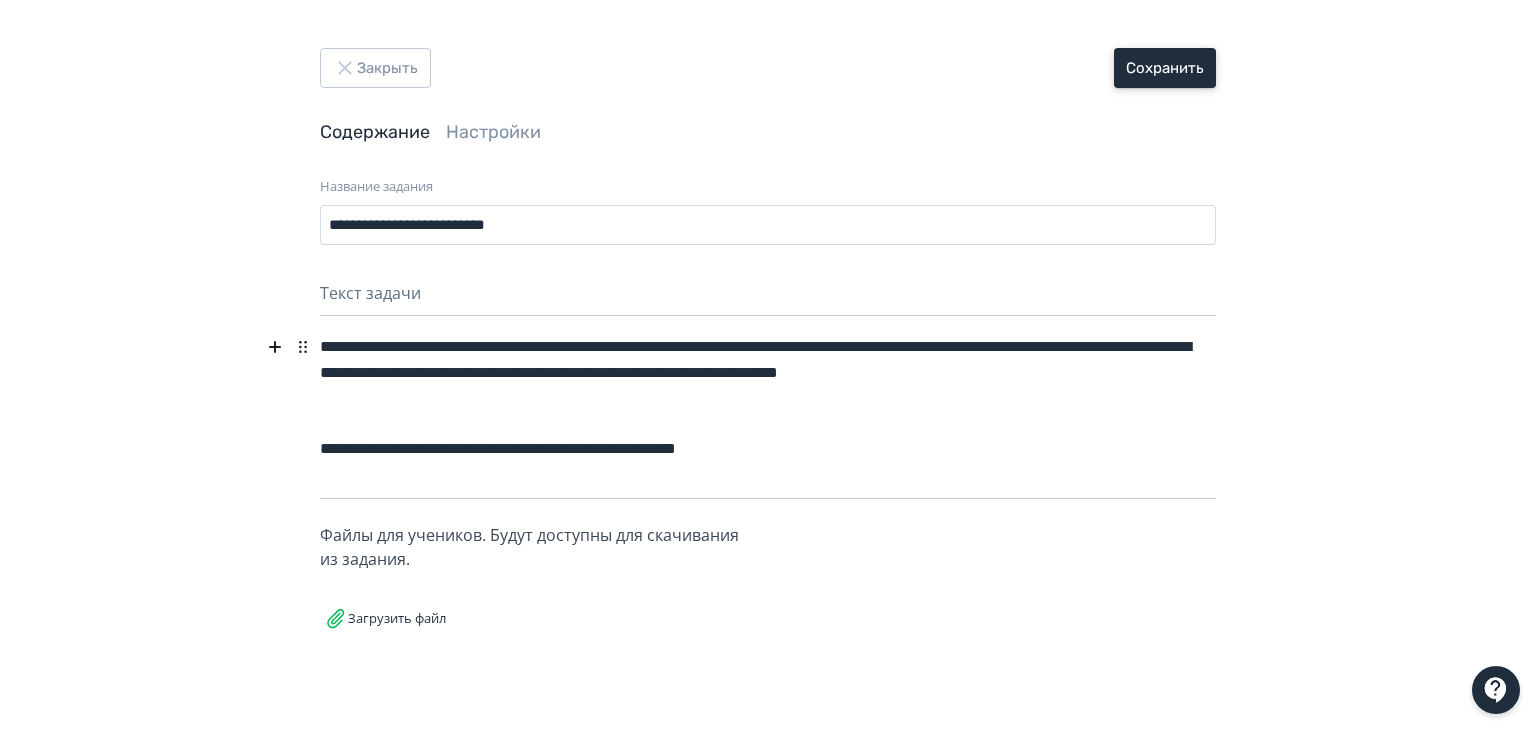 click on "Сохранить" at bounding box center (1165, 68) 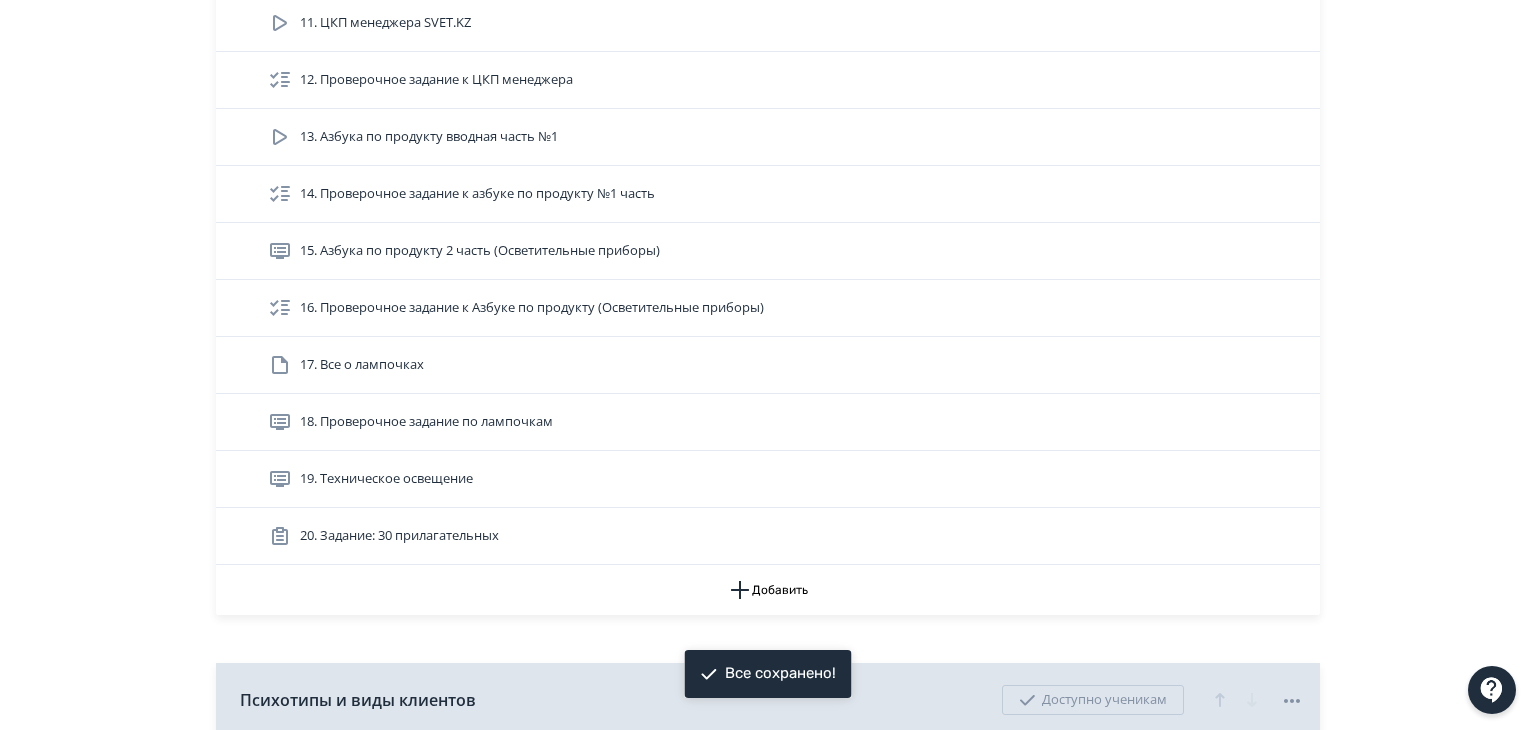 scroll, scrollTop: 1300, scrollLeft: 0, axis: vertical 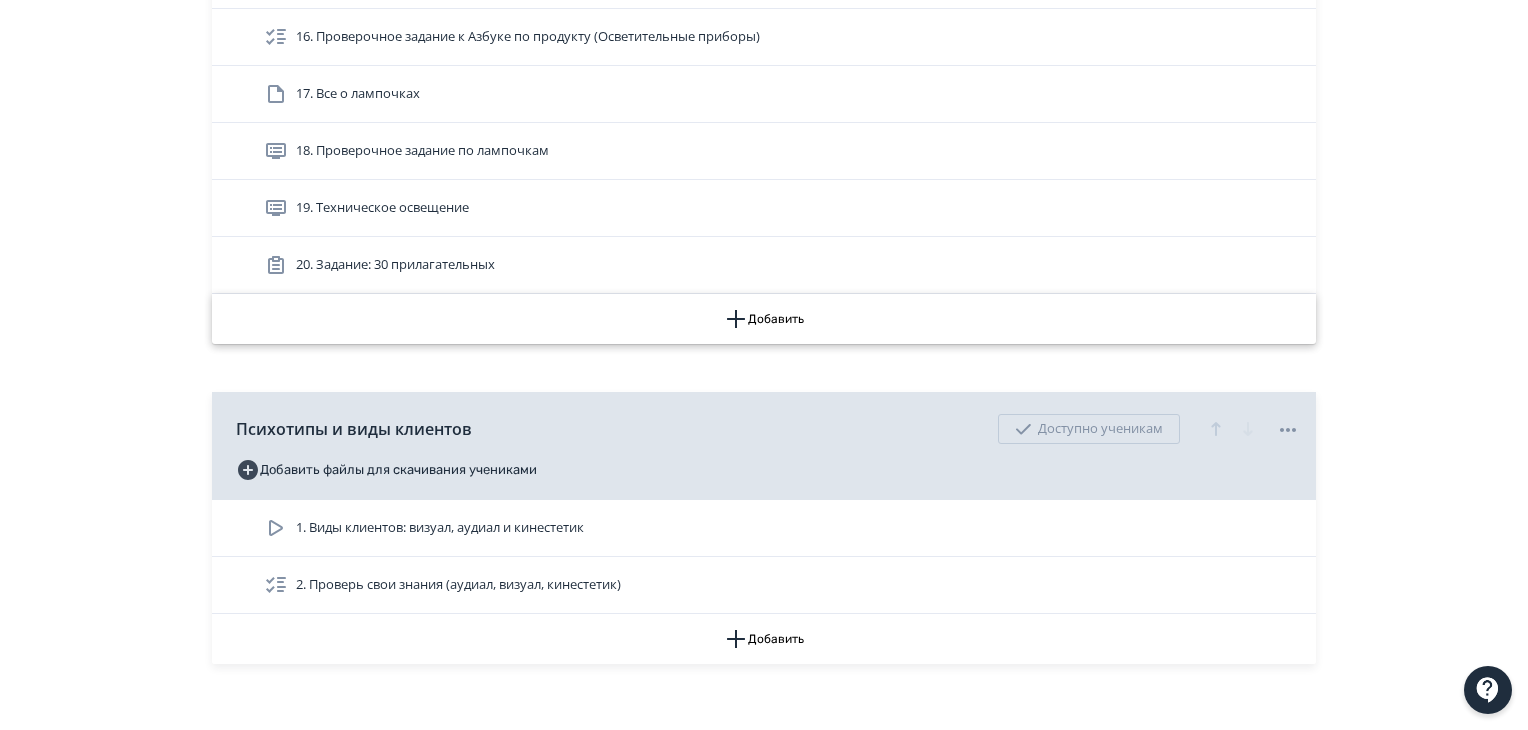 click on "Добавить" at bounding box center [764, 319] 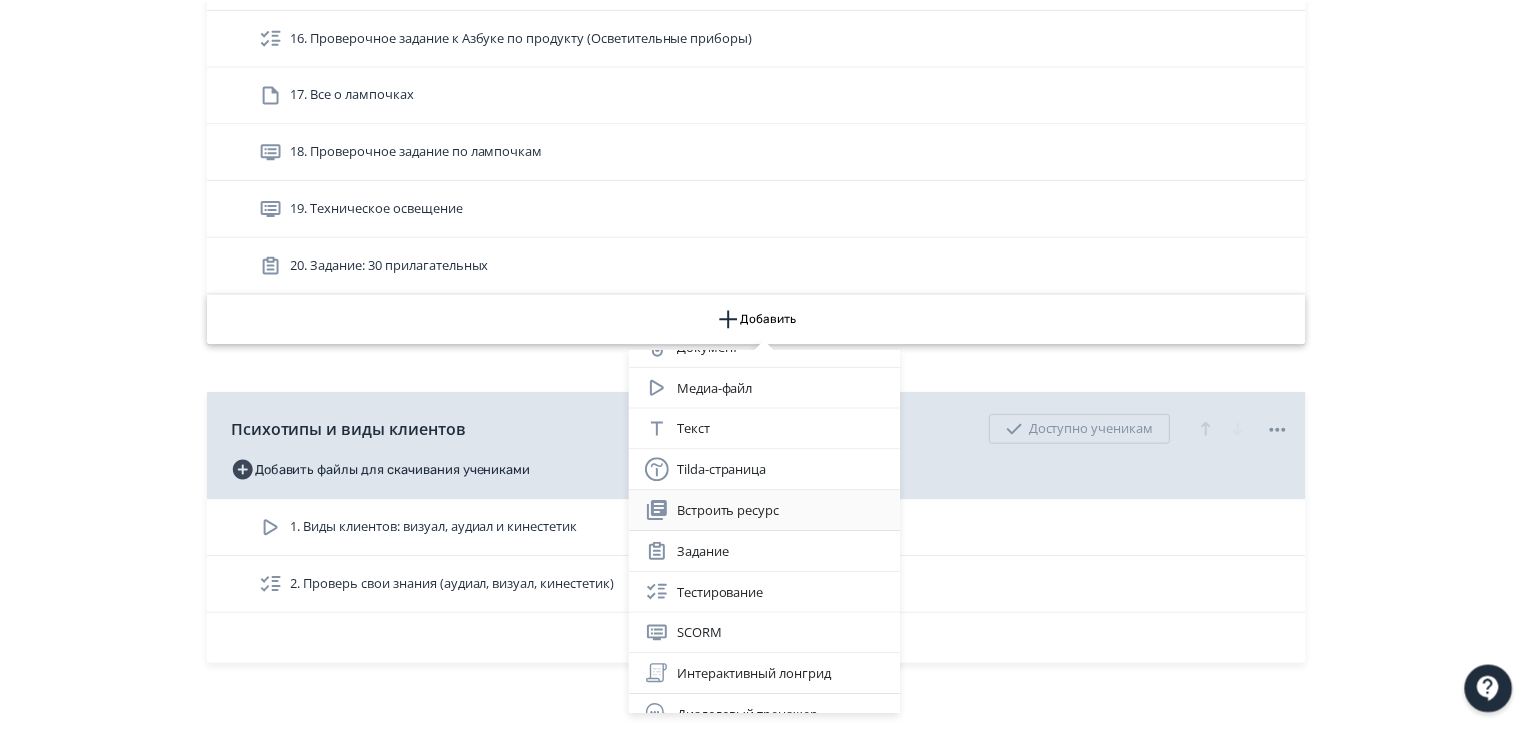 scroll, scrollTop: 43, scrollLeft: 0, axis: vertical 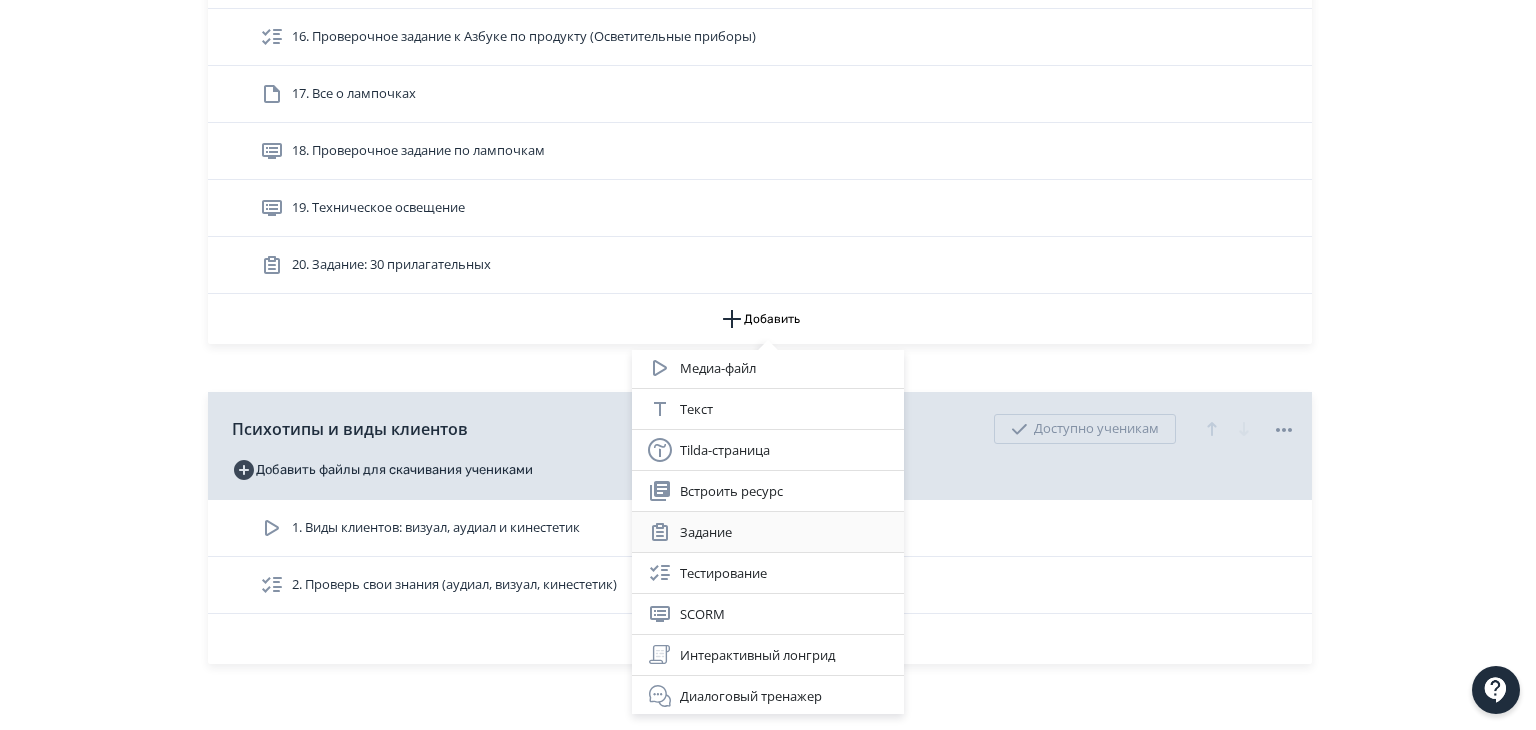 click on "Задание" at bounding box center (768, 532) 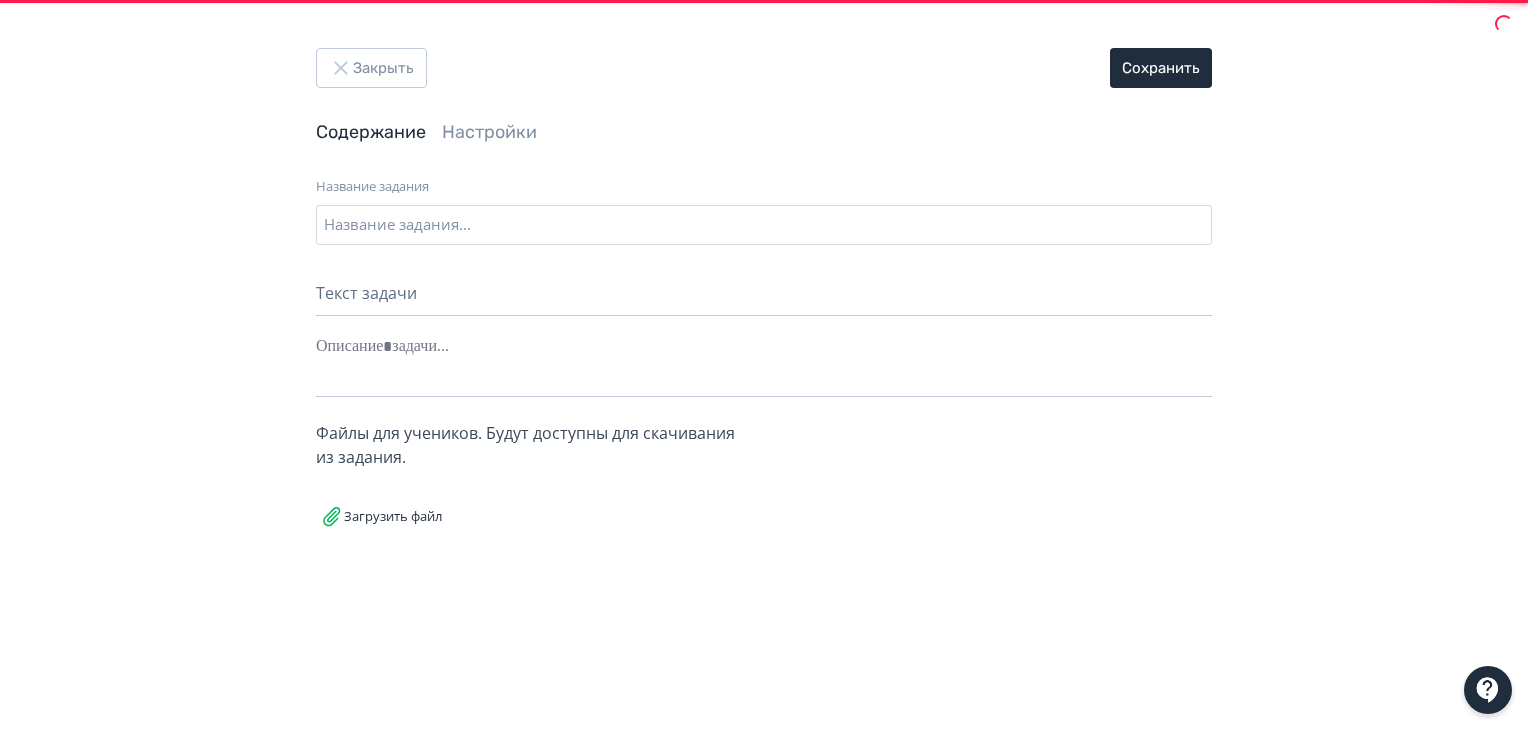 scroll, scrollTop: 0, scrollLeft: 0, axis: both 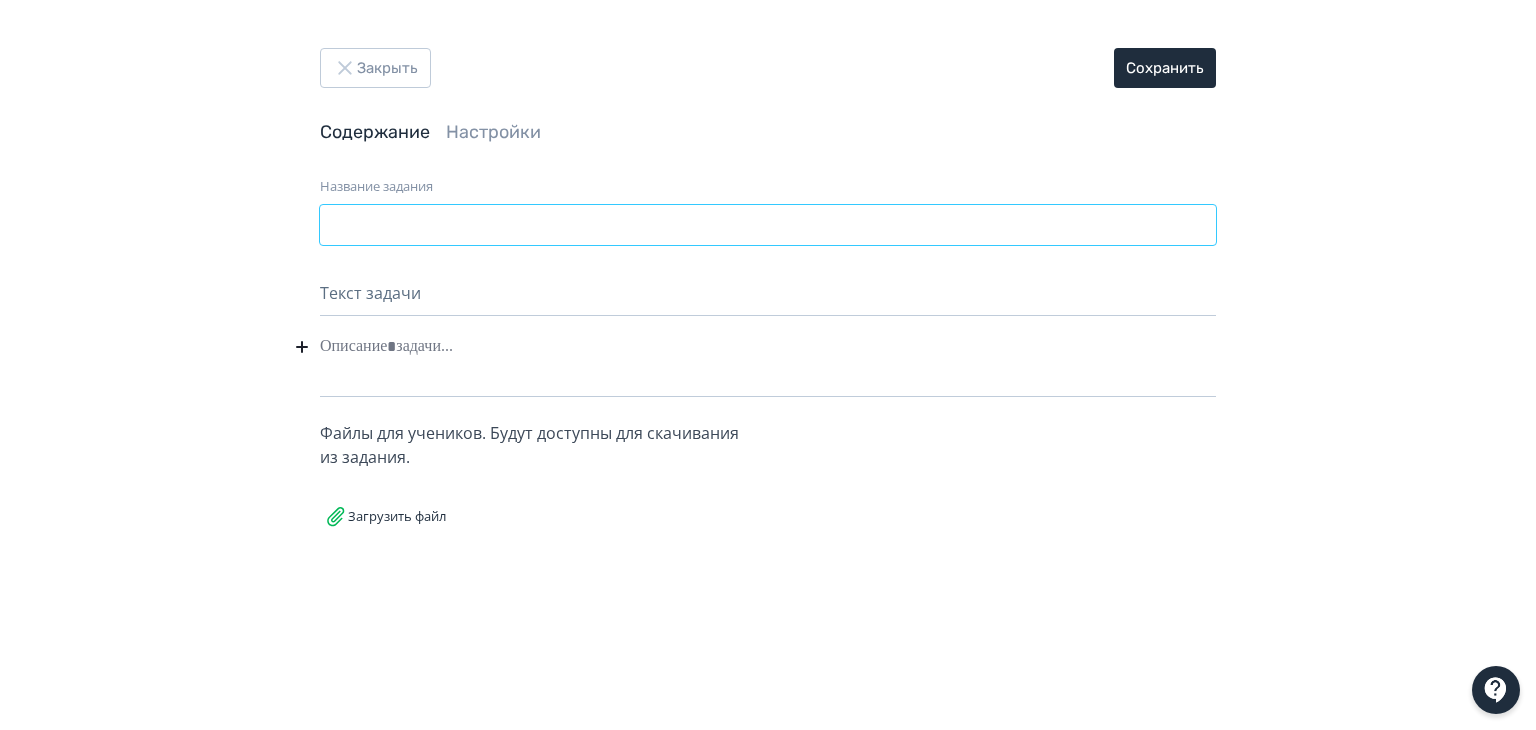click on "Название задания" at bounding box center (768, 225) 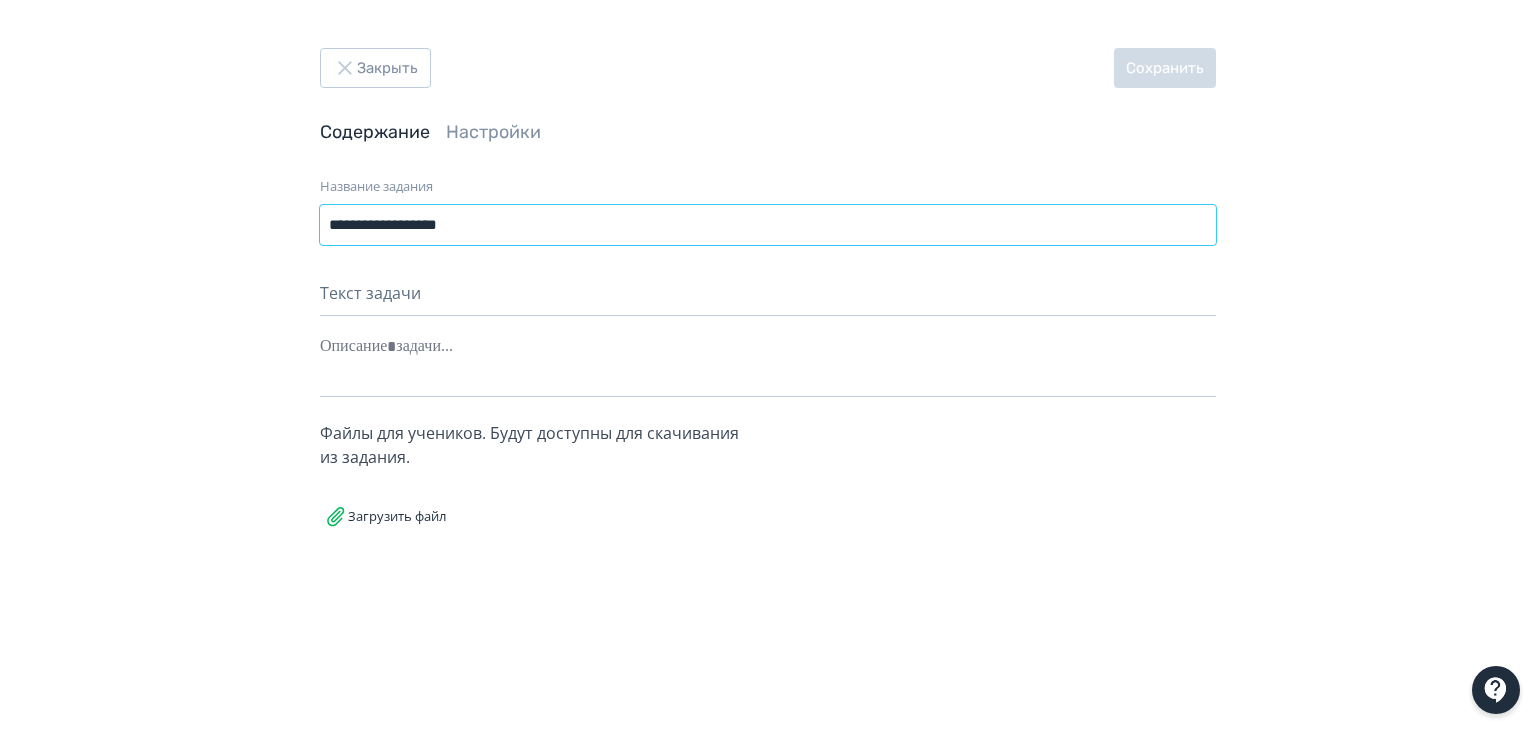 type on "**********" 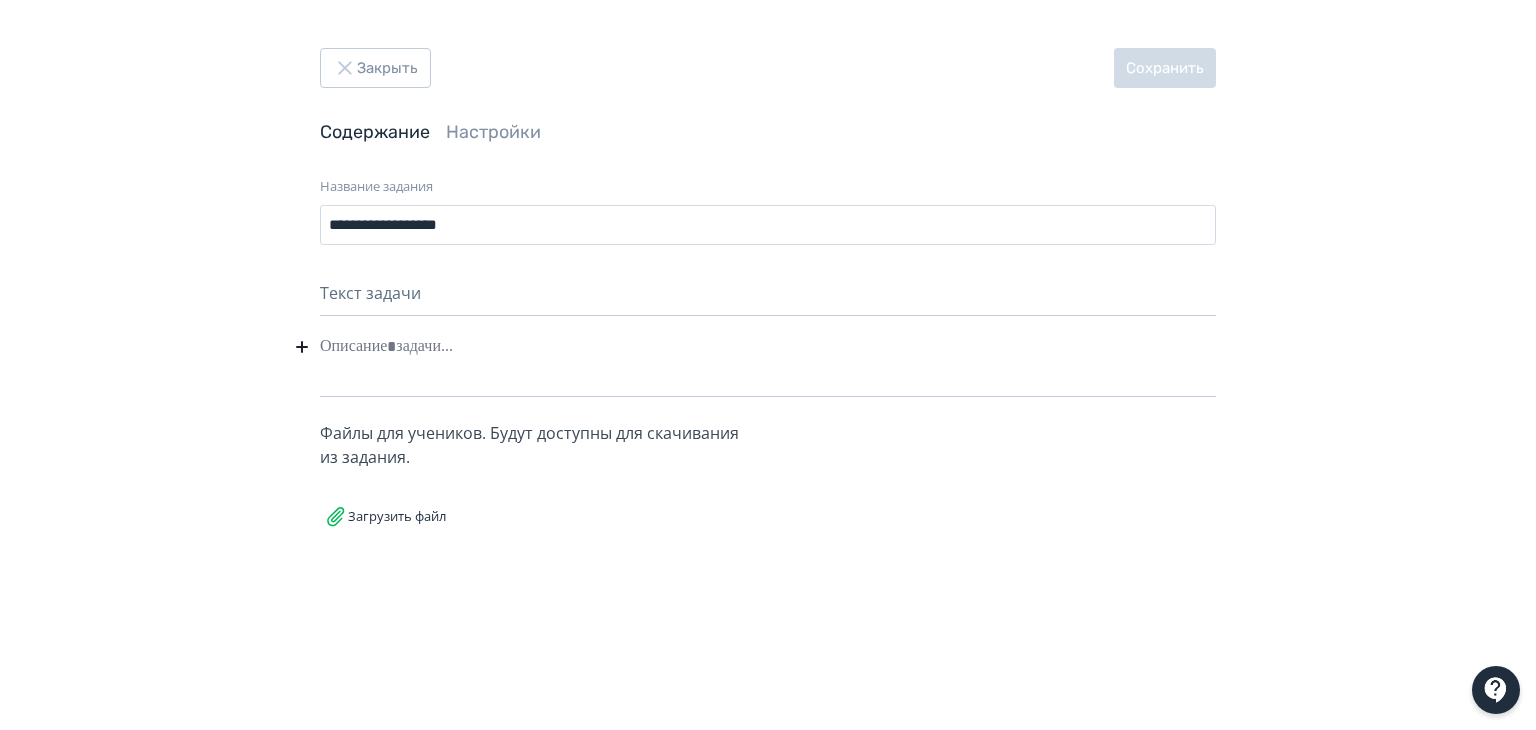 click at bounding box center (768, 347) 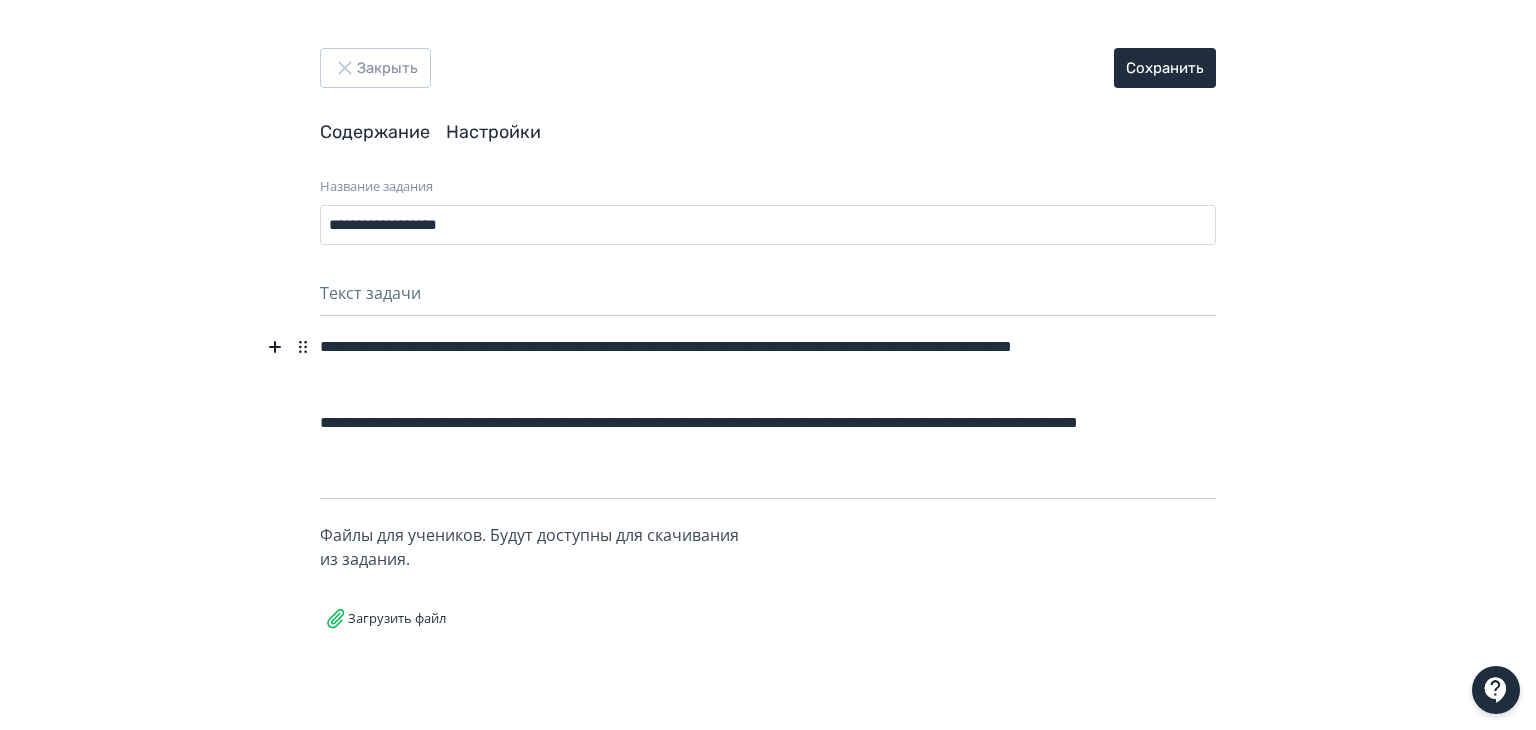 click on "Настройки" at bounding box center (493, 132) 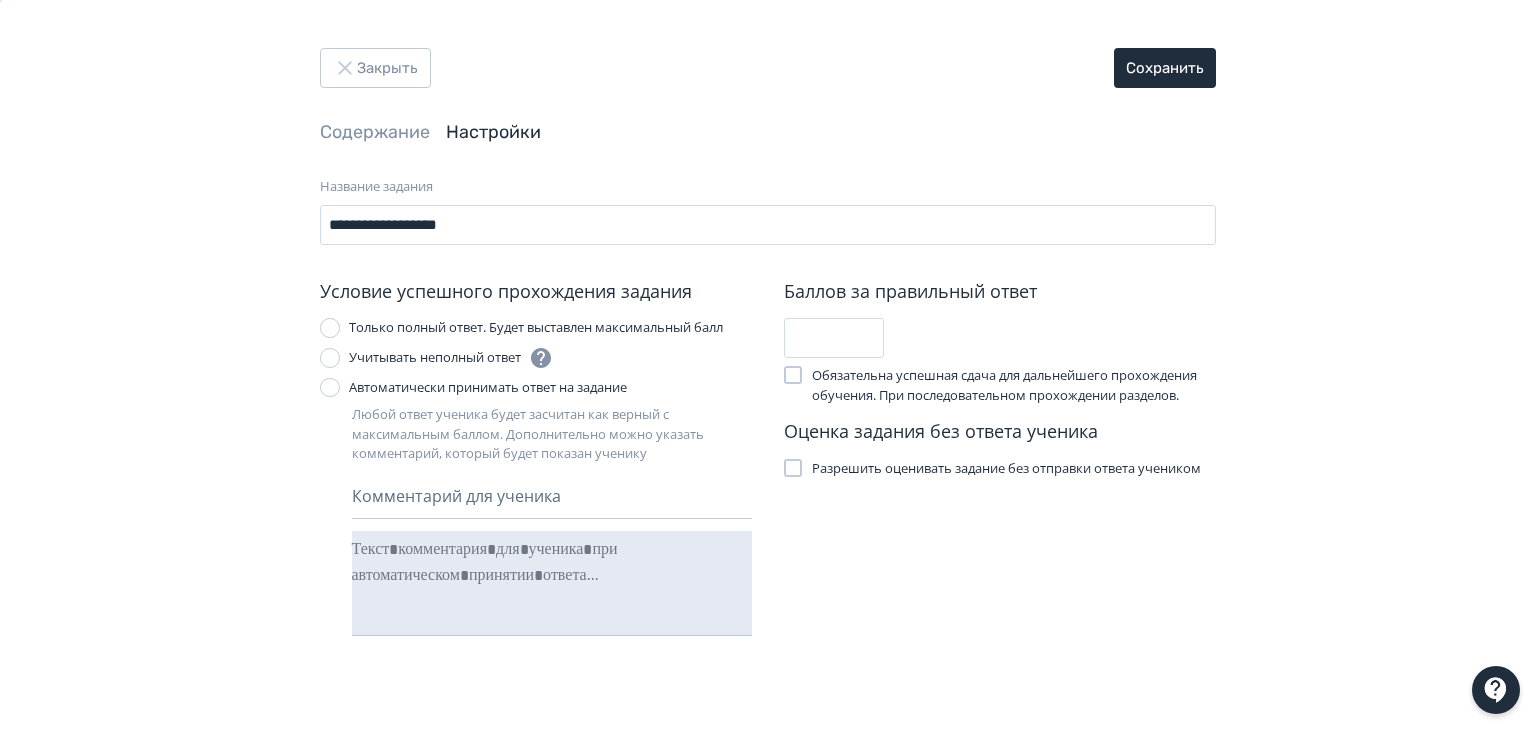 click on "Комментарий для ученика" at bounding box center (552, 501) 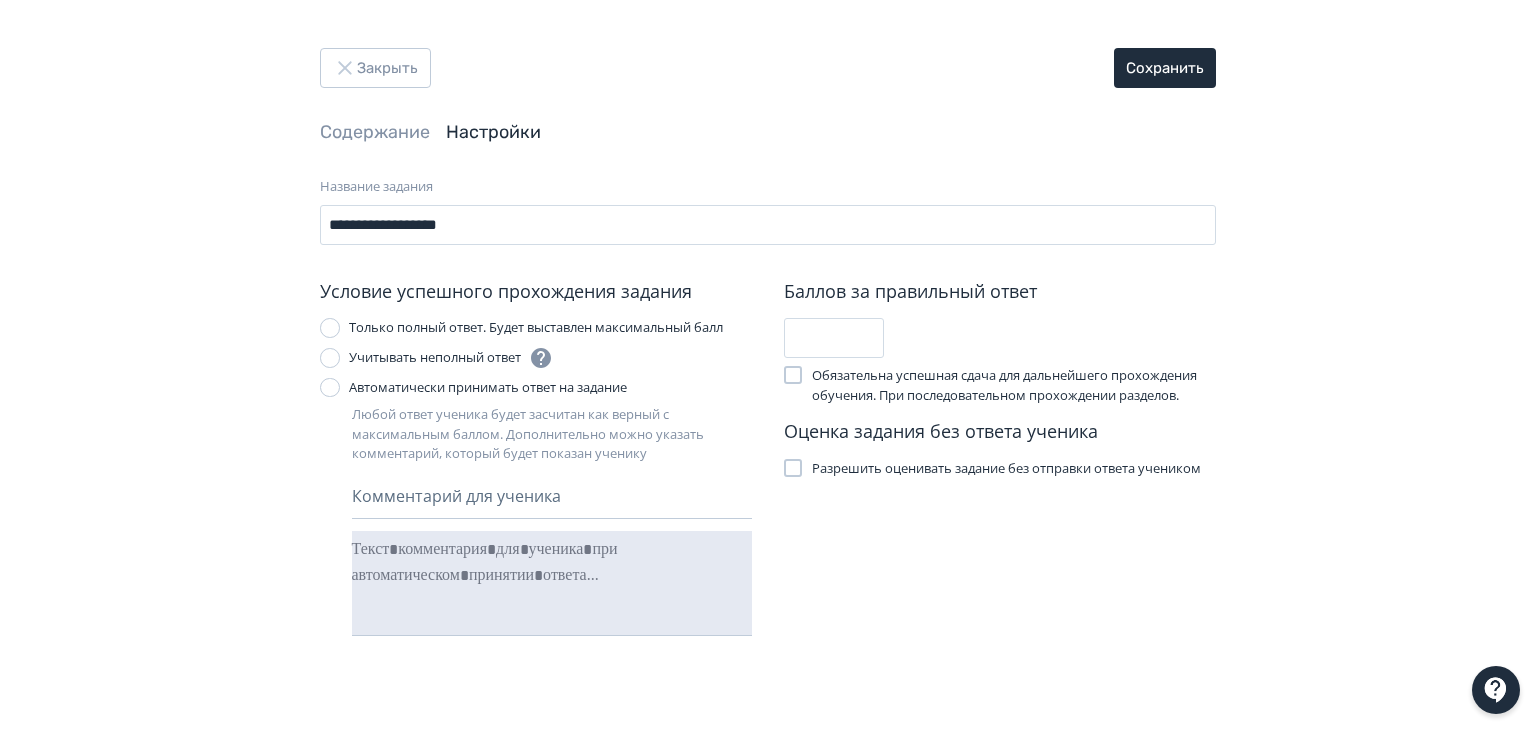 click on "Комментарий для ученика" at bounding box center [552, 501] 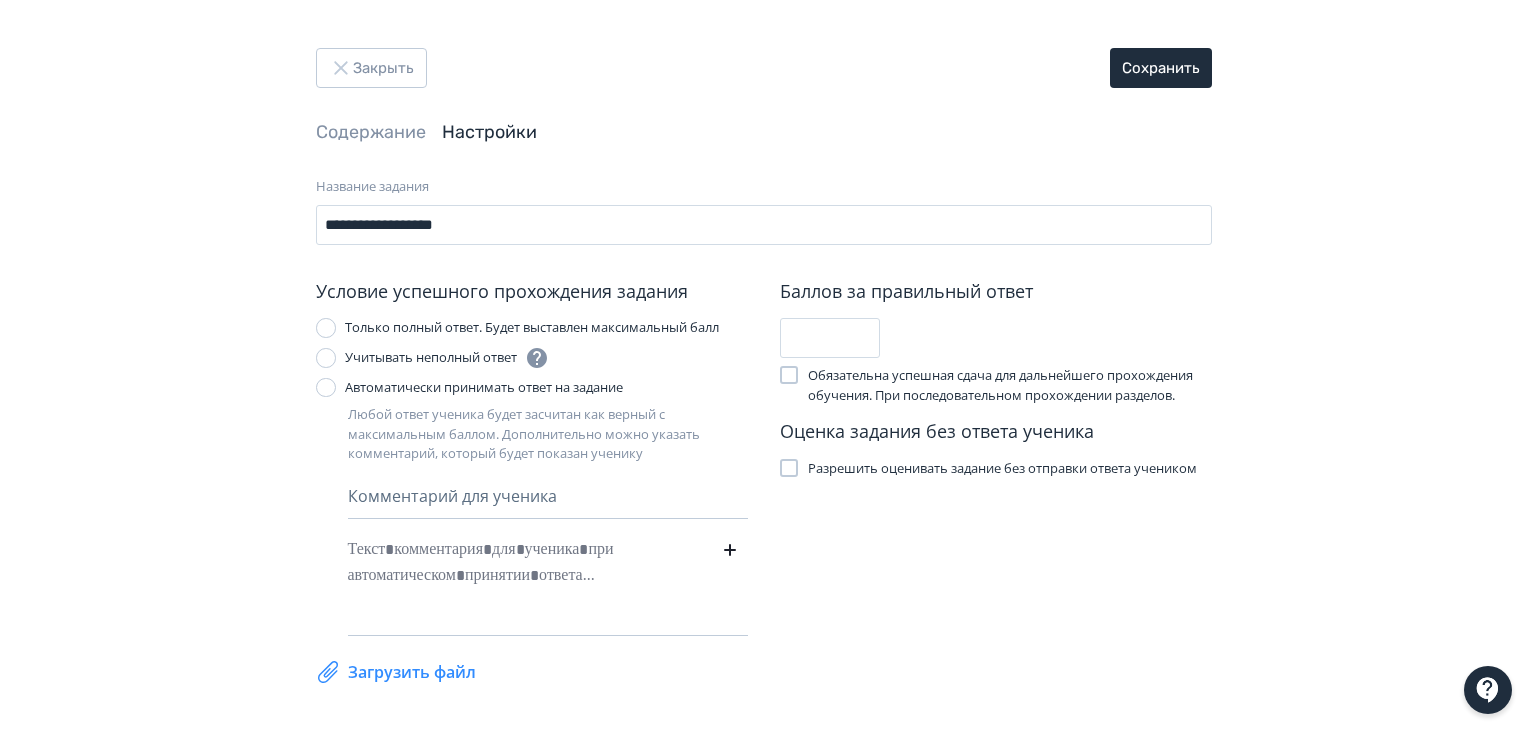 click at bounding box center (518, 563) 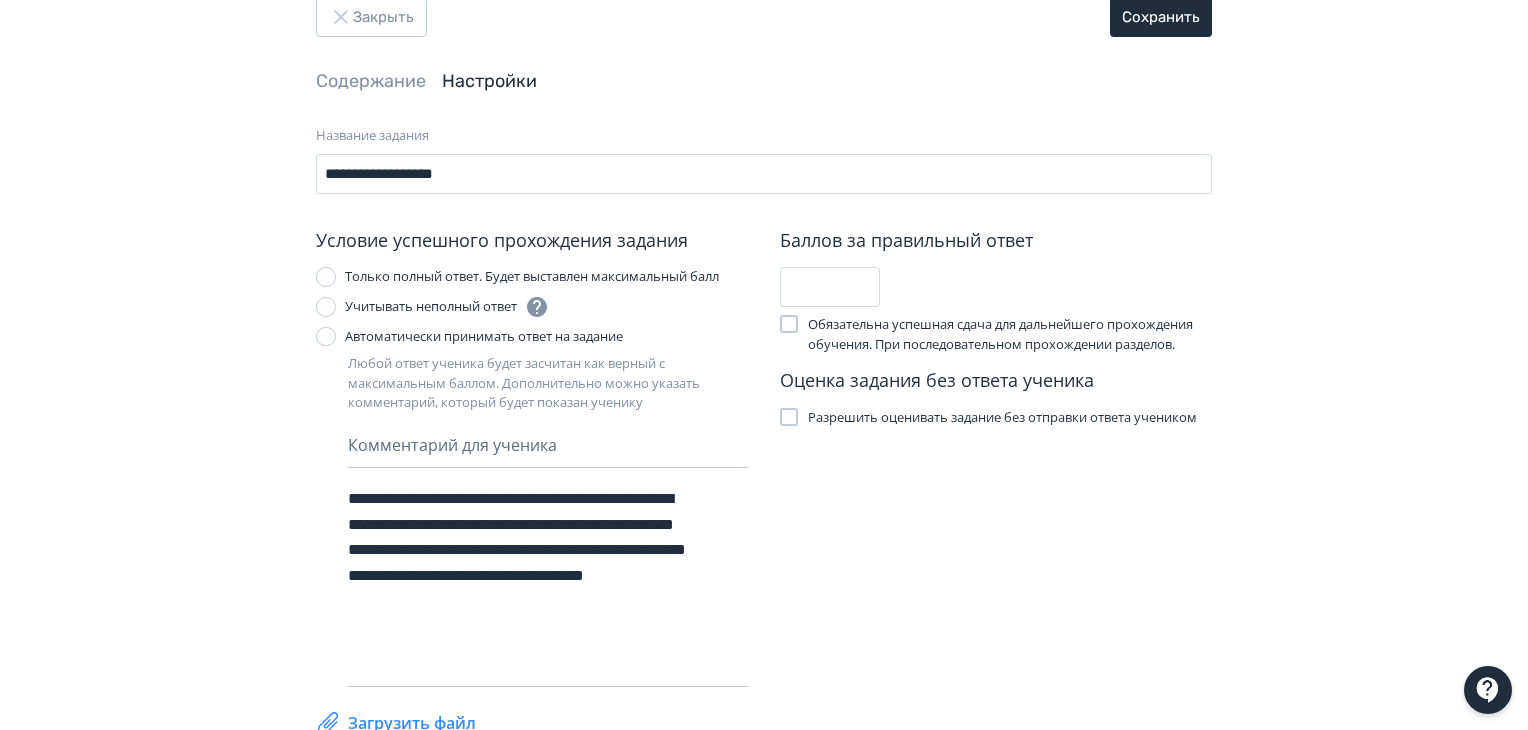 scroll, scrollTop: 16, scrollLeft: 0, axis: vertical 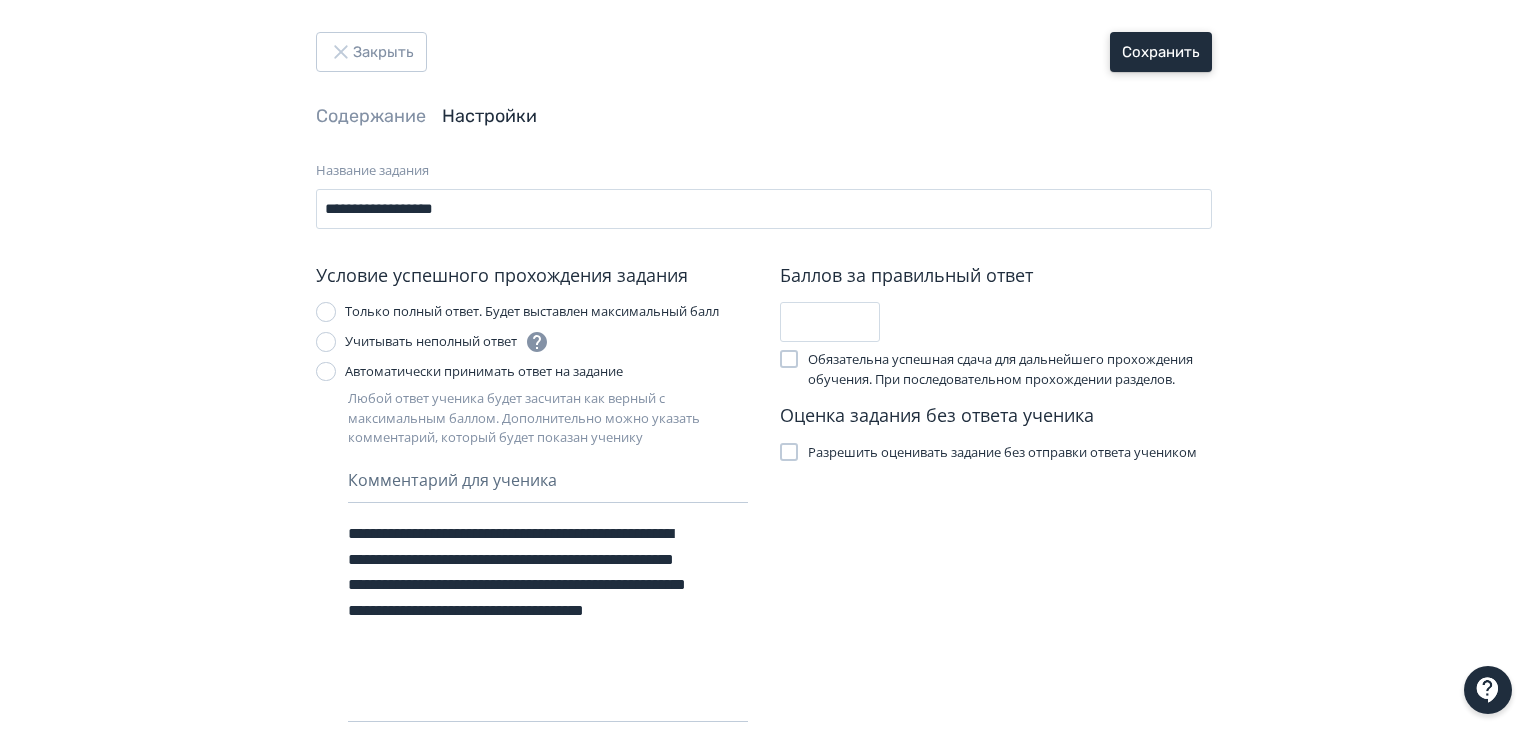 click on "Сохранить" at bounding box center [1161, 52] 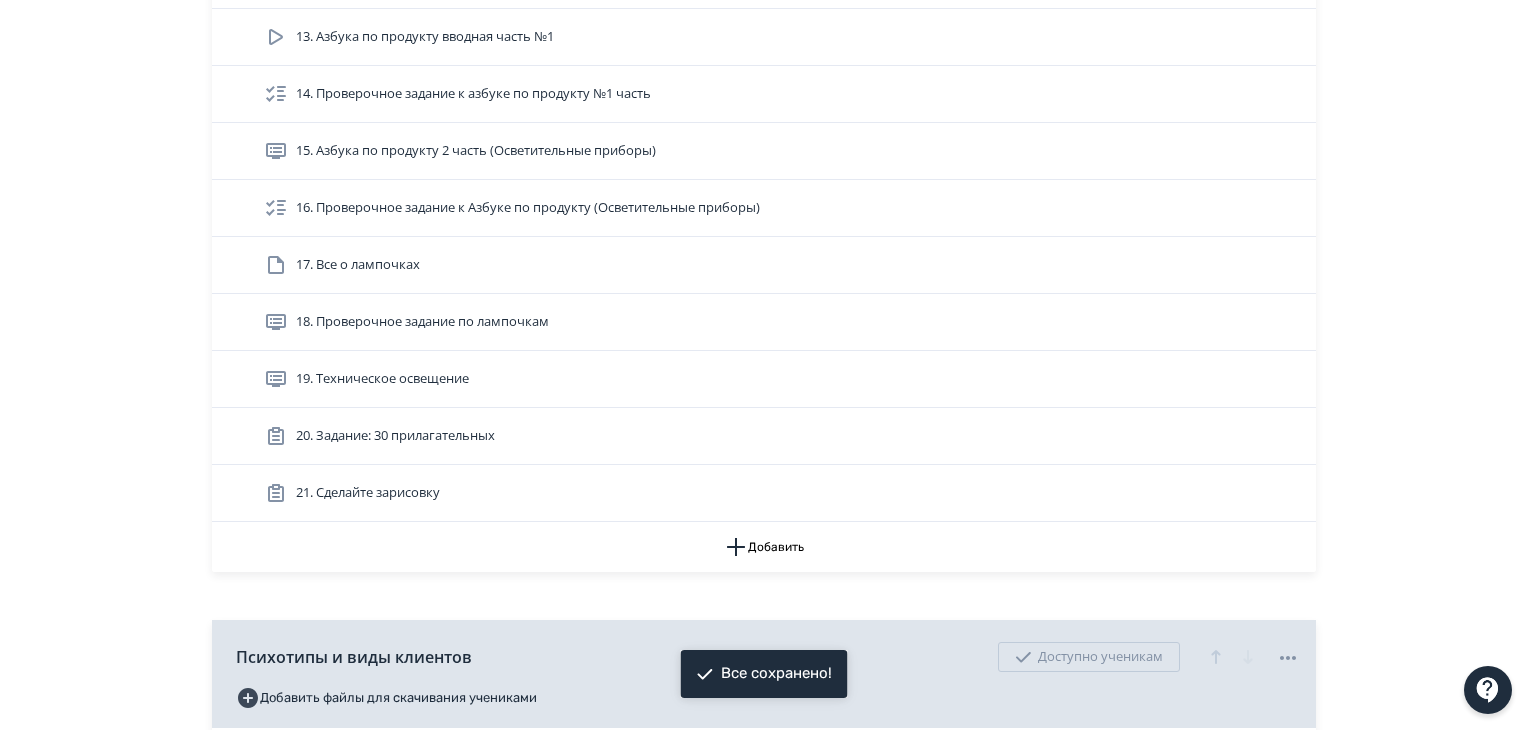 scroll, scrollTop: 1300, scrollLeft: 0, axis: vertical 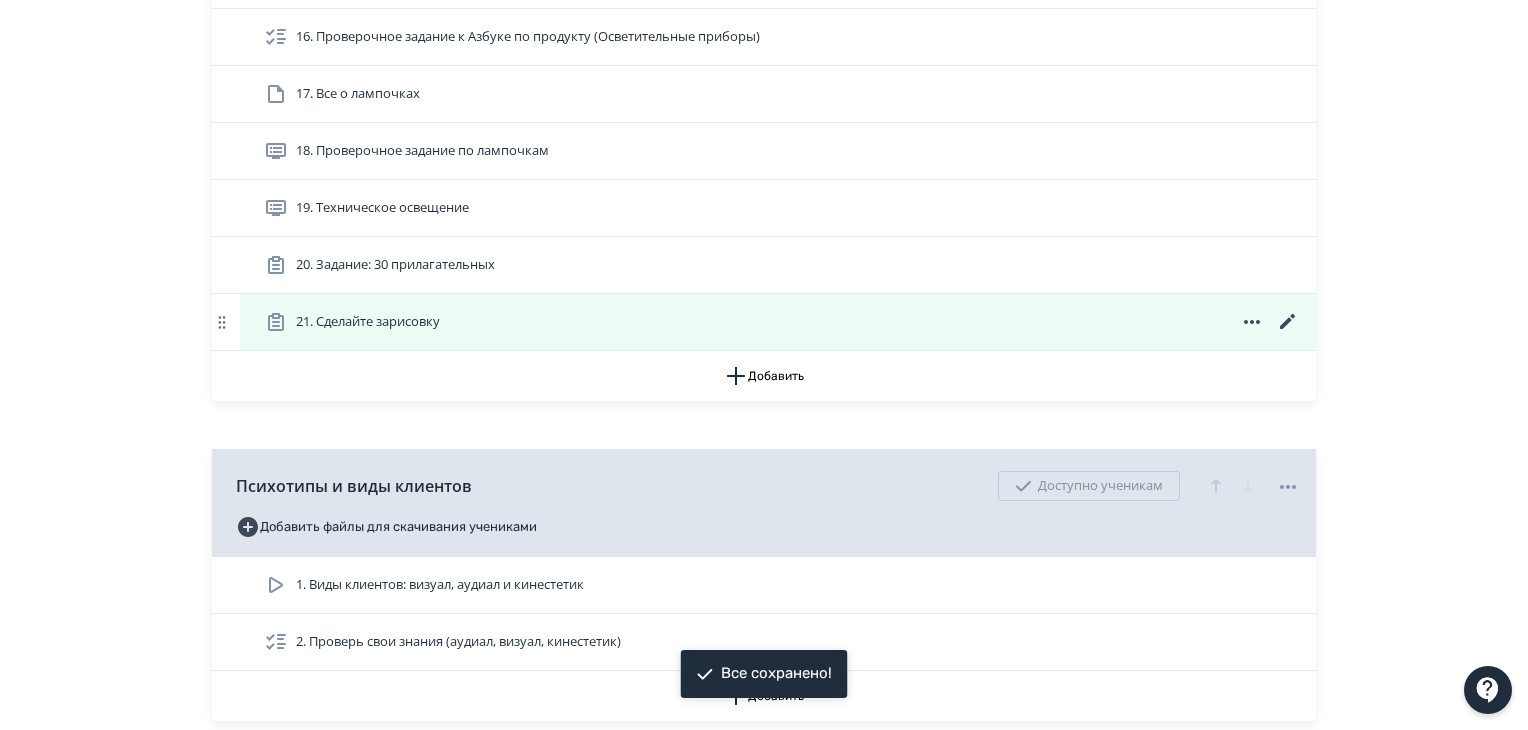 click 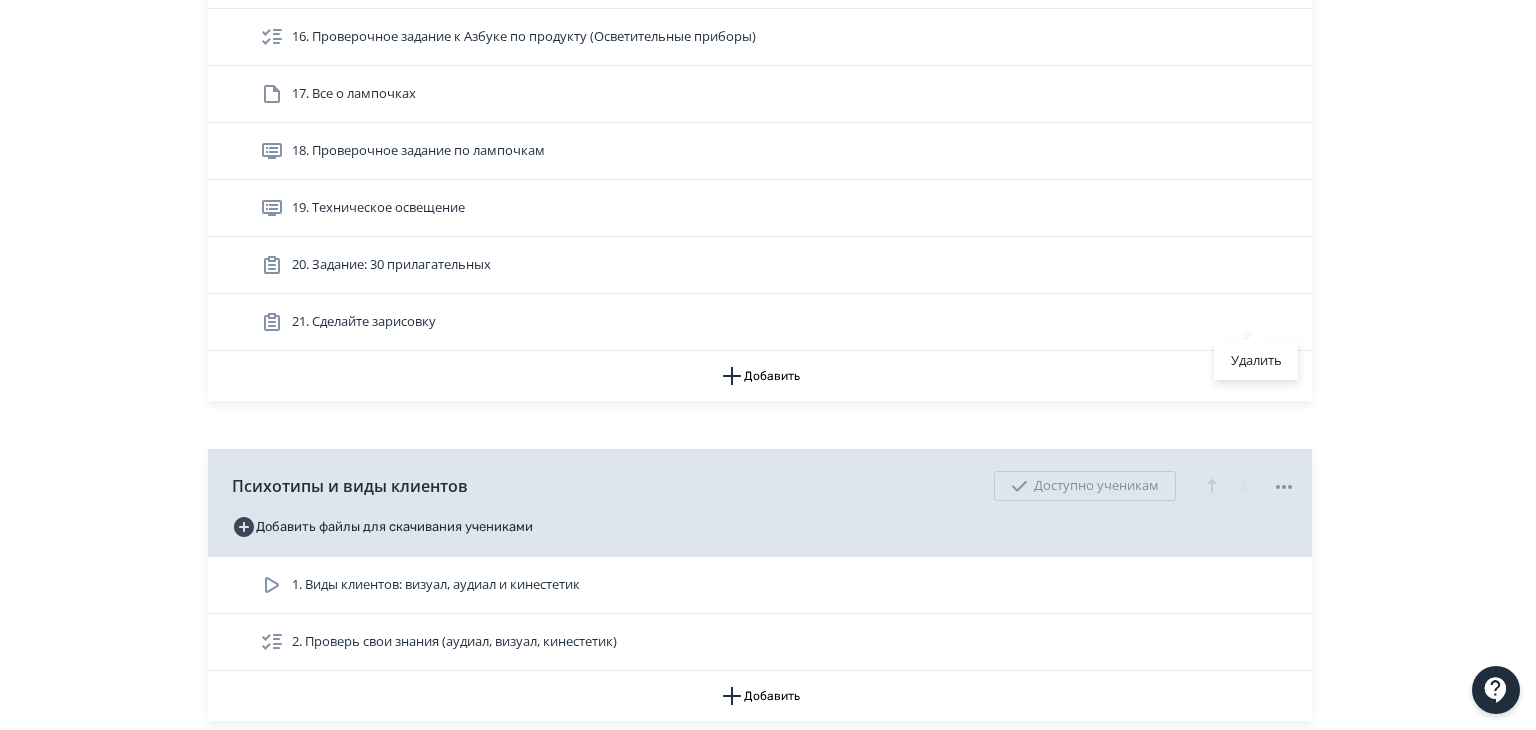 click on "Удалить" at bounding box center [768, 365] 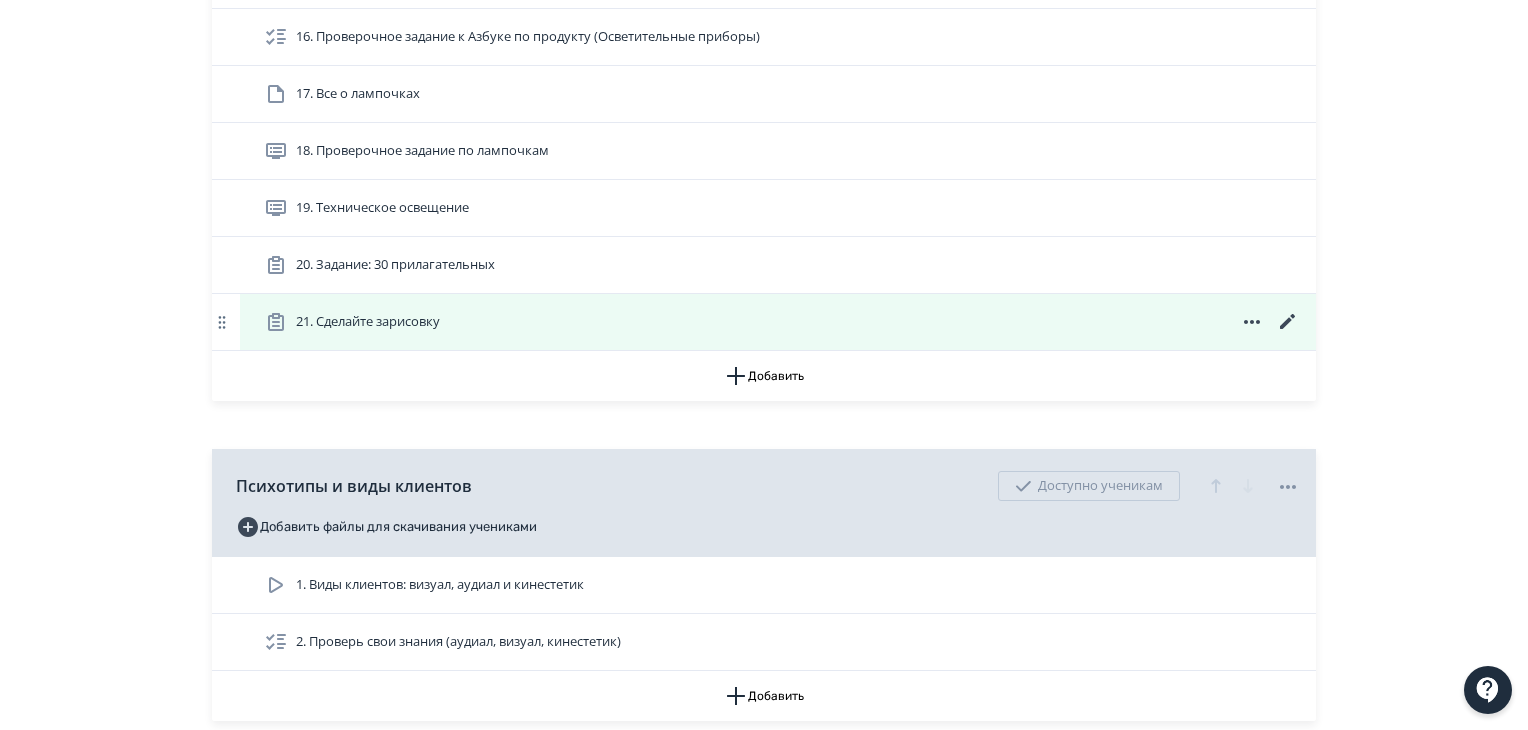 click on "21. Сделайте зарисовку" at bounding box center (782, 322) 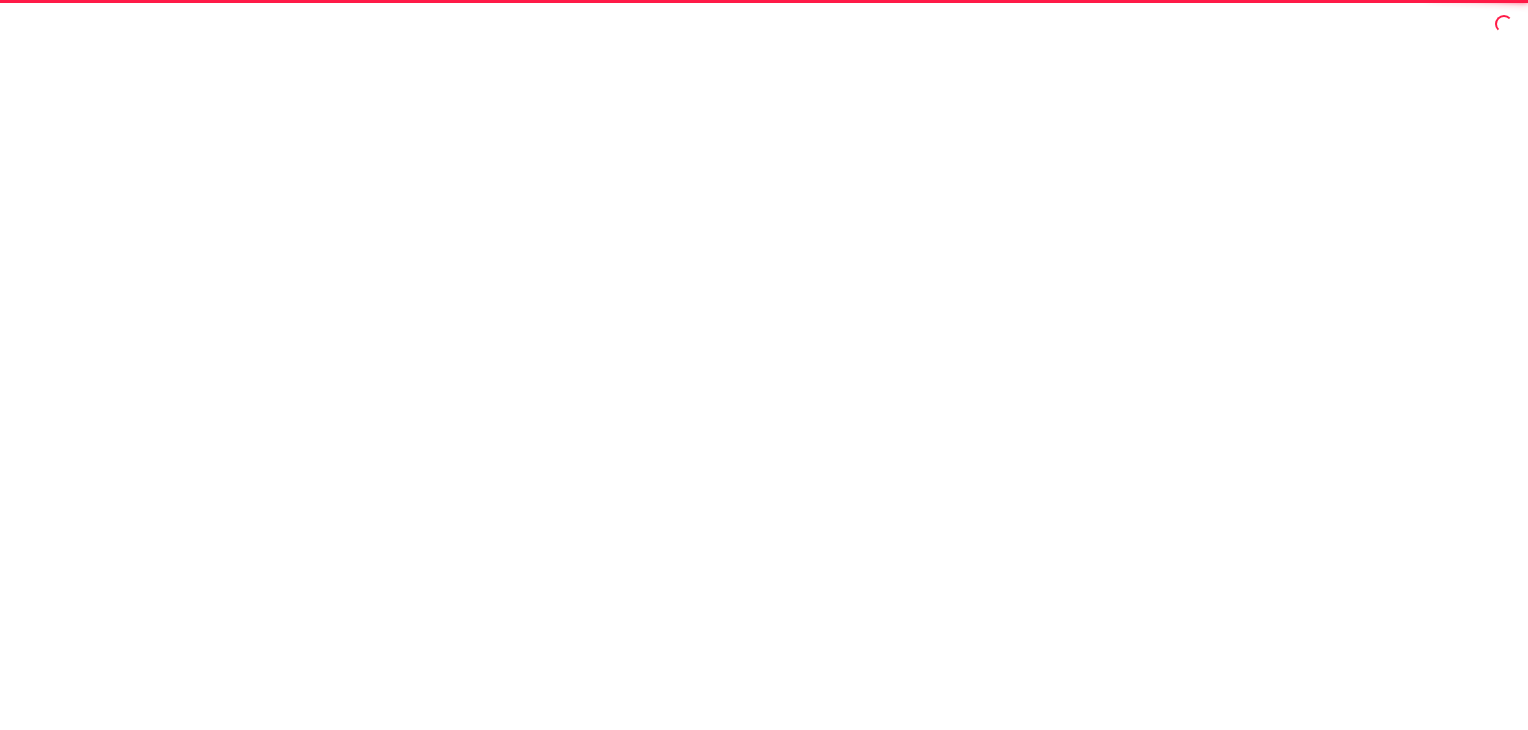 scroll, scrollTop: 0, scrollLeft: 0, axis: both 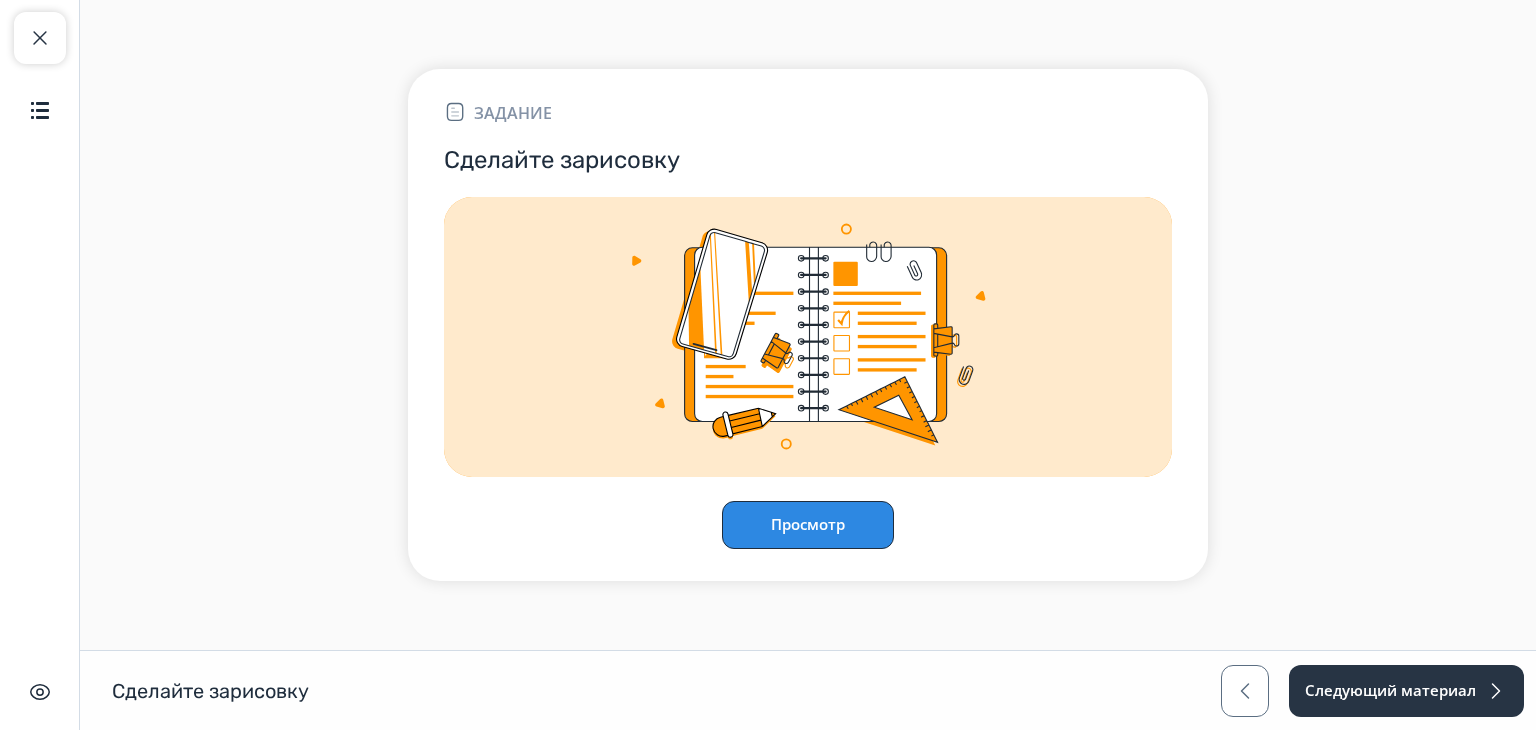 click on "Просмотр" at bounding box center (808, 525) 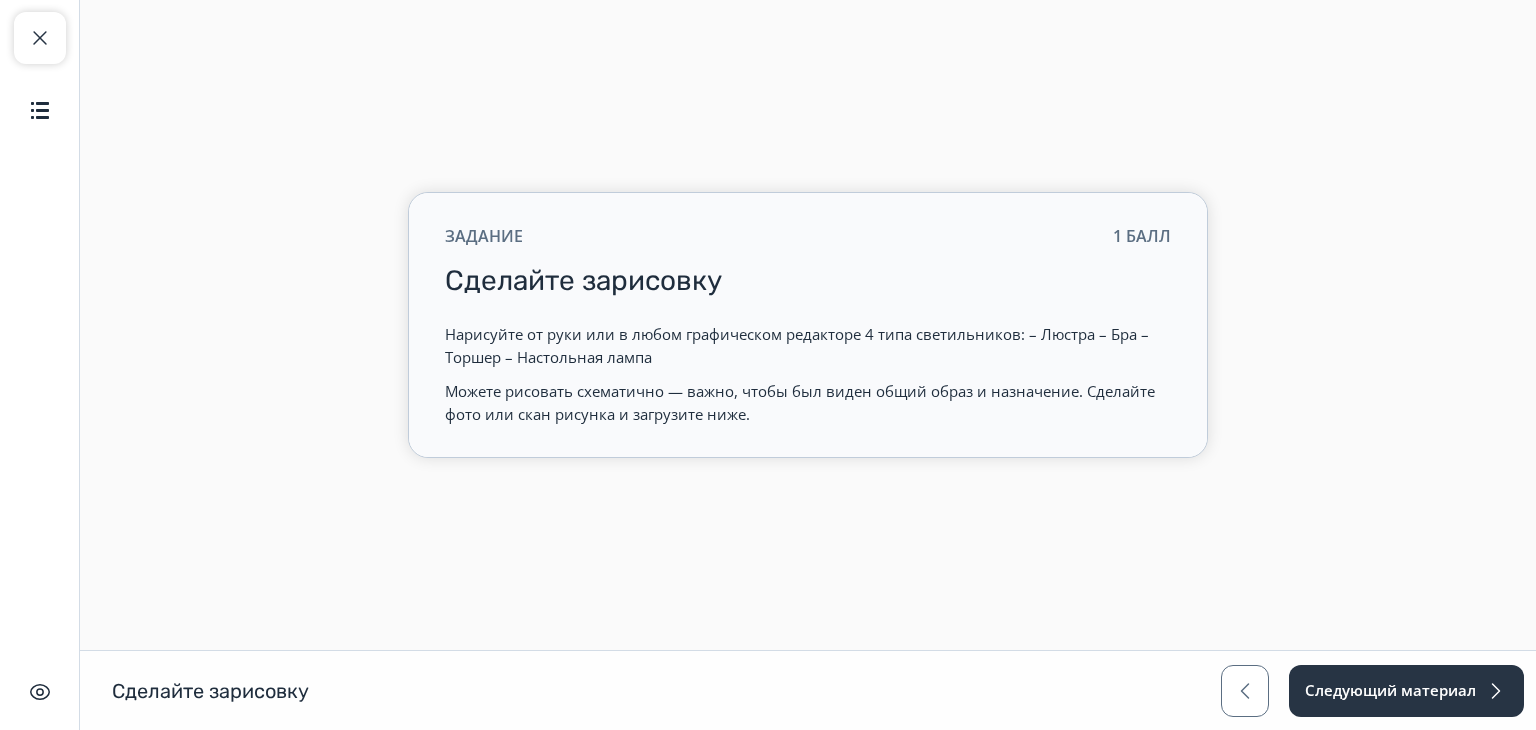 click on "Можете рисовать схематично — важно, чтобы был виден общий образ и назначение.
Сделайте фото или скан рисунка и загрузите ниже." at bounding box center (808, 402) 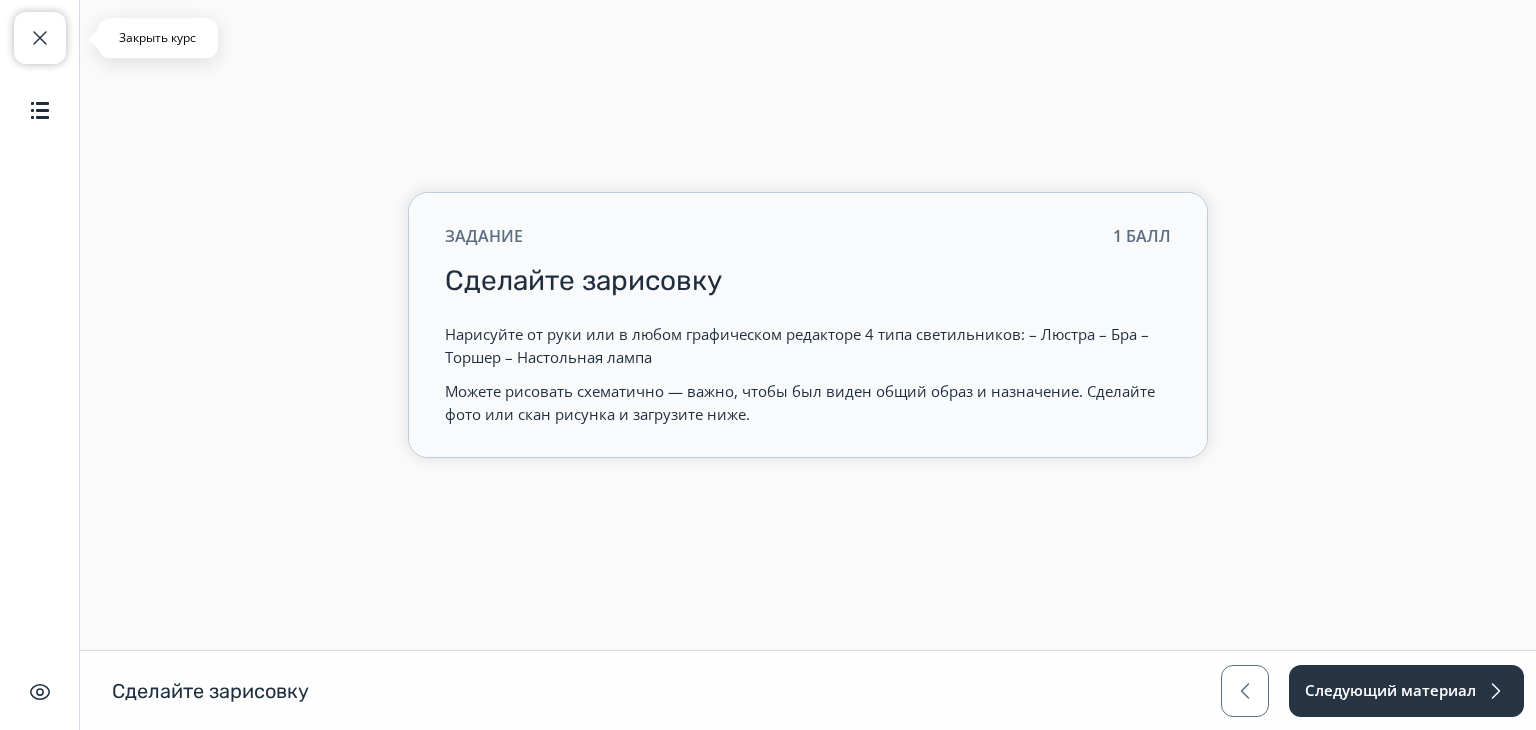 click on "Закрыть курс" at bounding box center (40, 38) 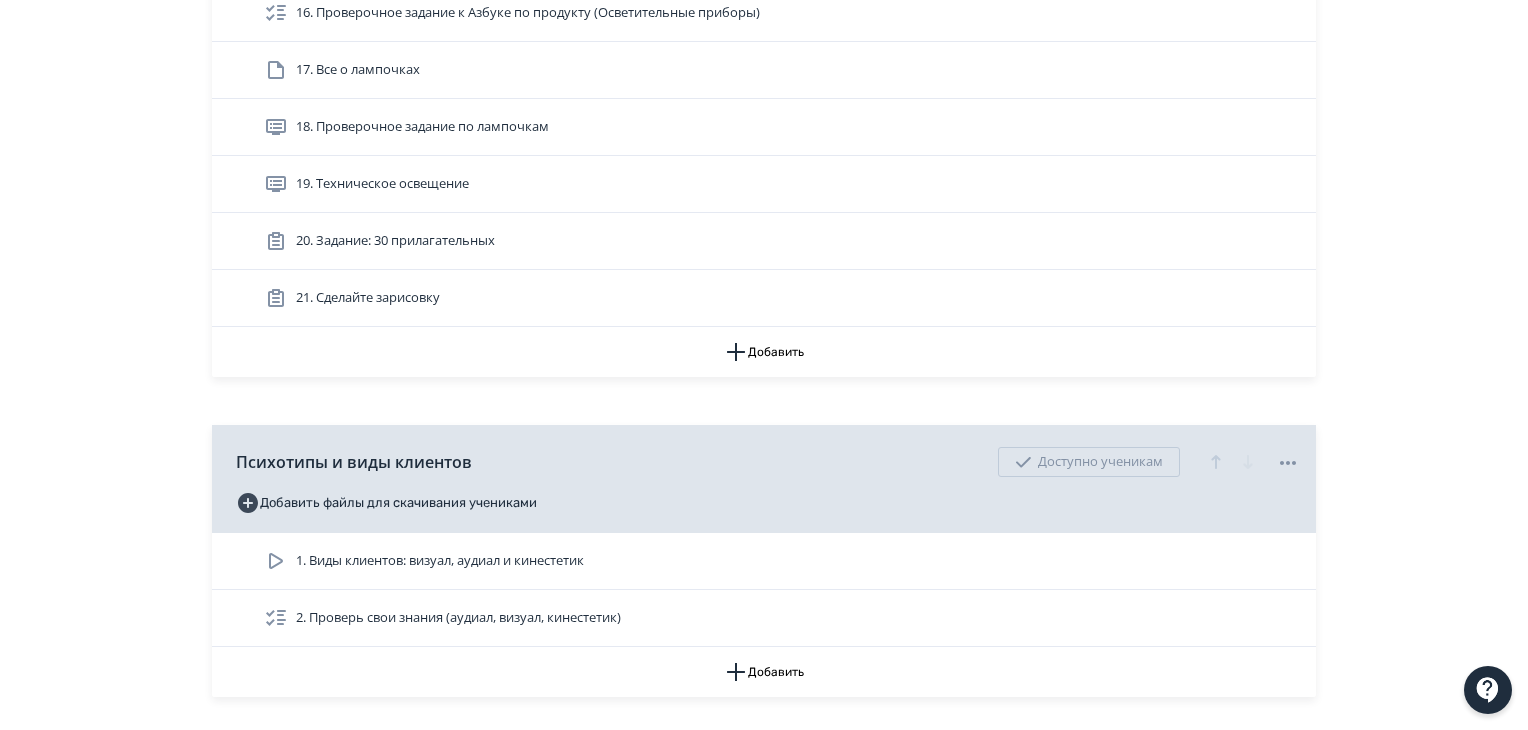 scroll, scrollTop: 1400, scrollLeft: 0, axis: vertical 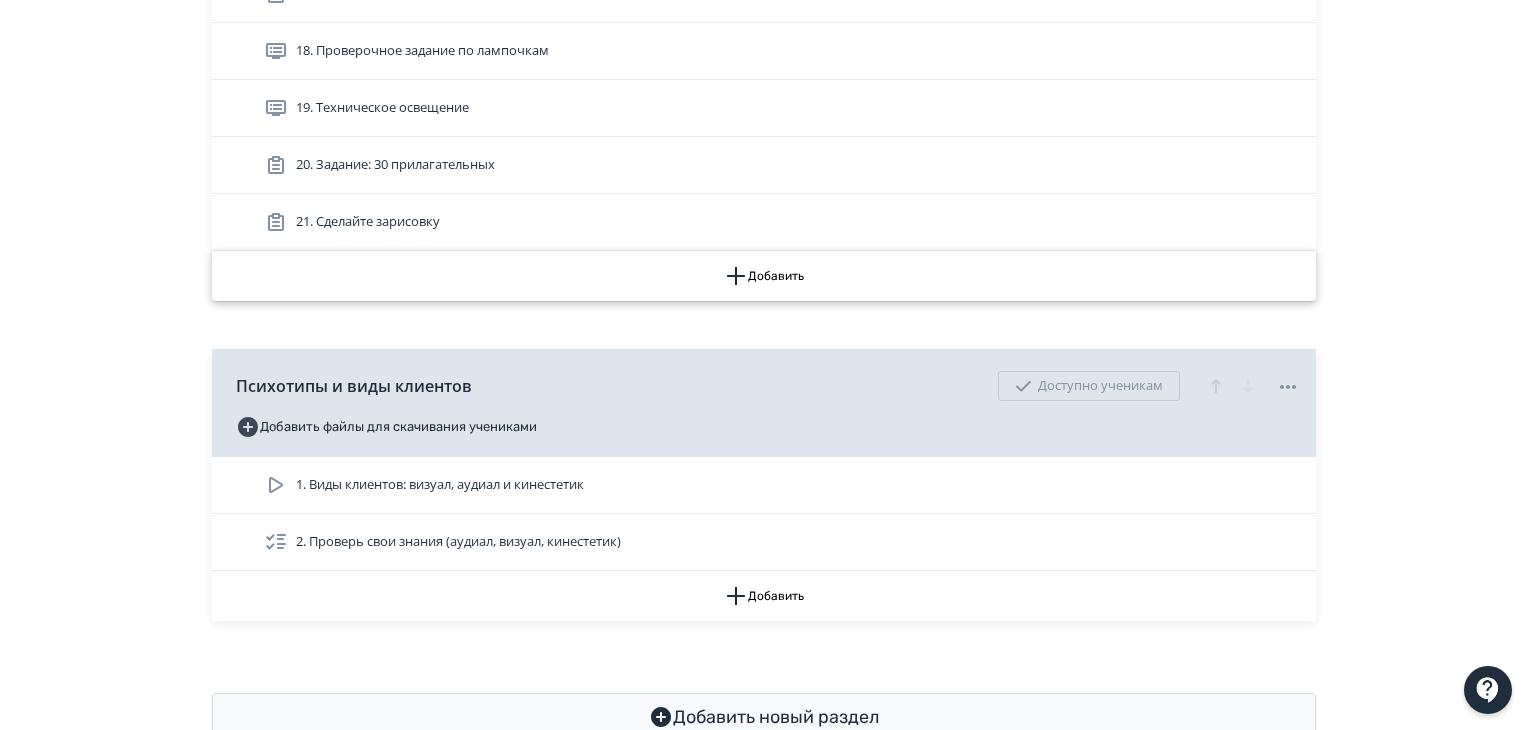 click 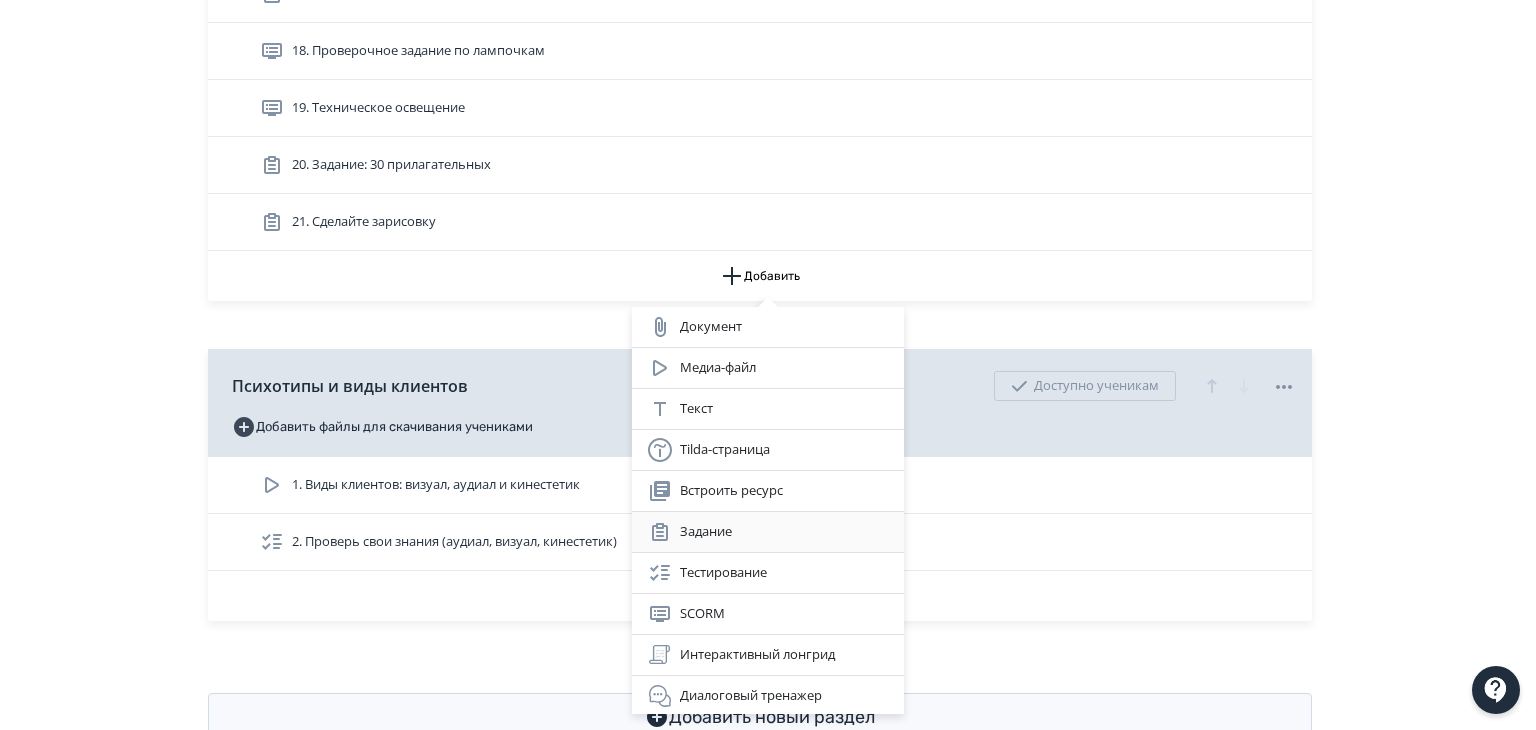 click on "Задание" at bounding box center (768, 532) 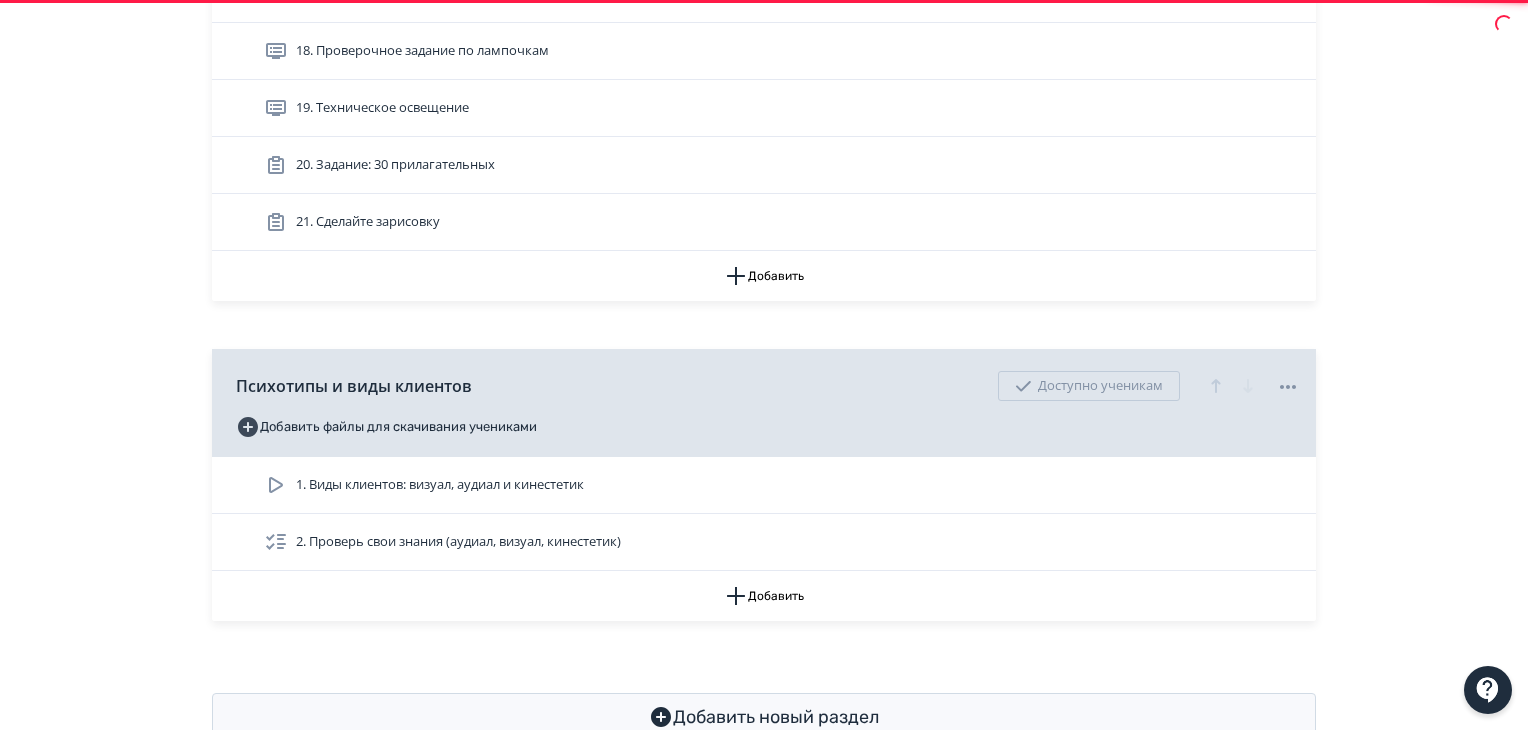 scroll, scrollTop: 0, scrollLeft: 0, axis: both 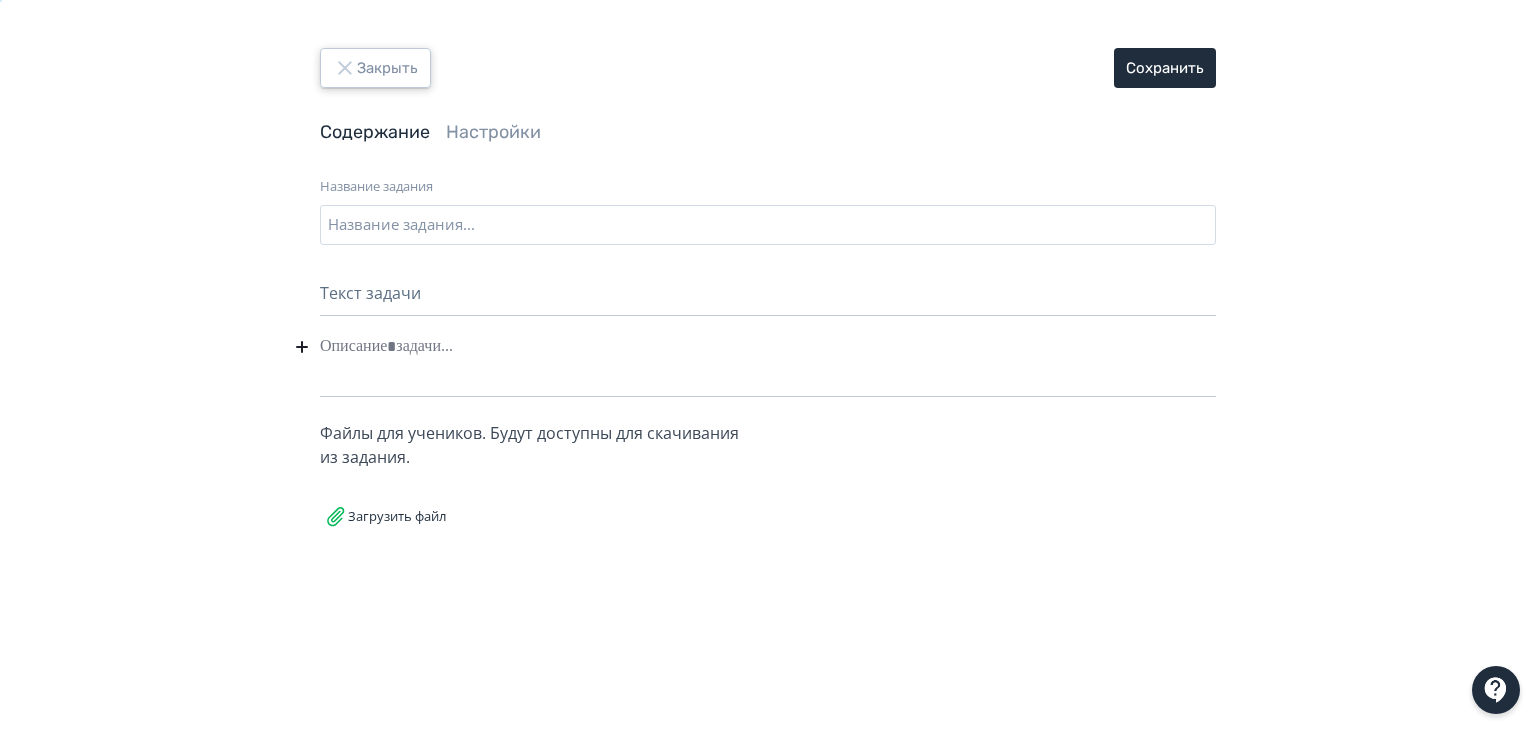 click on "Закрыть" at bounding box center (375, 68) 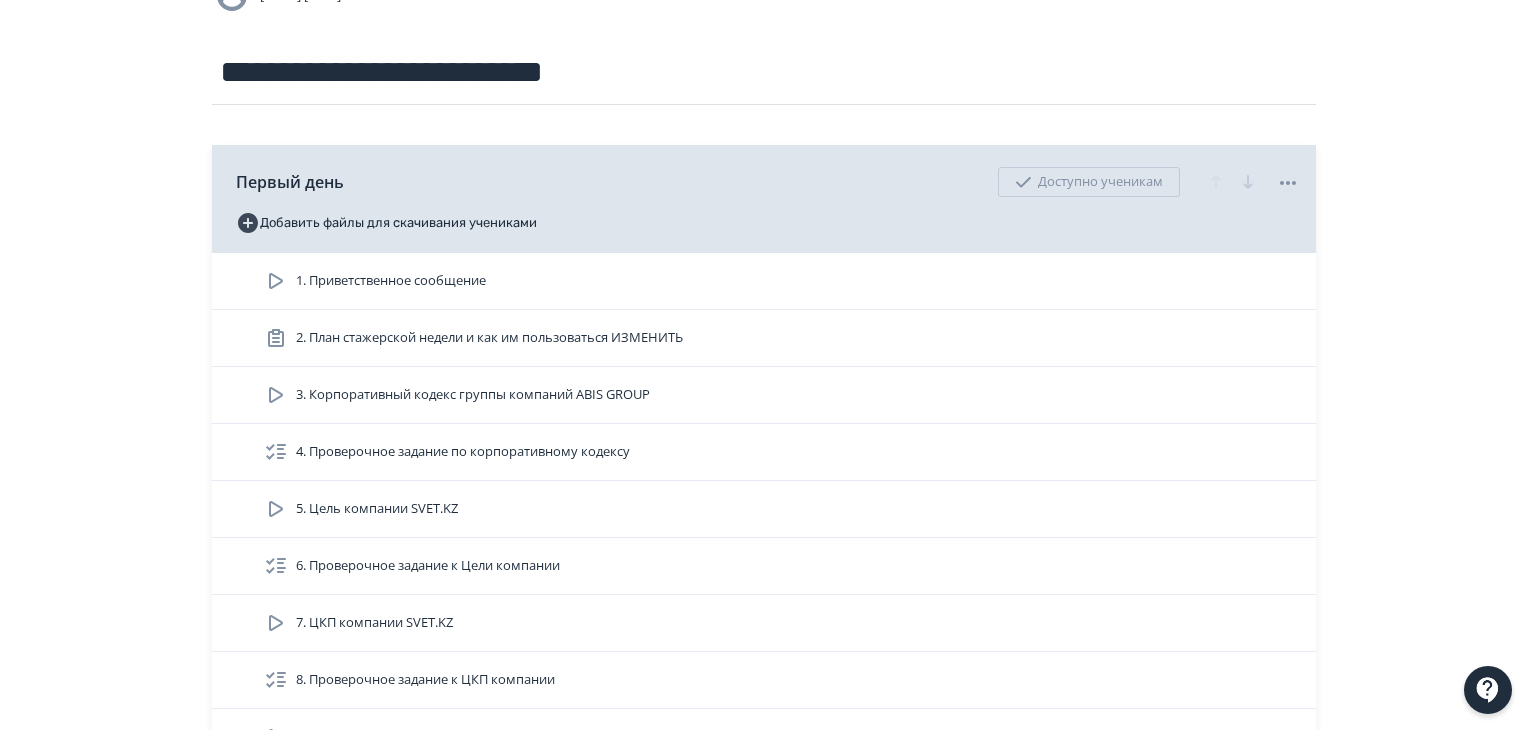 scroll, scrollTop: 0, scrollLeft: 0, axis: both 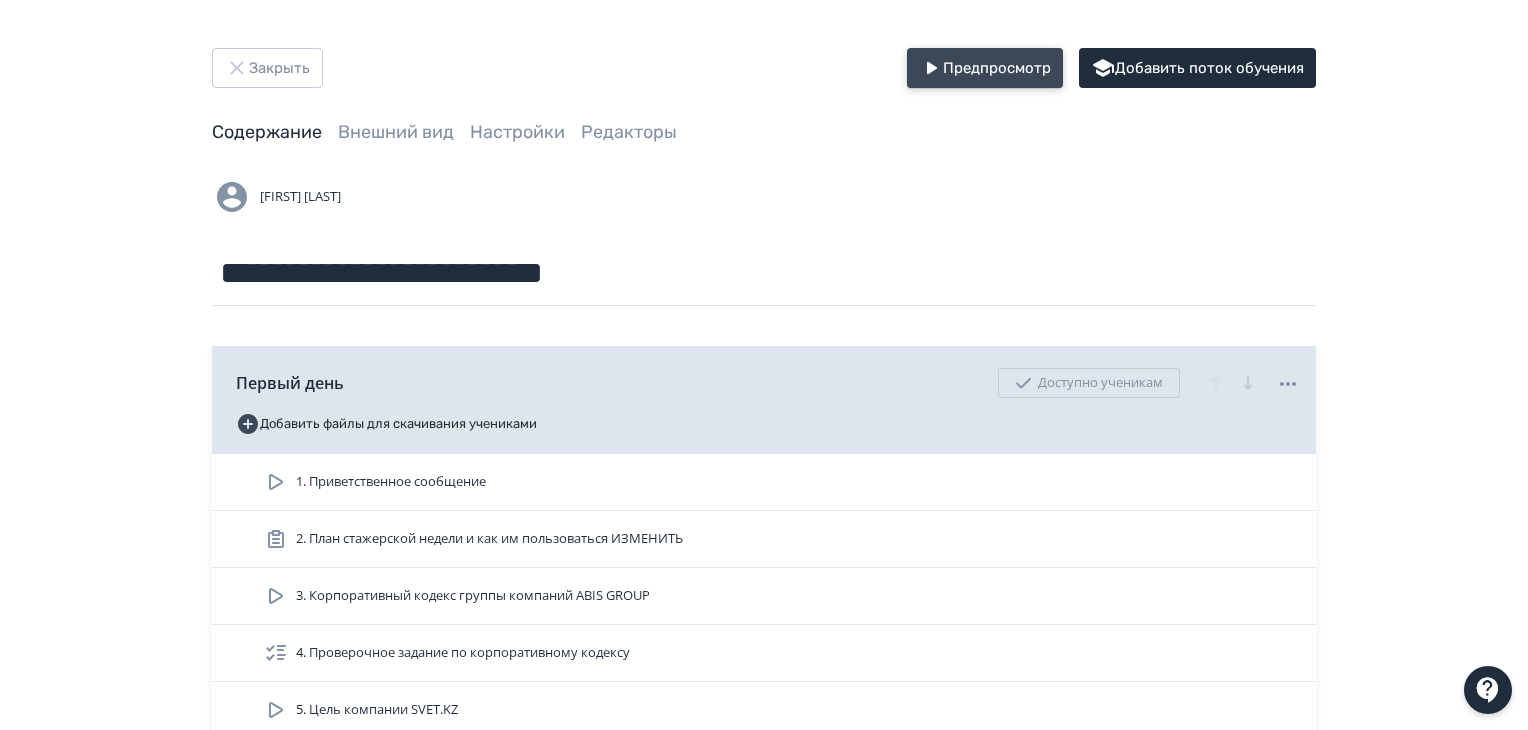 click on "Предпросмотр" at bounding box center (985, 68) 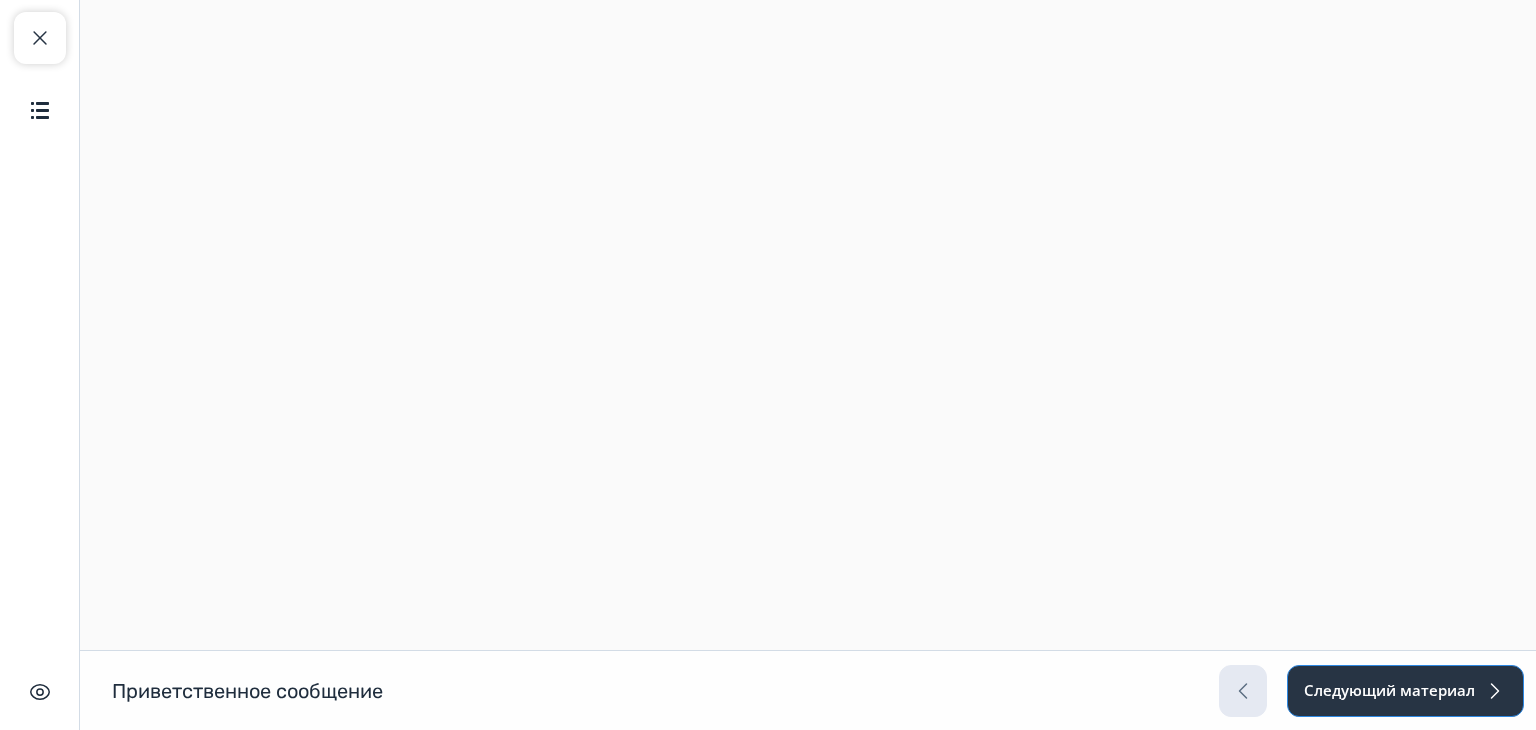 click on "Следующий материал" at bounding box center (1405, 691) 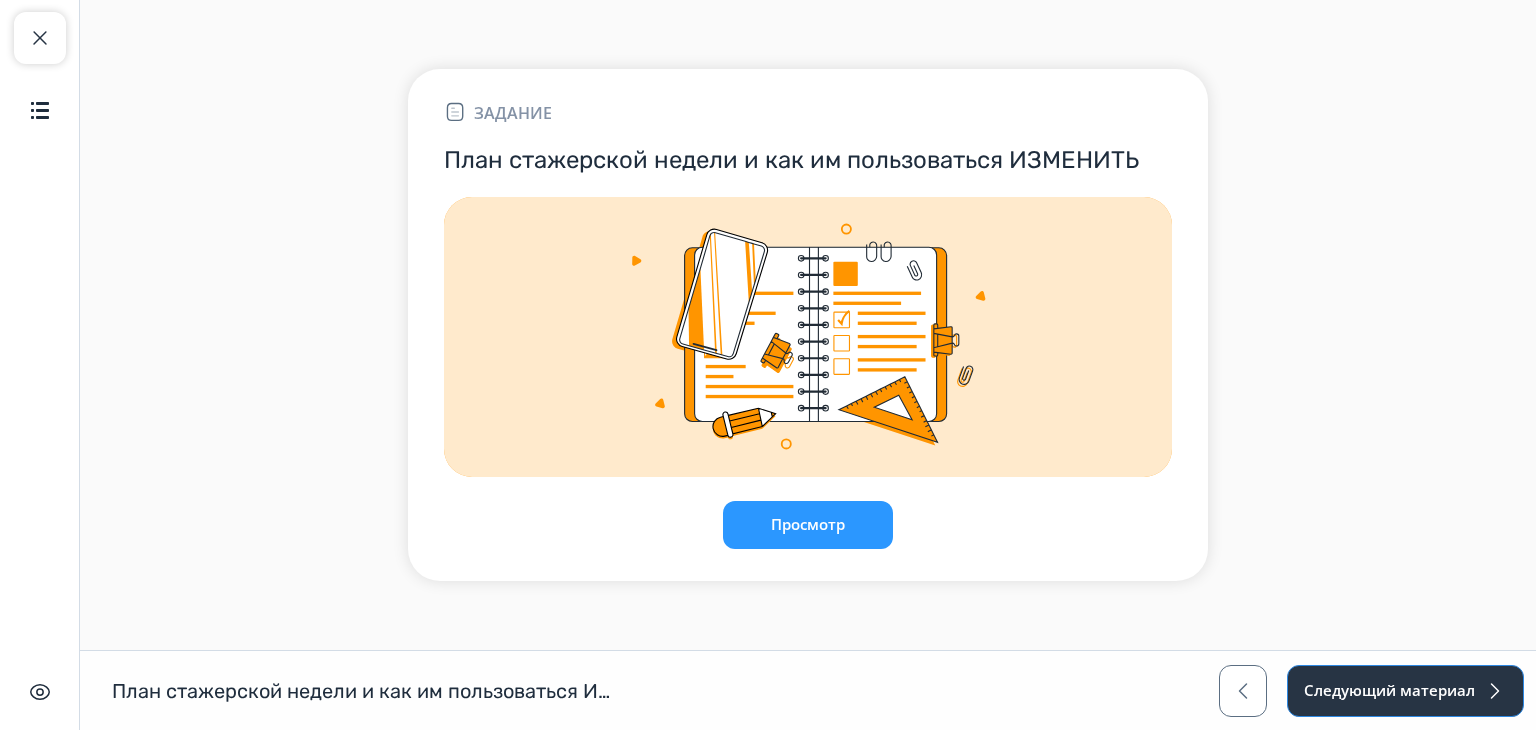 click on "Следующий материал" at bounding box center (1405, 691) 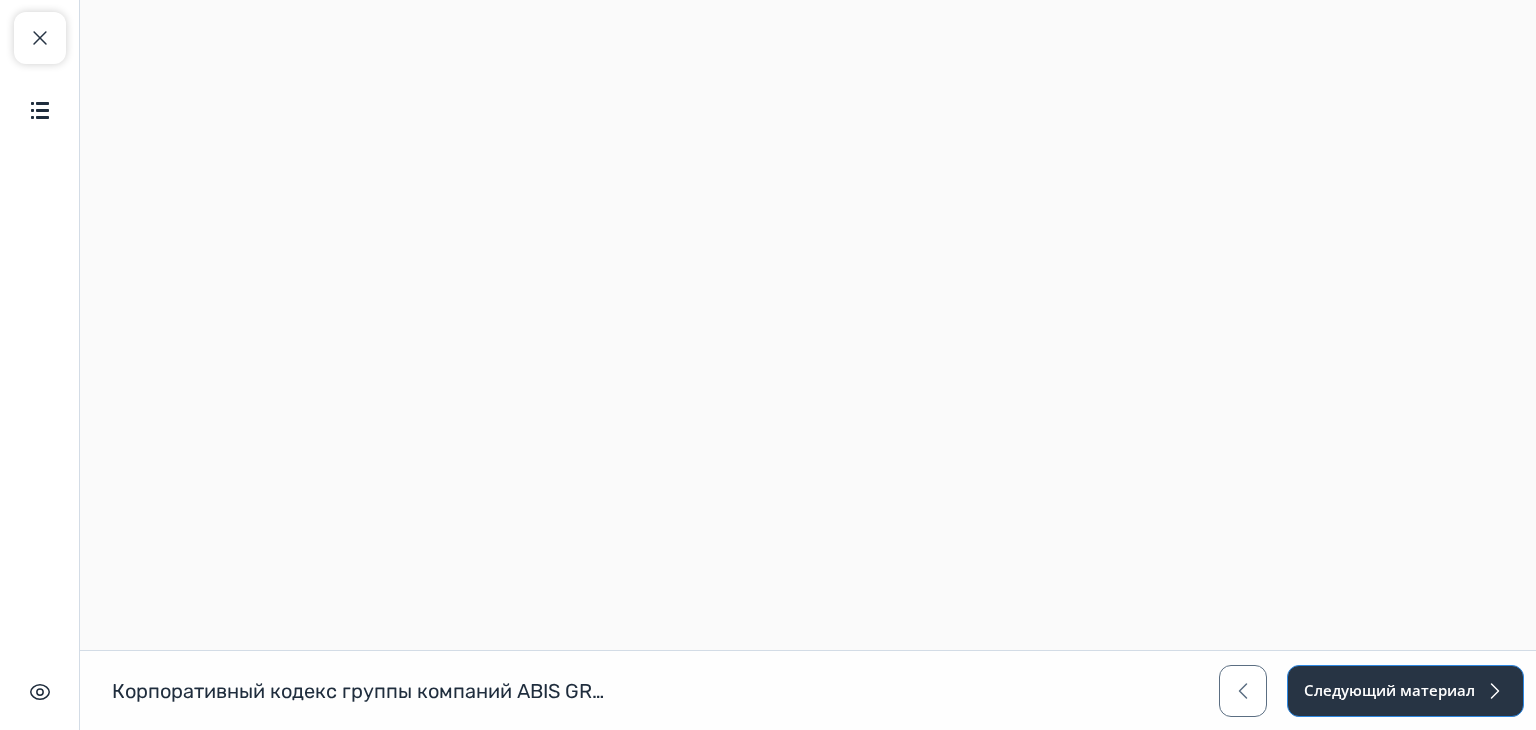 click on "Следующий материал" at bounding box center [1405, 691] 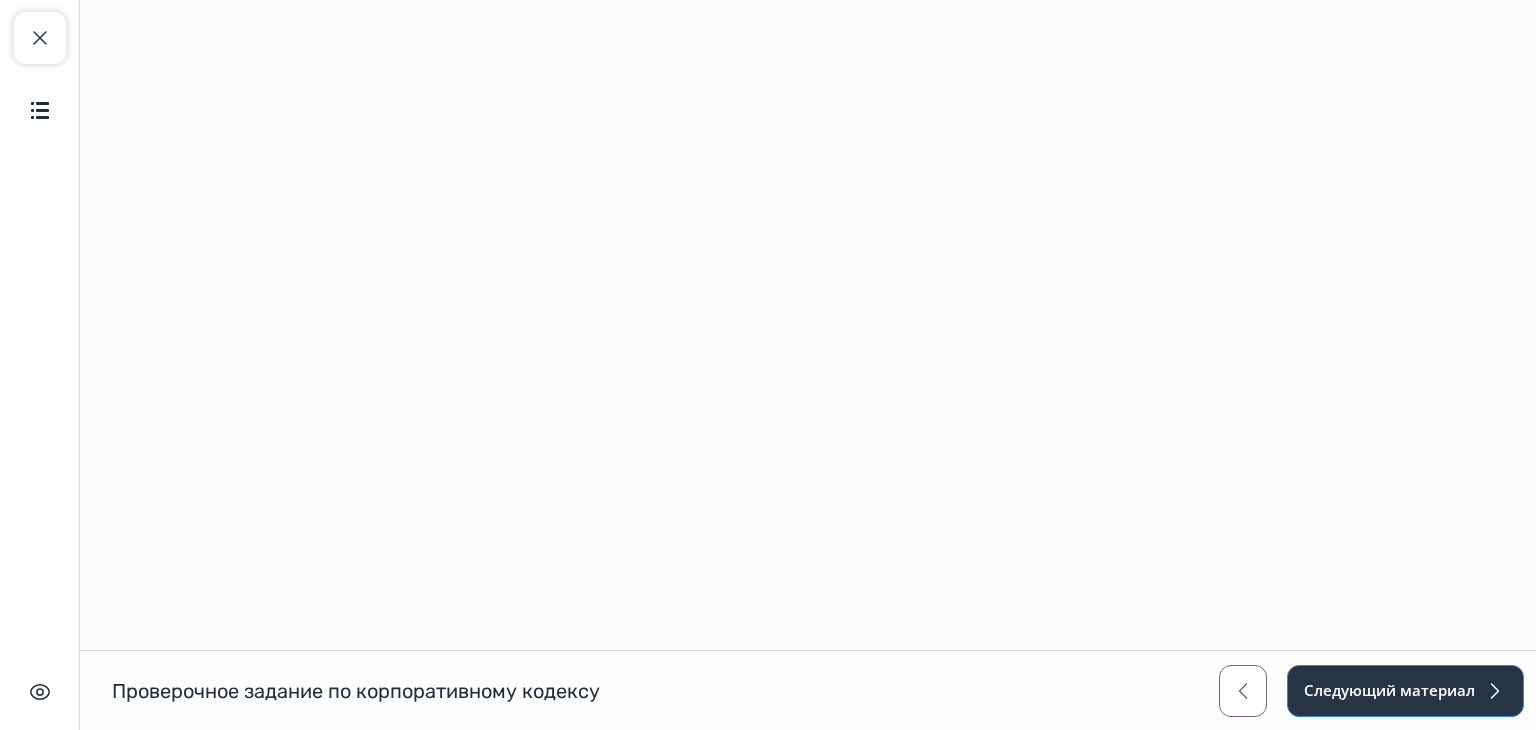 click on "Следующий материал" at bounding box center (1405, 691) 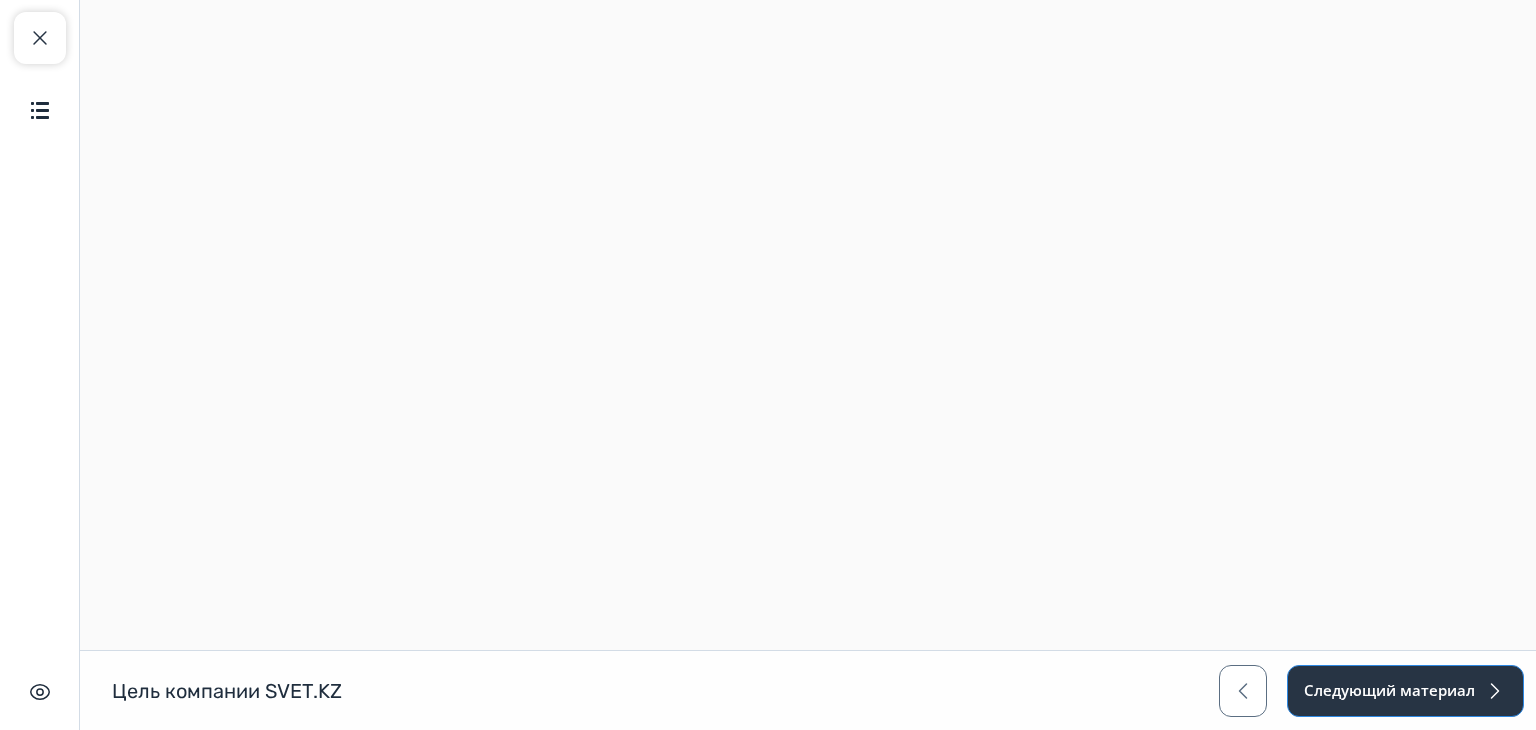 click on "Следующий материал" at bounding box center [1405, 691] 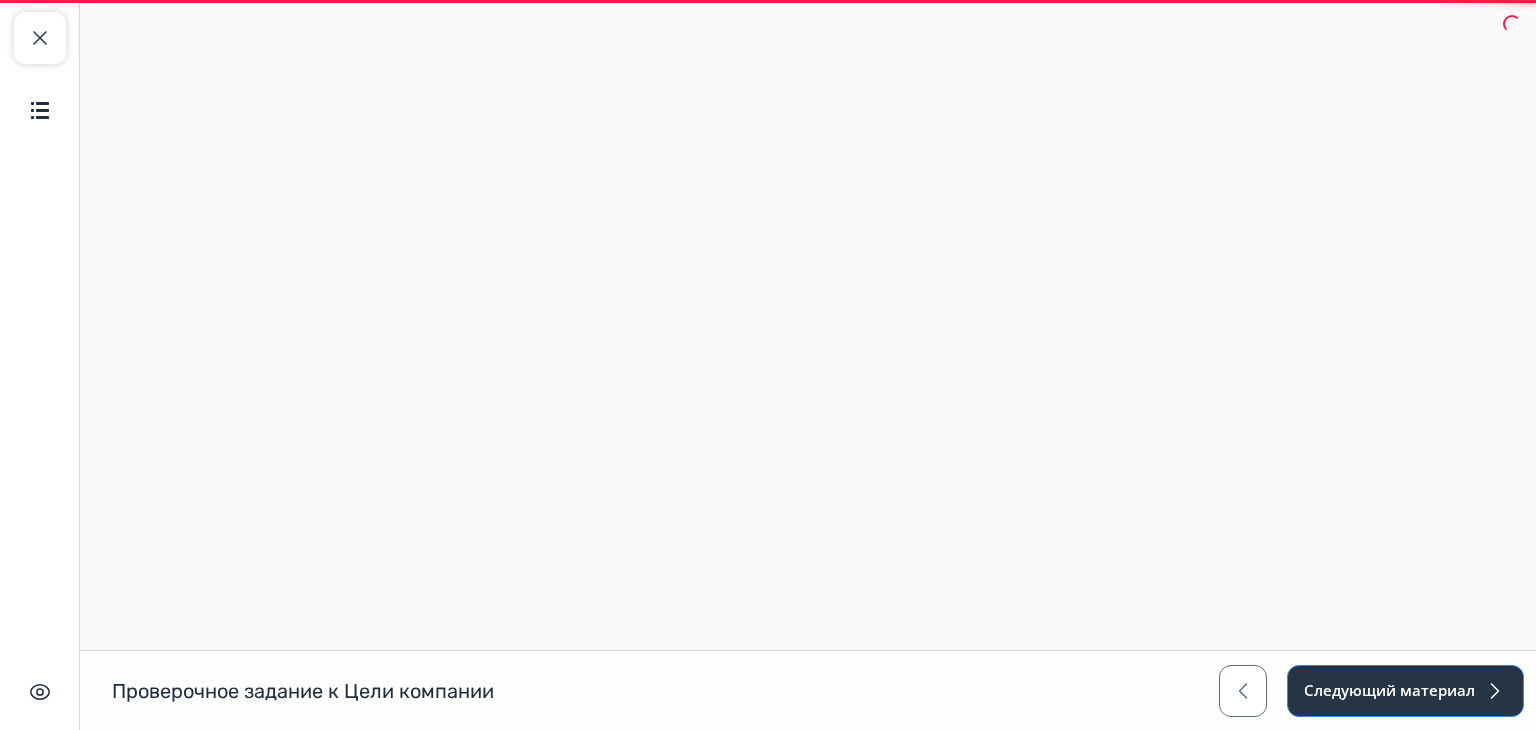 click on "Следующий материал" at bounding box center (1405, 691) 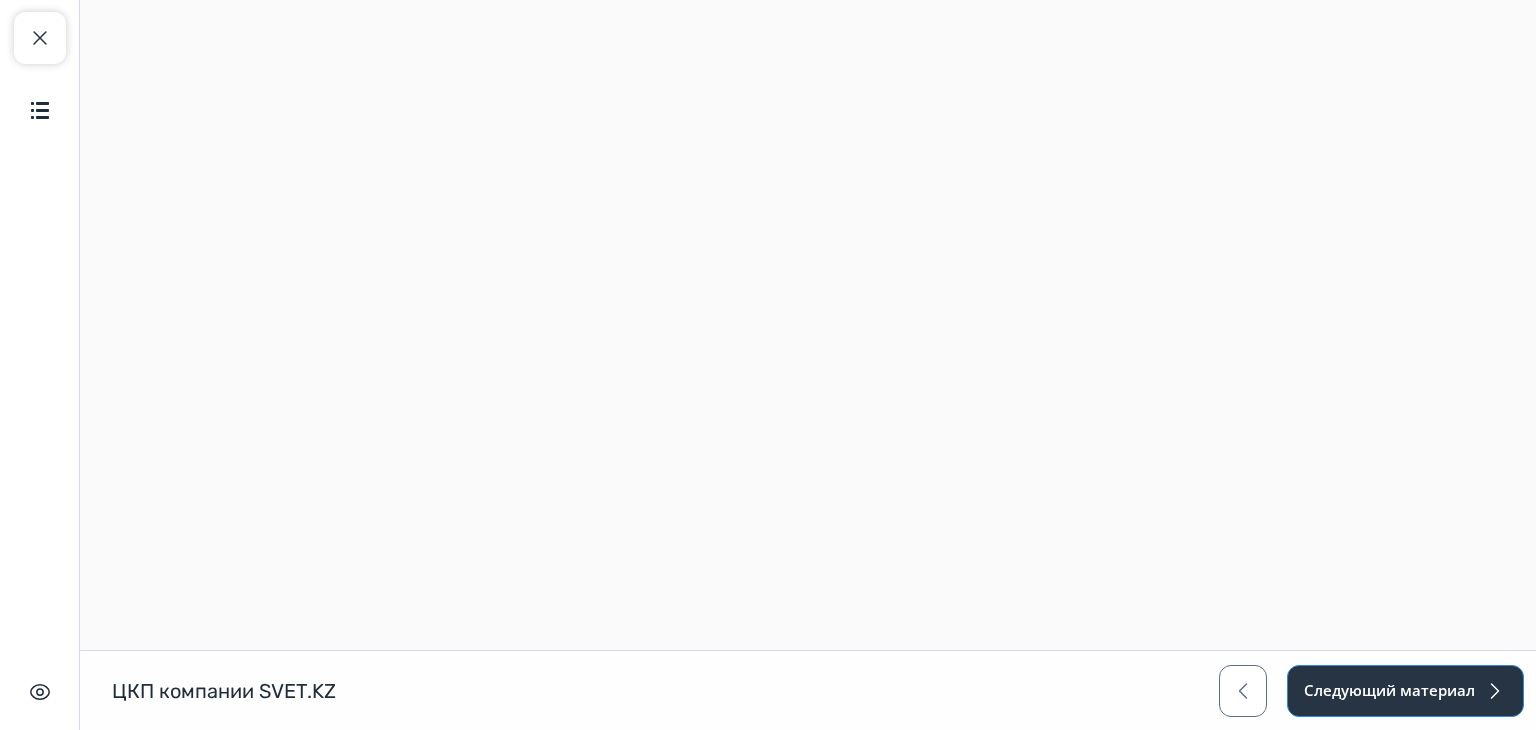 click on "Следующий материал" at bounding box center [1405, 691] 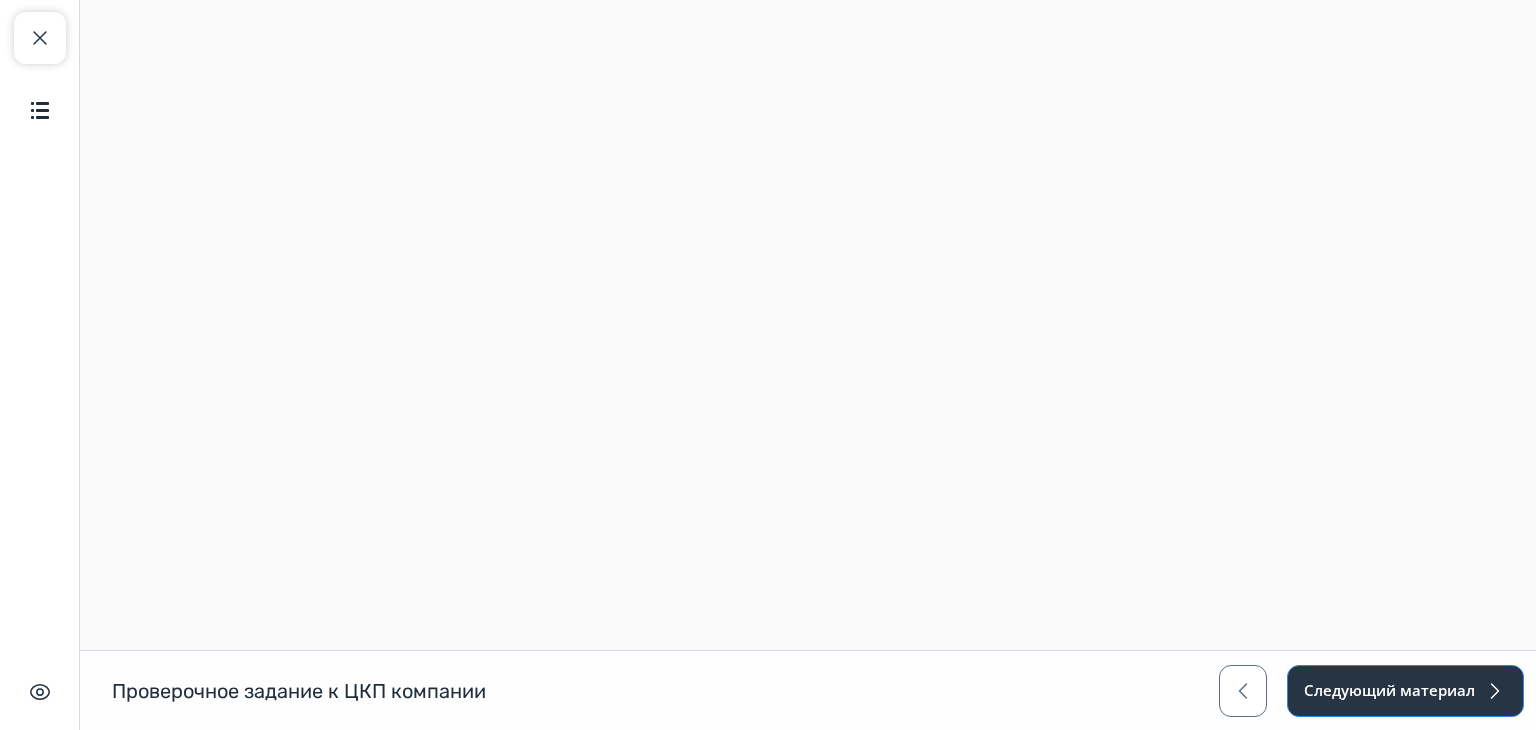 click on "Следующий материал" at bounding box center (1405, 691) 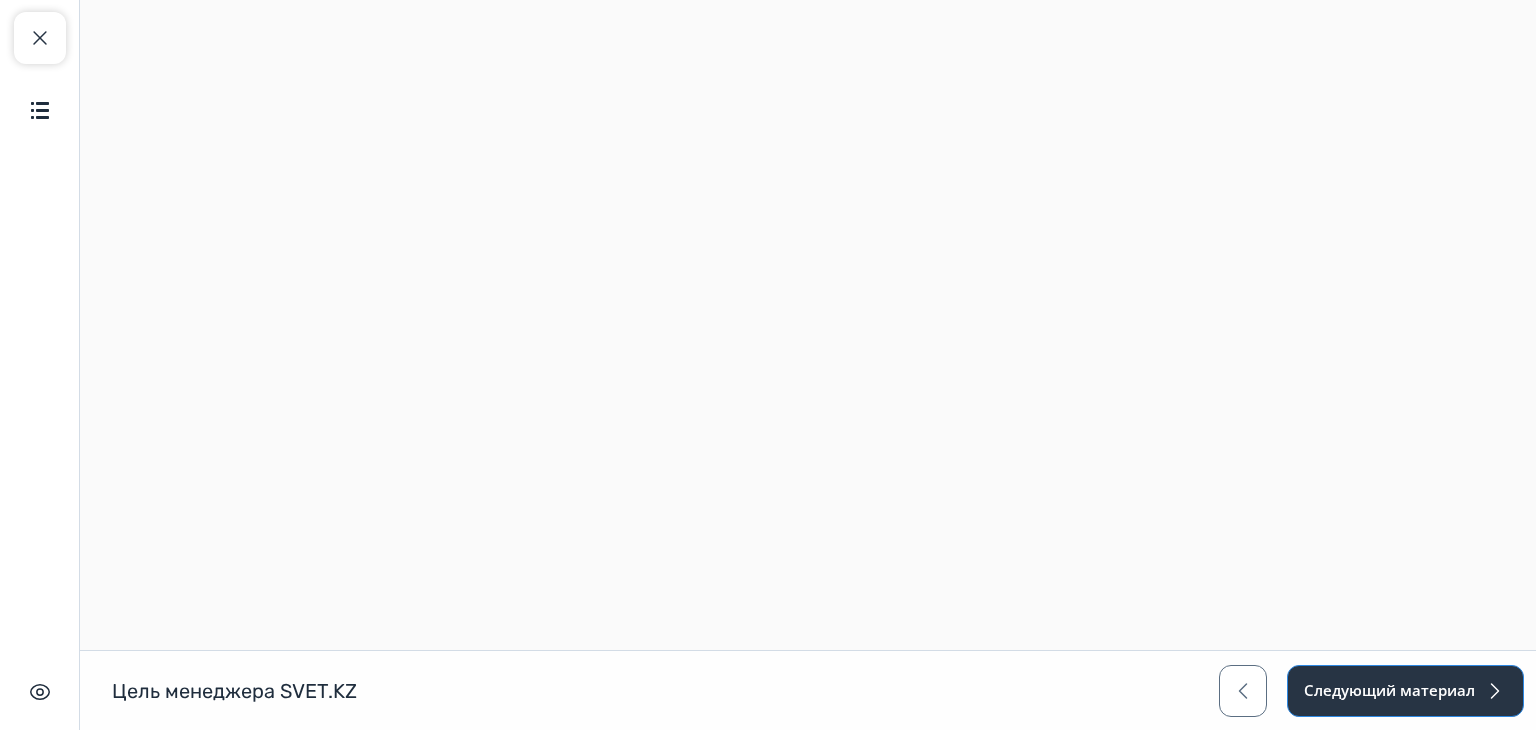 click on "Следующий материал" at bounding box center [1405, 691] 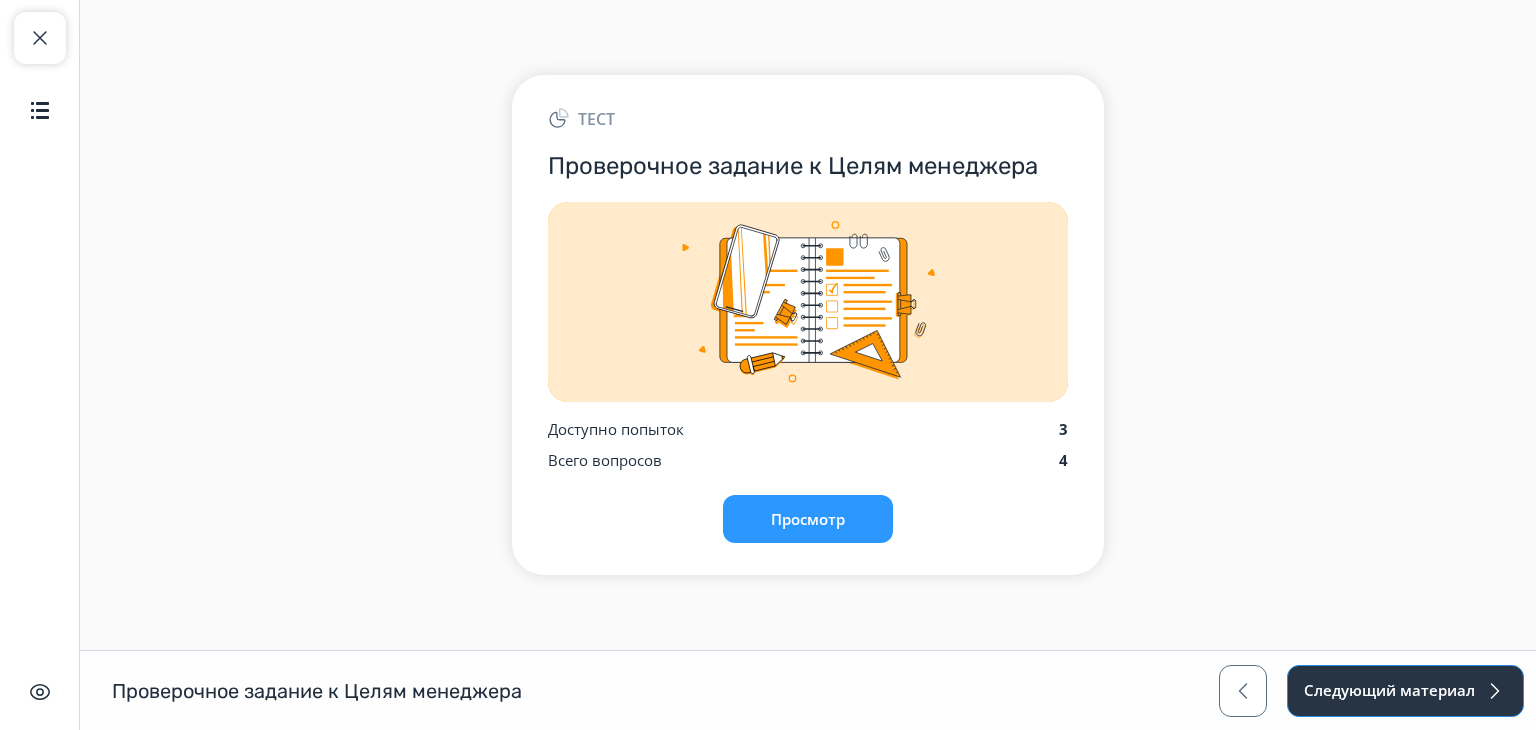 click on "Следующий материал" at bounding box center (1405, 691) 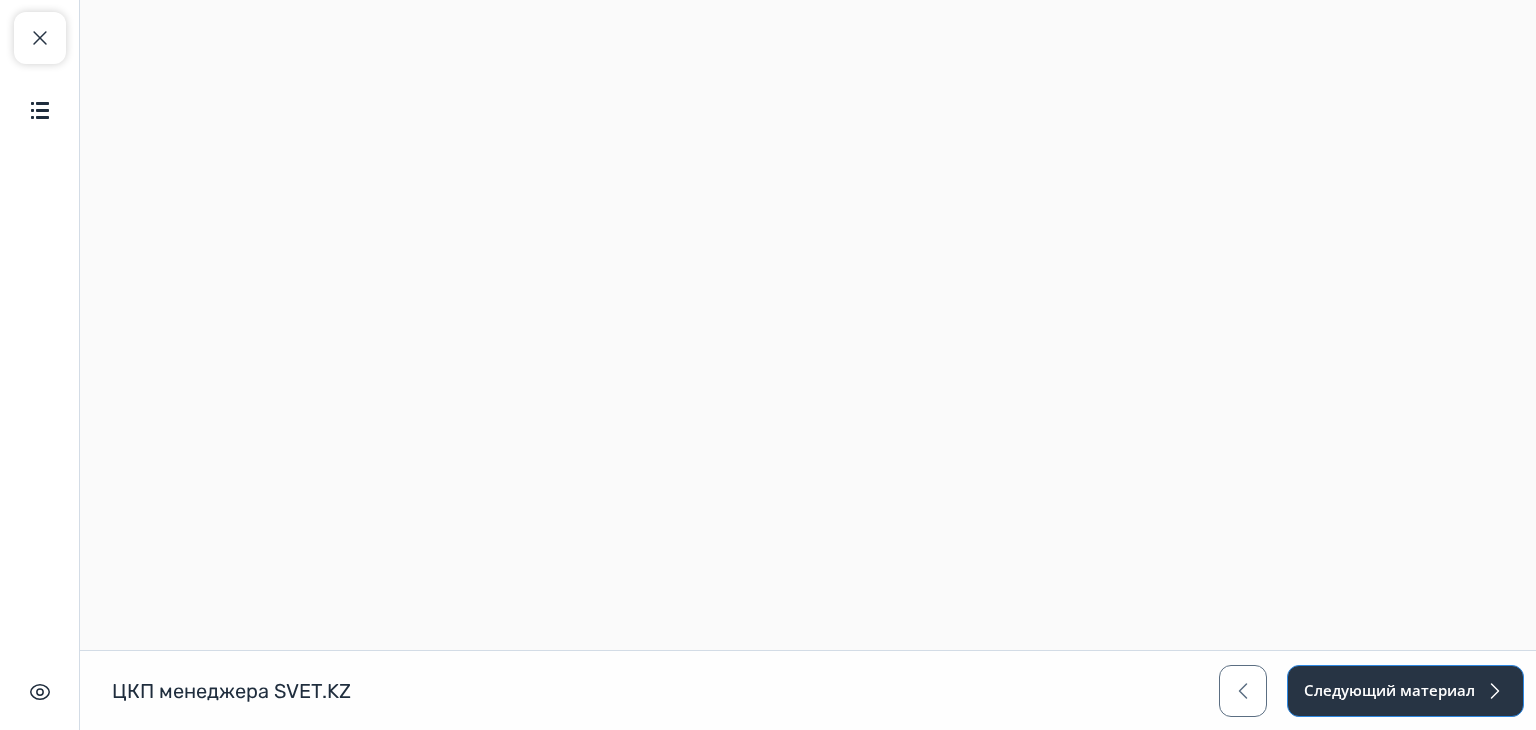 click on "Следующий материал" at bounding box center [1405, 691] 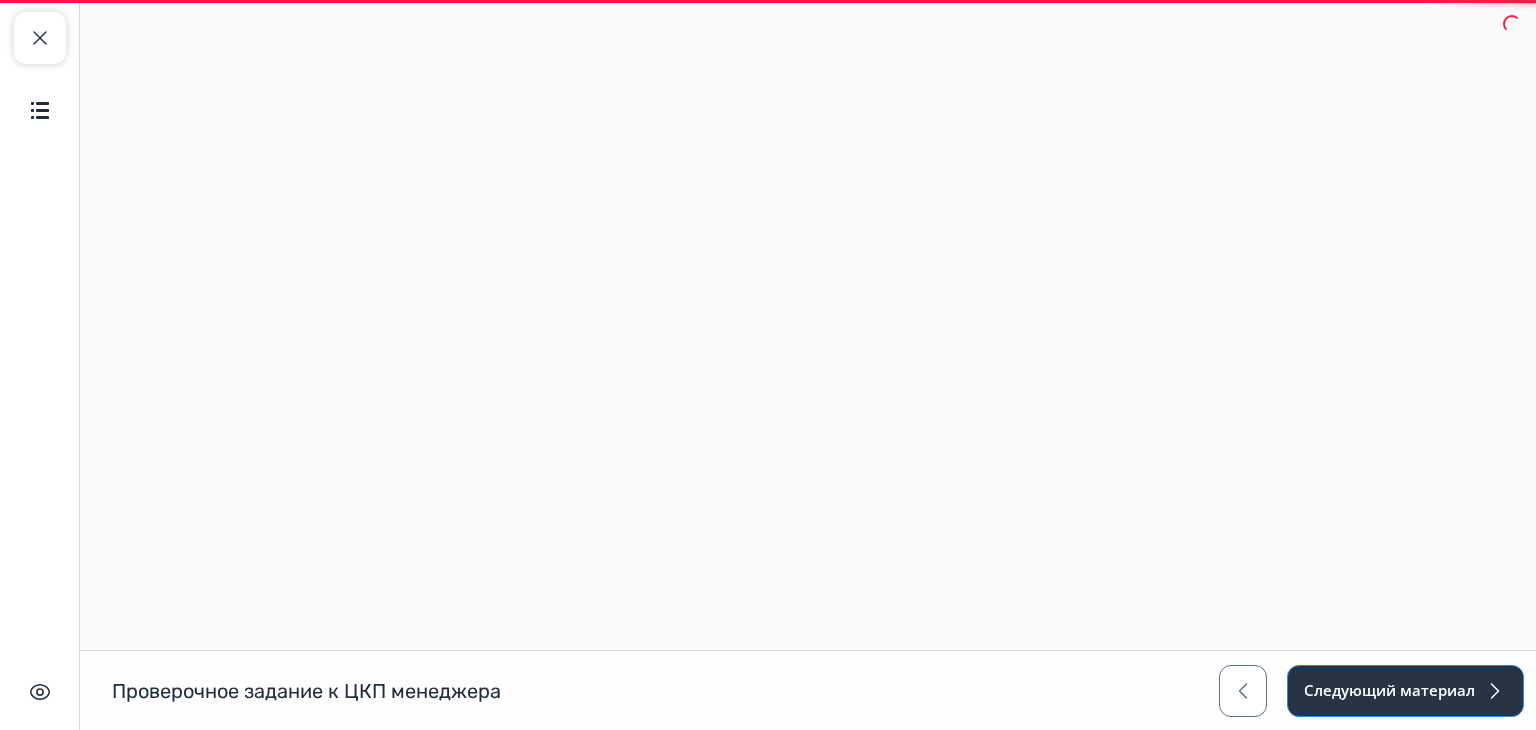 click on "Следующий материал" at bounding box center [1405, 691] 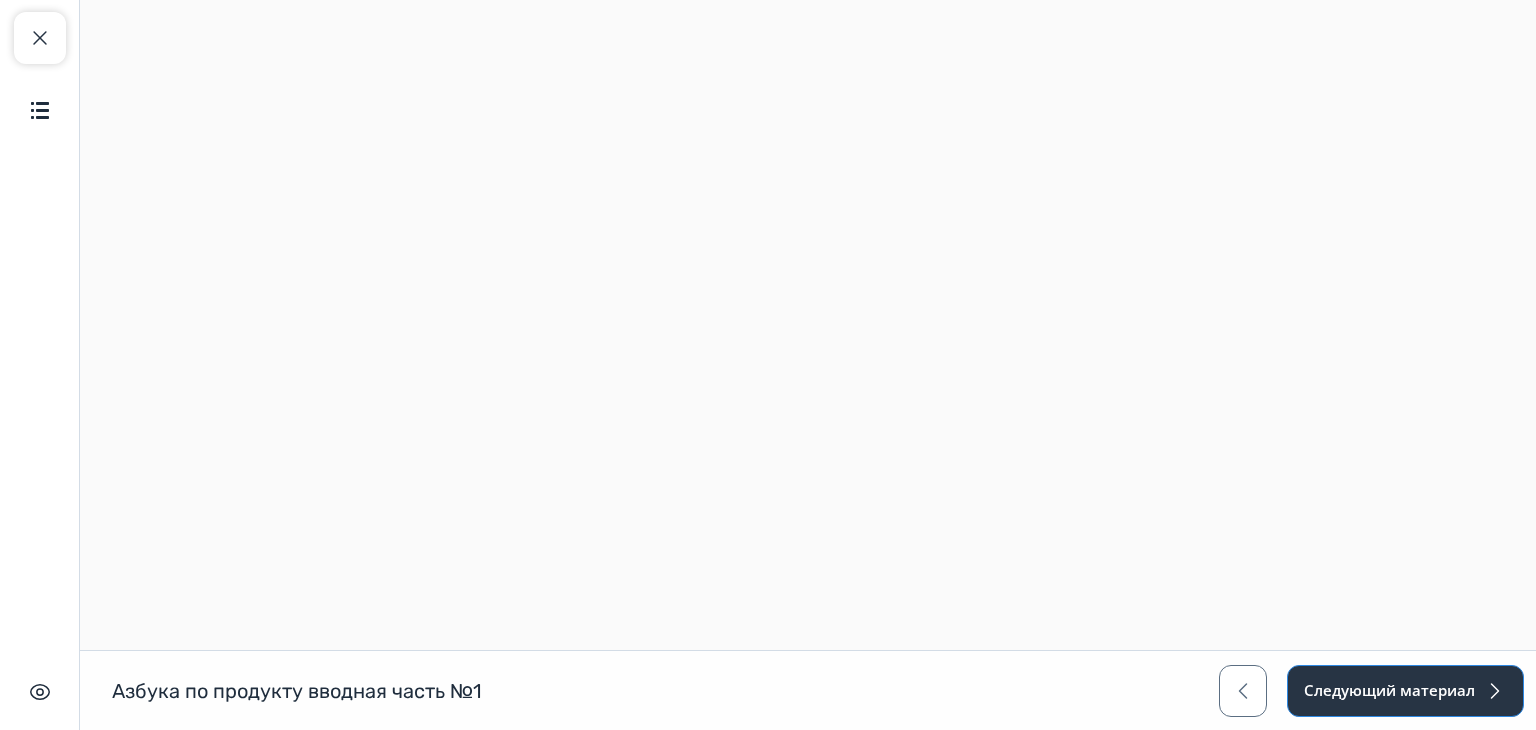 click on "Следующий материал" at bounding box center [1405, 691] 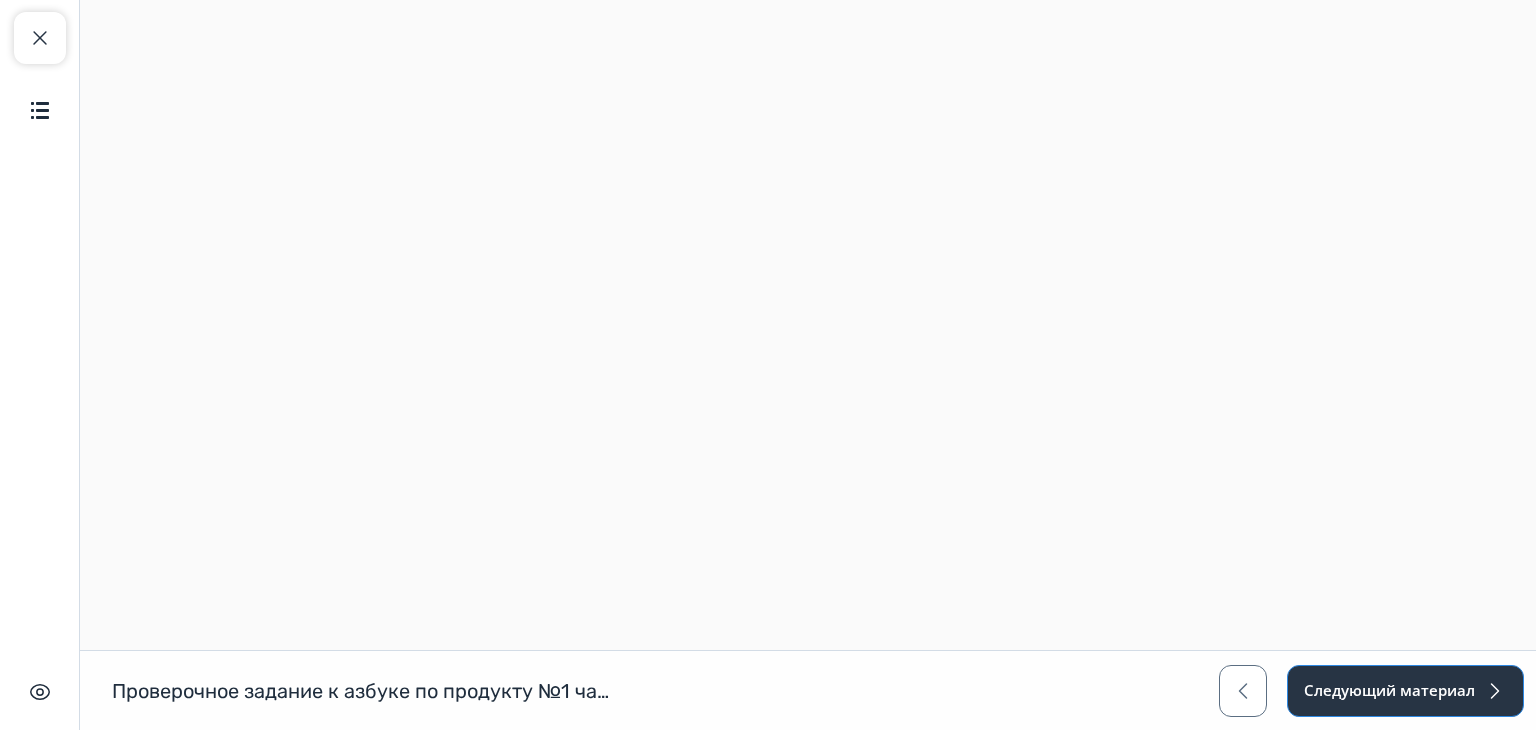 click on "Следующий материал" at bounding box center (1405, 691) 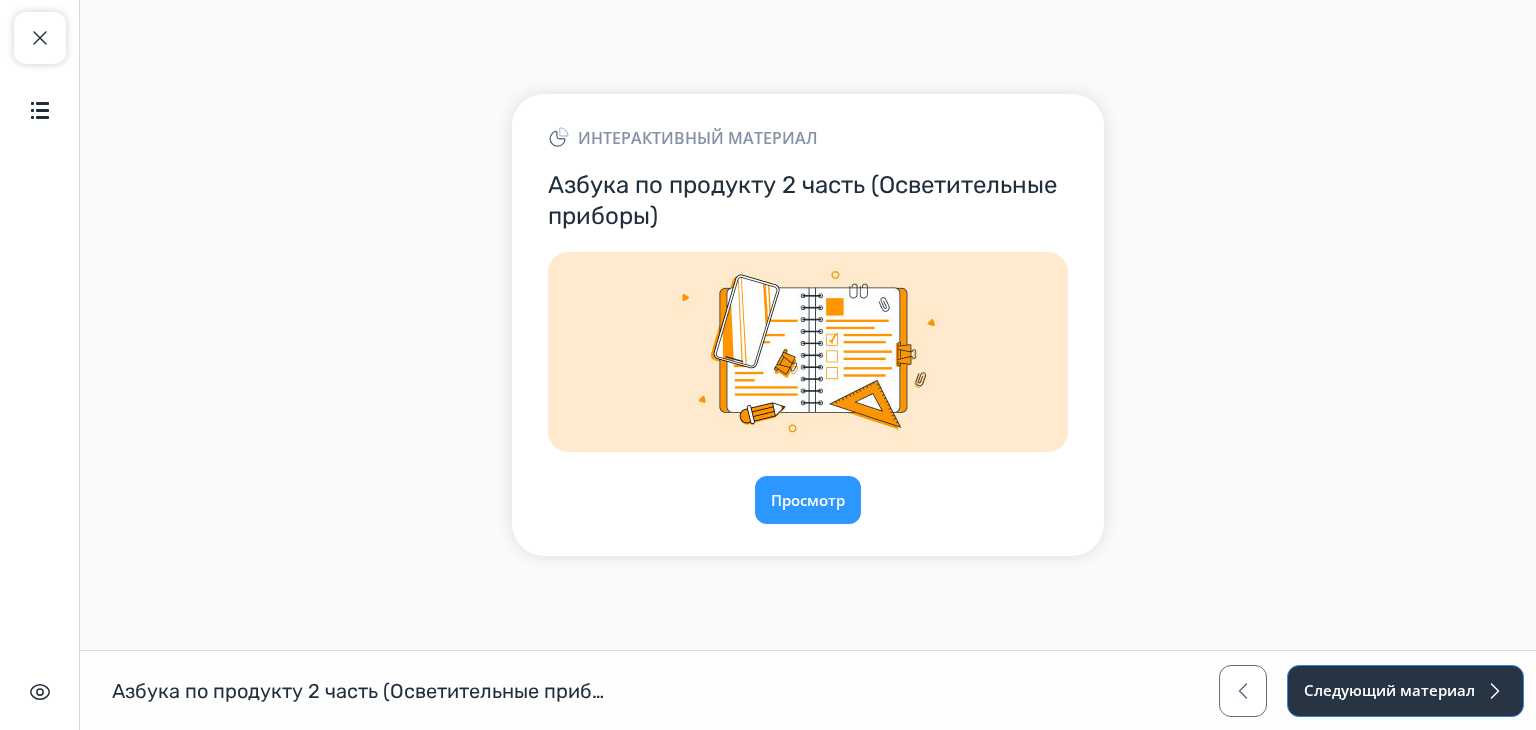 click on "Следующий материал" at bounding box center (1405, 691) 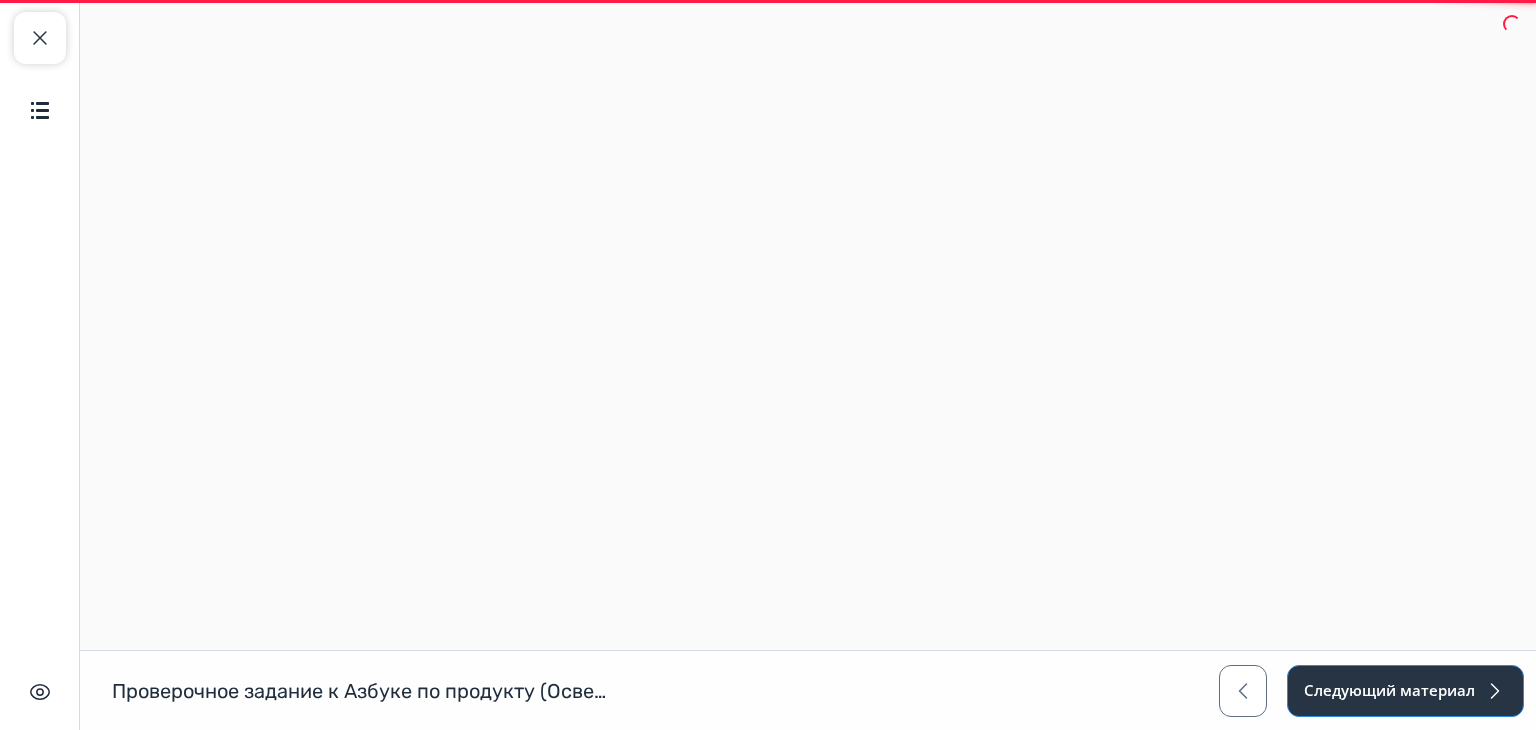 click on "Следующий материал" at bounding box center (1405, 691) 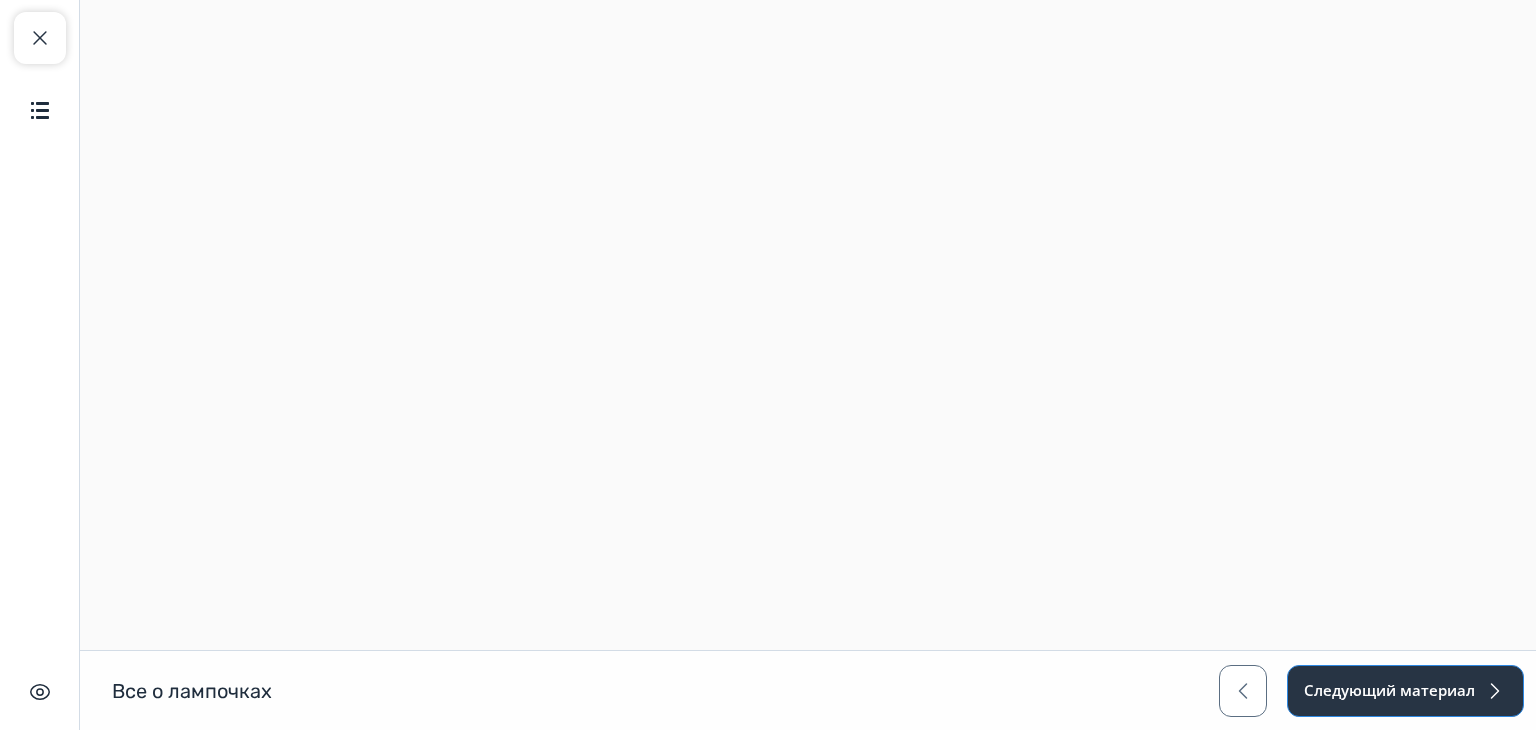 click on "Следующий материал" at bounding box center [1405, 691] 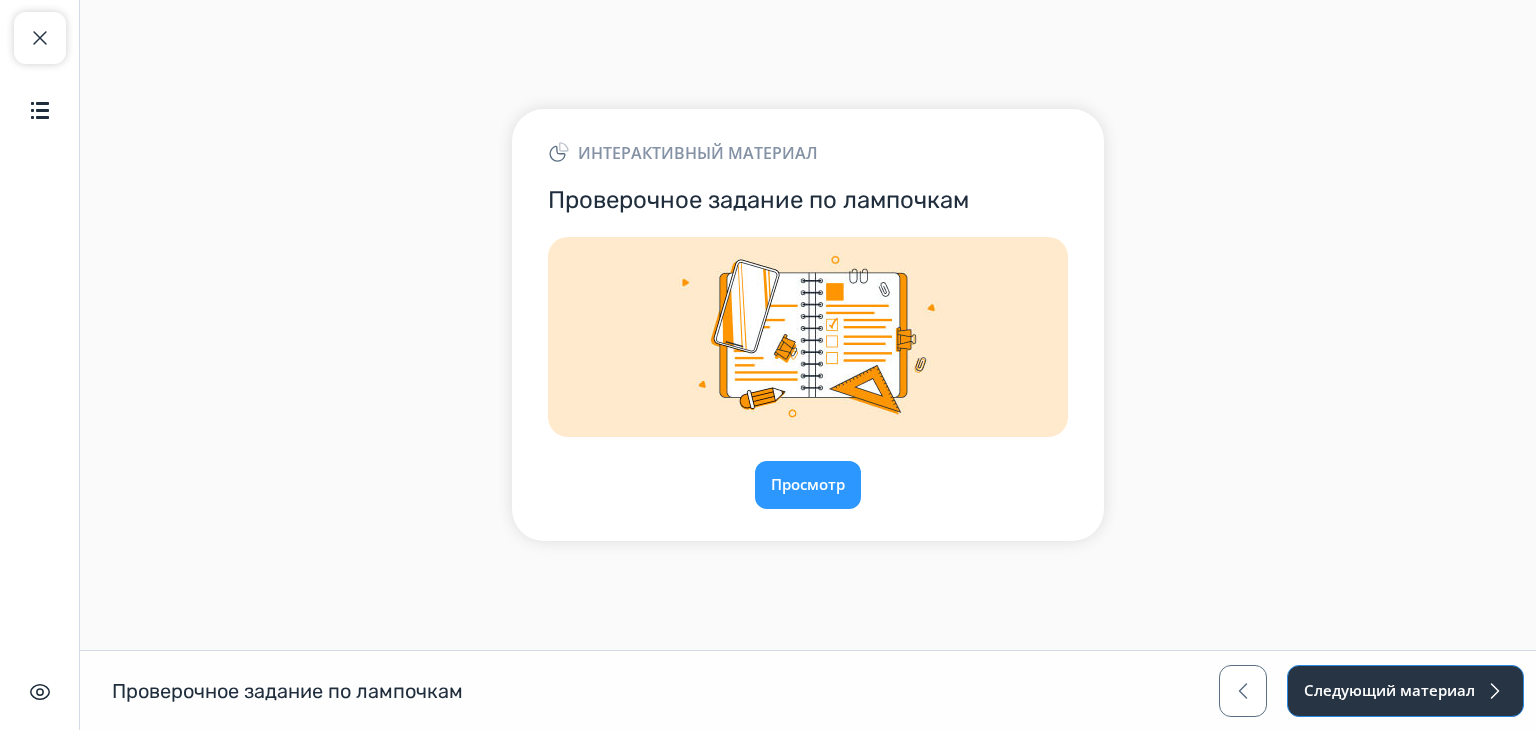 click on "Следующий материал" at bounding box center [1405, 691] 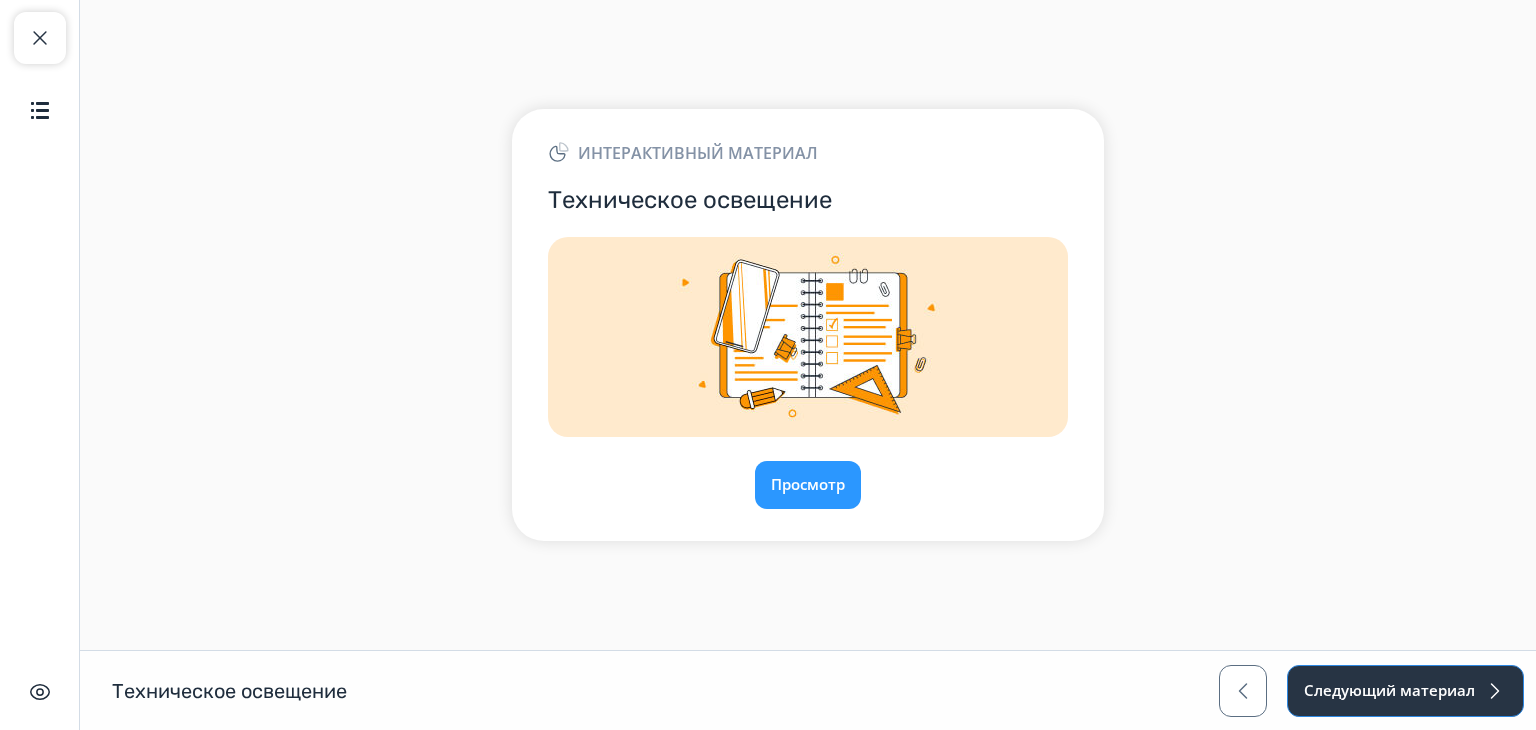 click on "Следующий материал" at bounding box center (1405, 691) 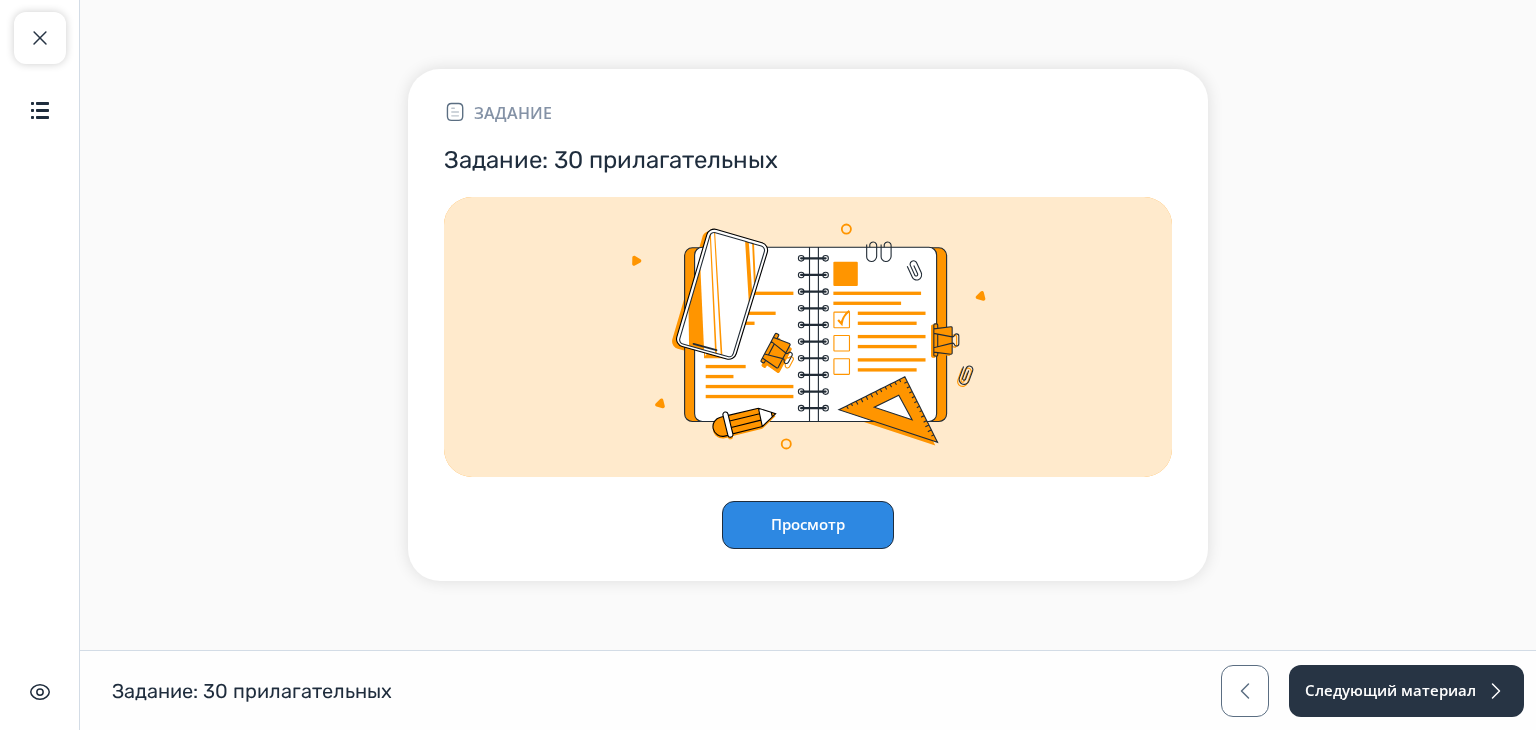 click on "Просмотр" at bounding box center [808, 525] 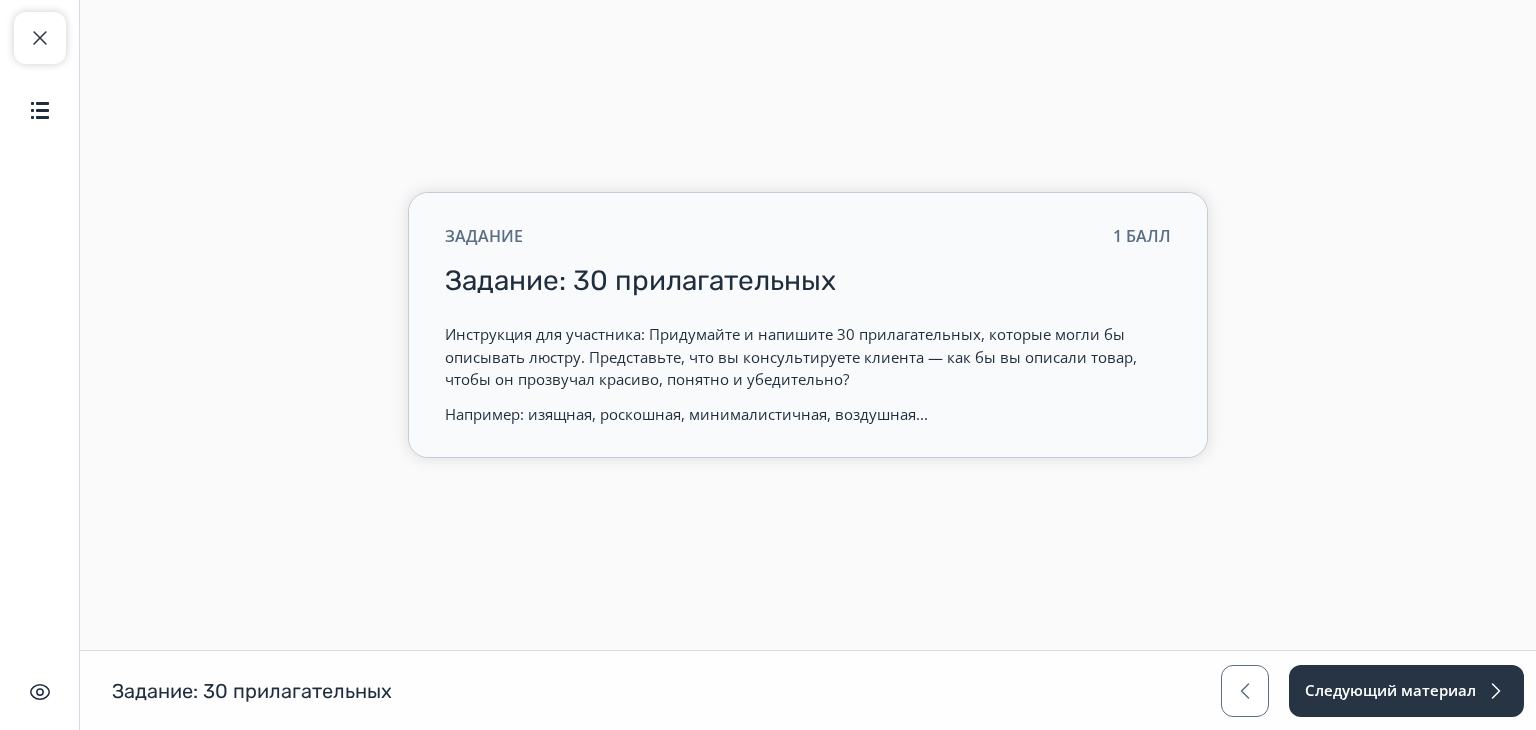 click on "Инструкция для участника:
Придумайте и напишите 30 прилагательных, которые могли бы описывать люстру. Представьте, что вы консультируете клиента — как бы вы описали товар, чтобы он прозвучал красиво, понятно и убедительно?" at bounding box center [808, 357] 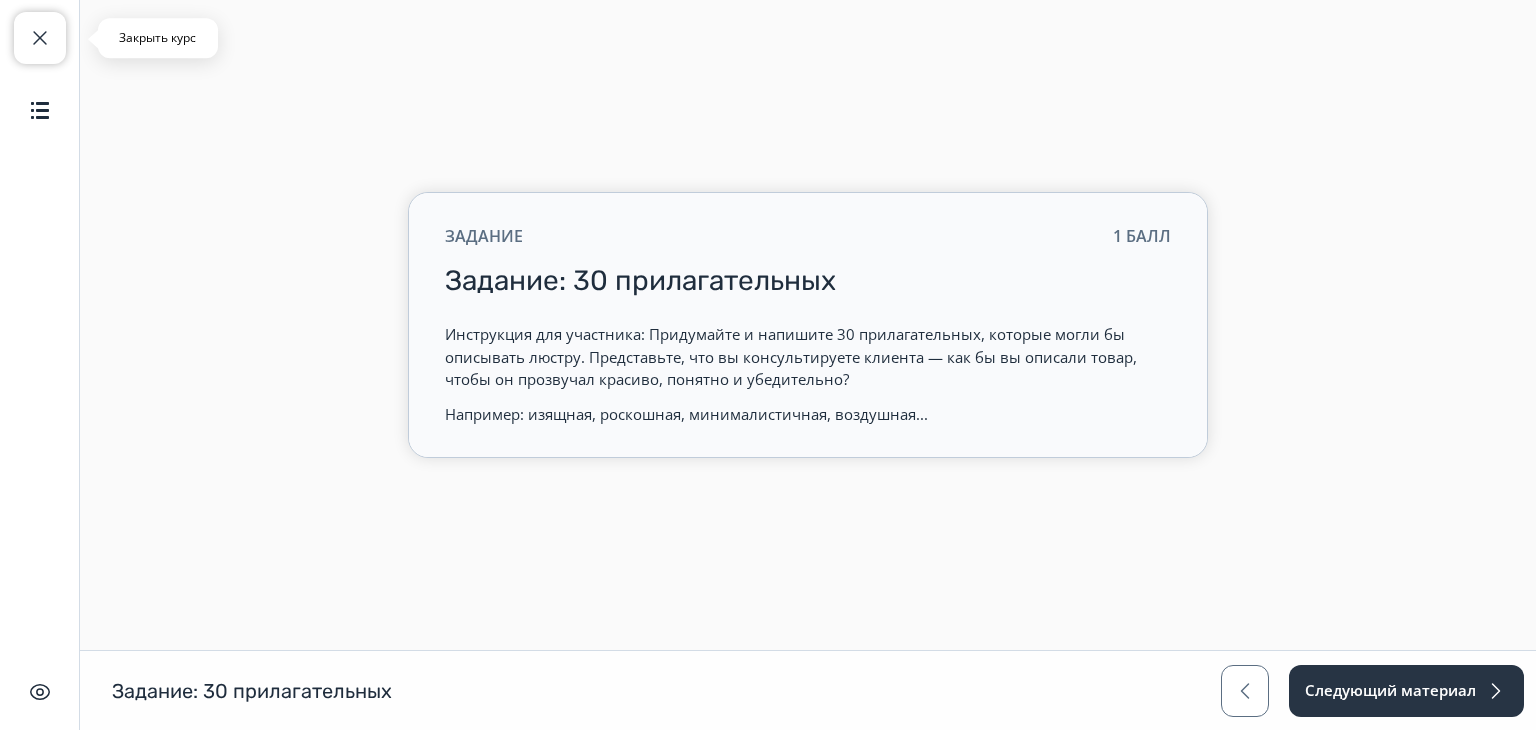 click on "Закрыть курс" at bounding box center [40, 38] 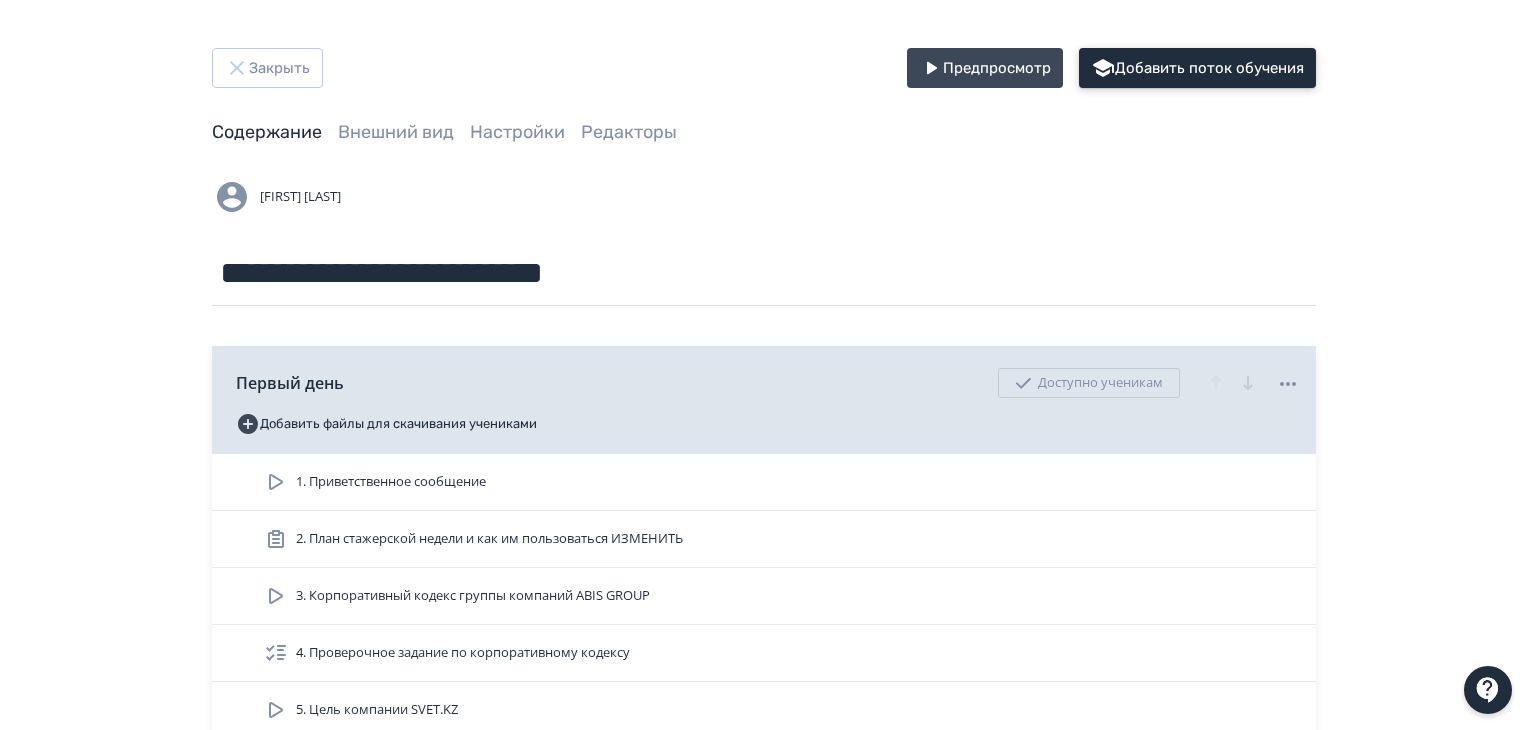 click on "Добавить поток обучения" at bounding box center (1197, 68) 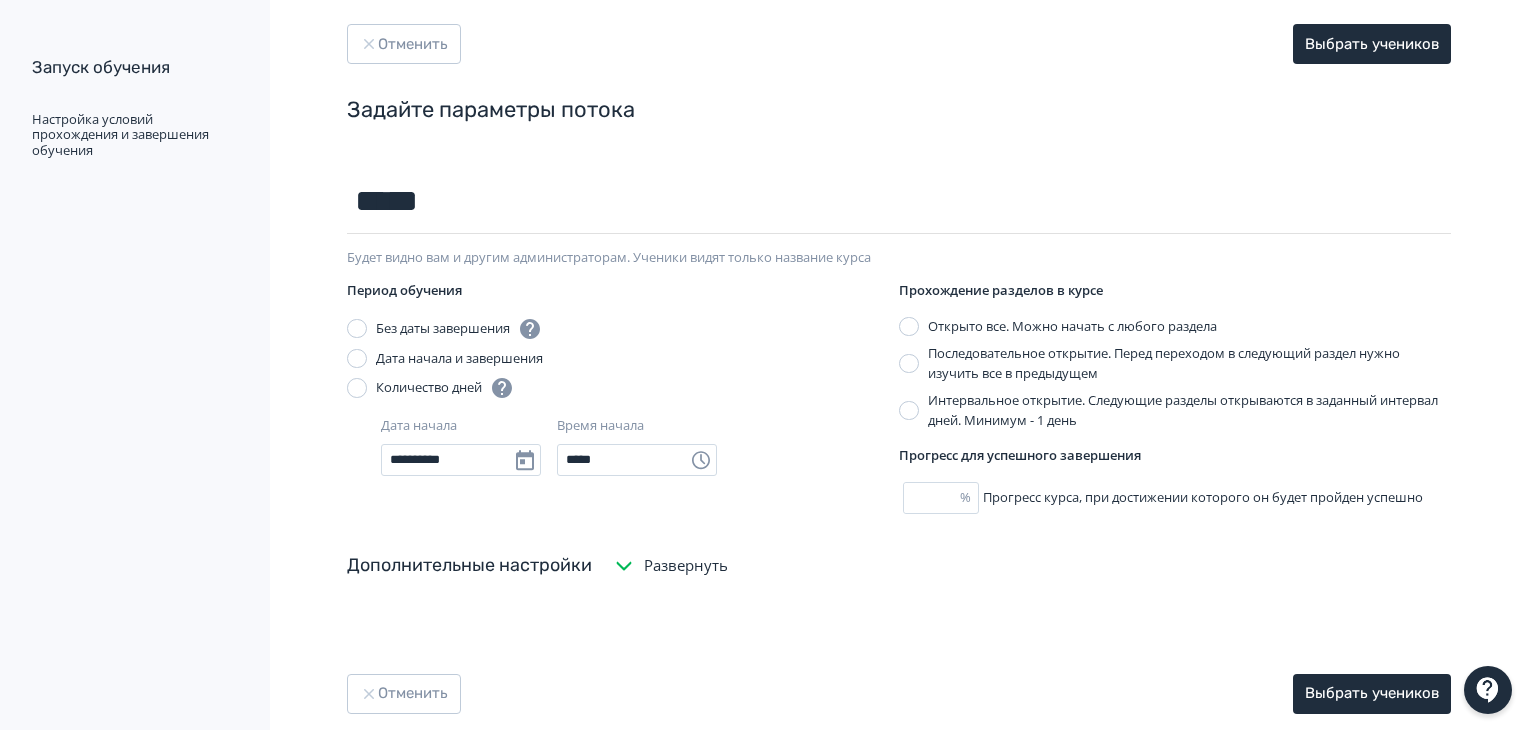 scroll, scrollTop: 0, scrollLeft: 0, axis: both 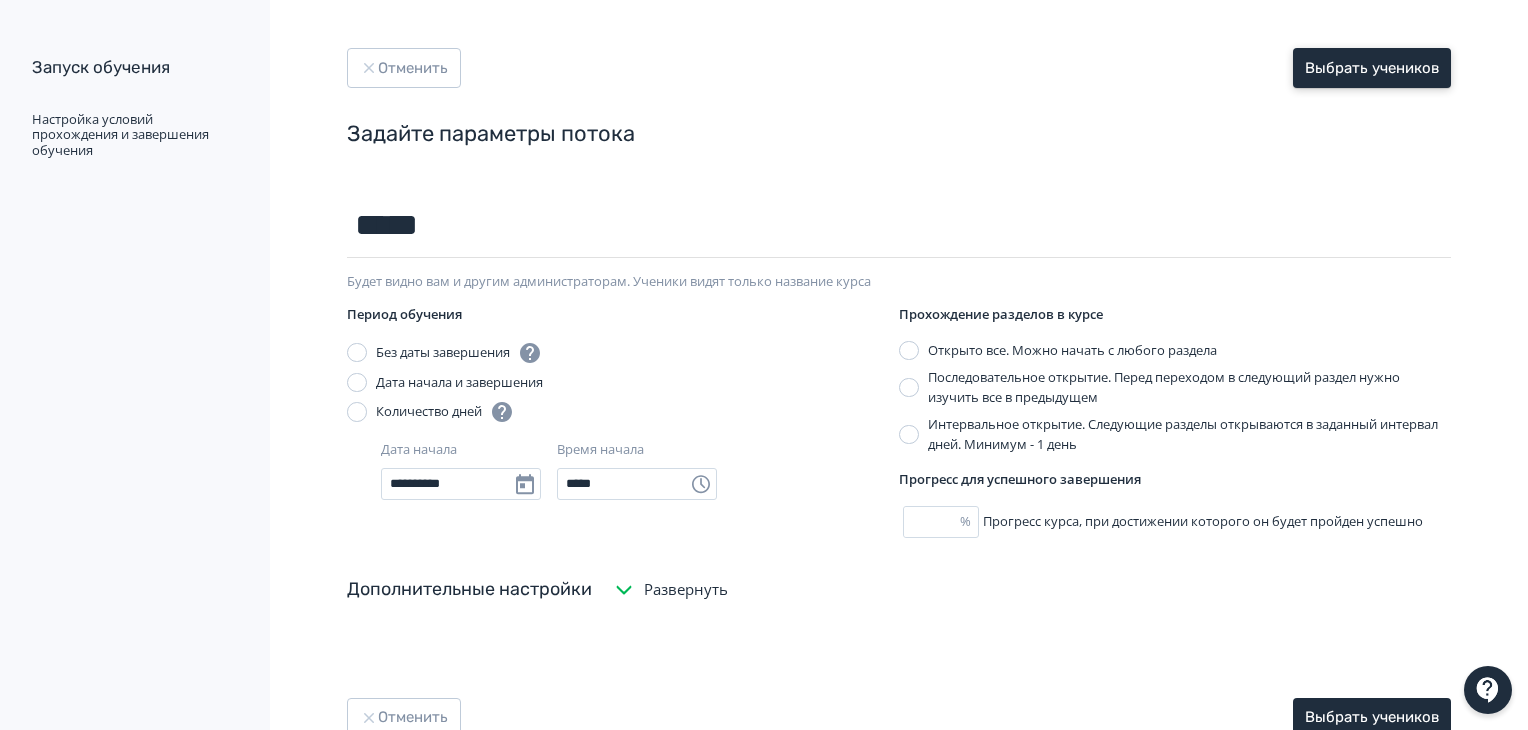type on "*****" 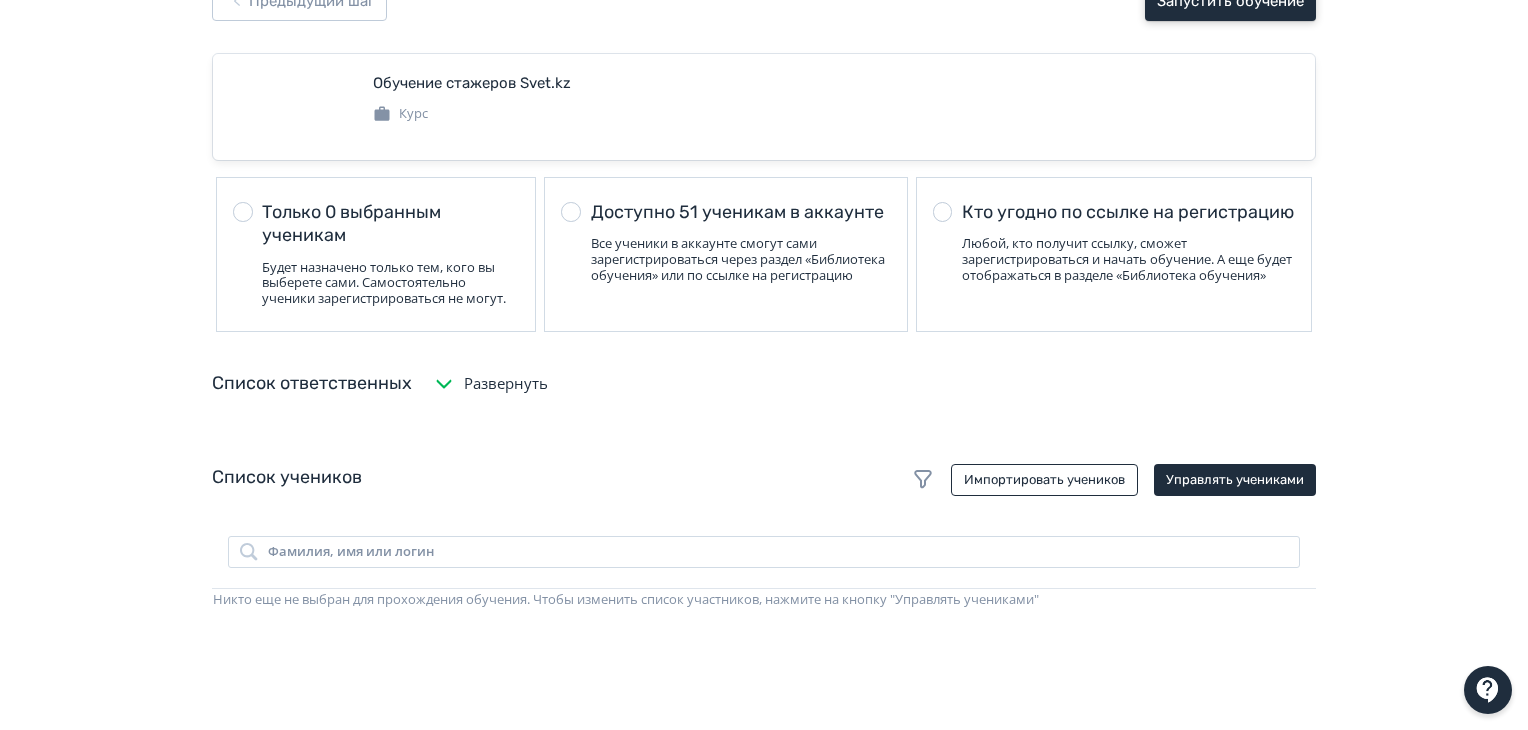 scroll, scrollTop: 200, scrollLeft: 0, axis: vertical 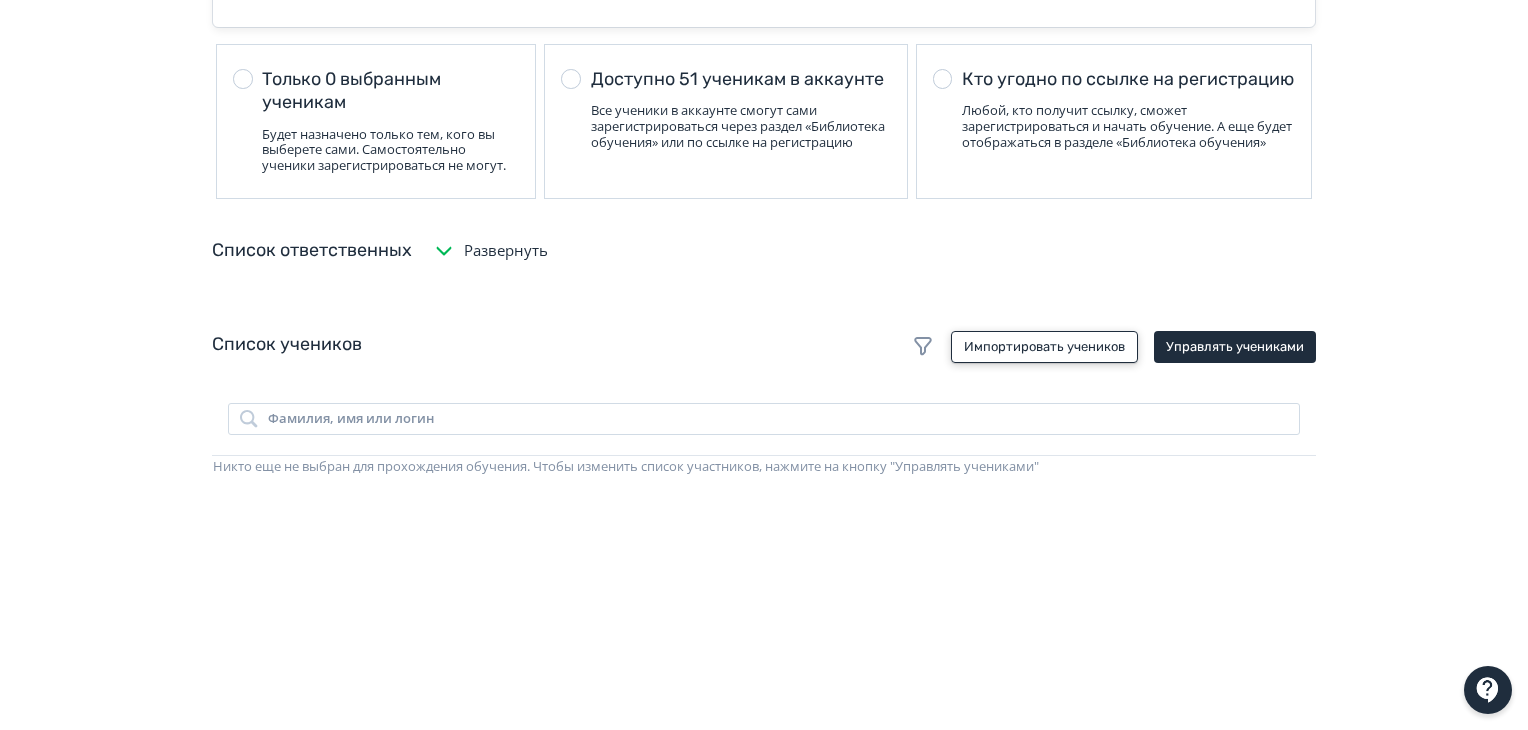 click on "Импортировать учеников" at bounding box center [1044, 347] 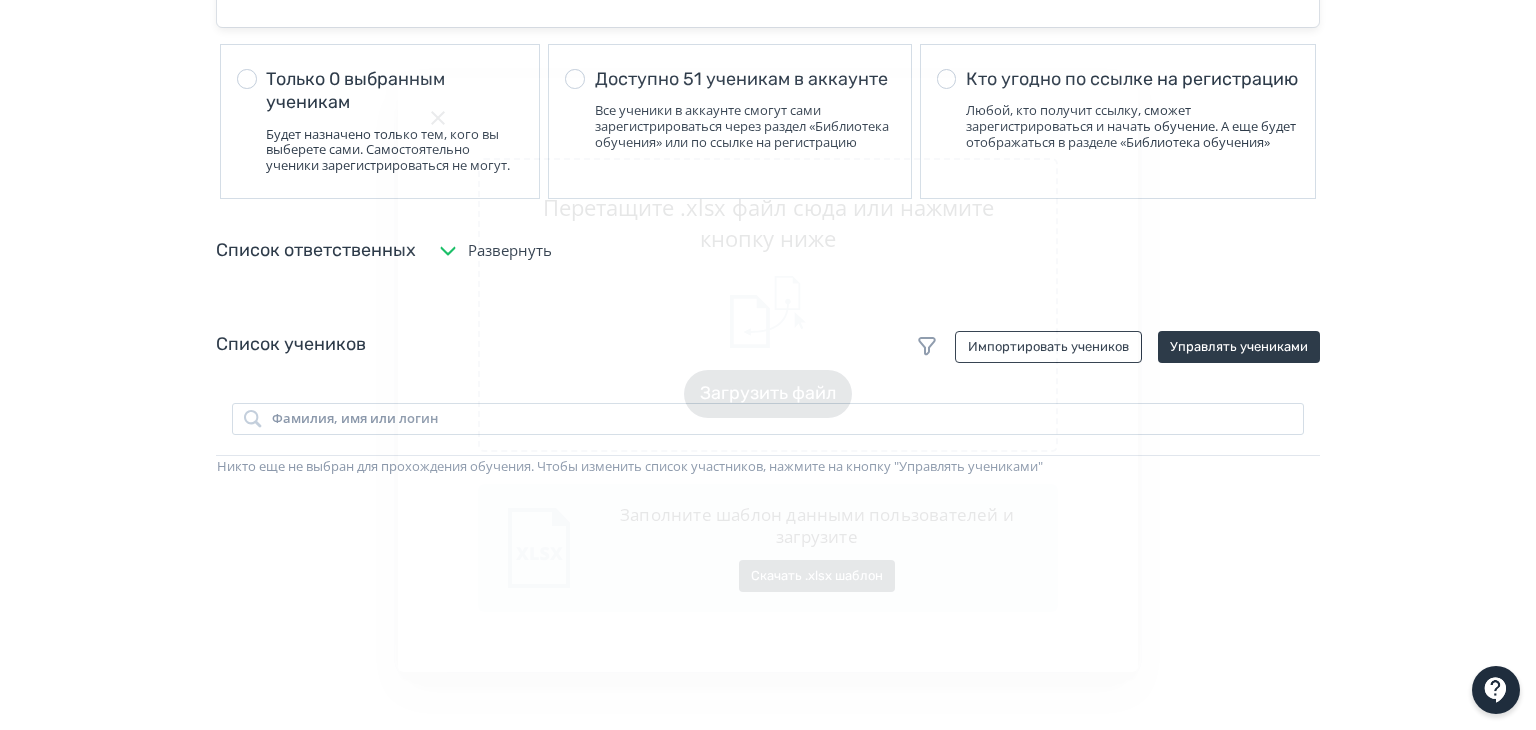 click 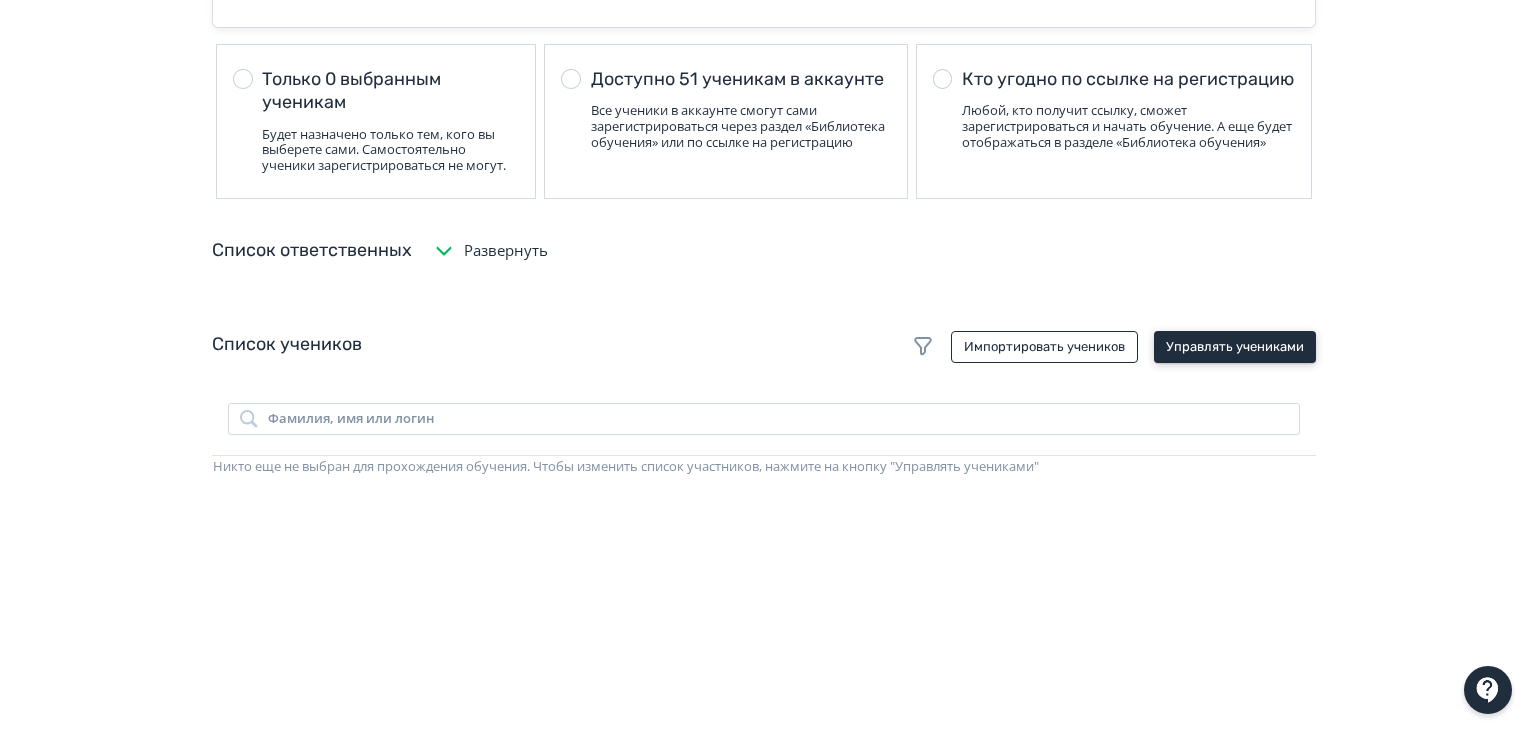 click on "Управлять учениками" at bounding box center (1235, 347) 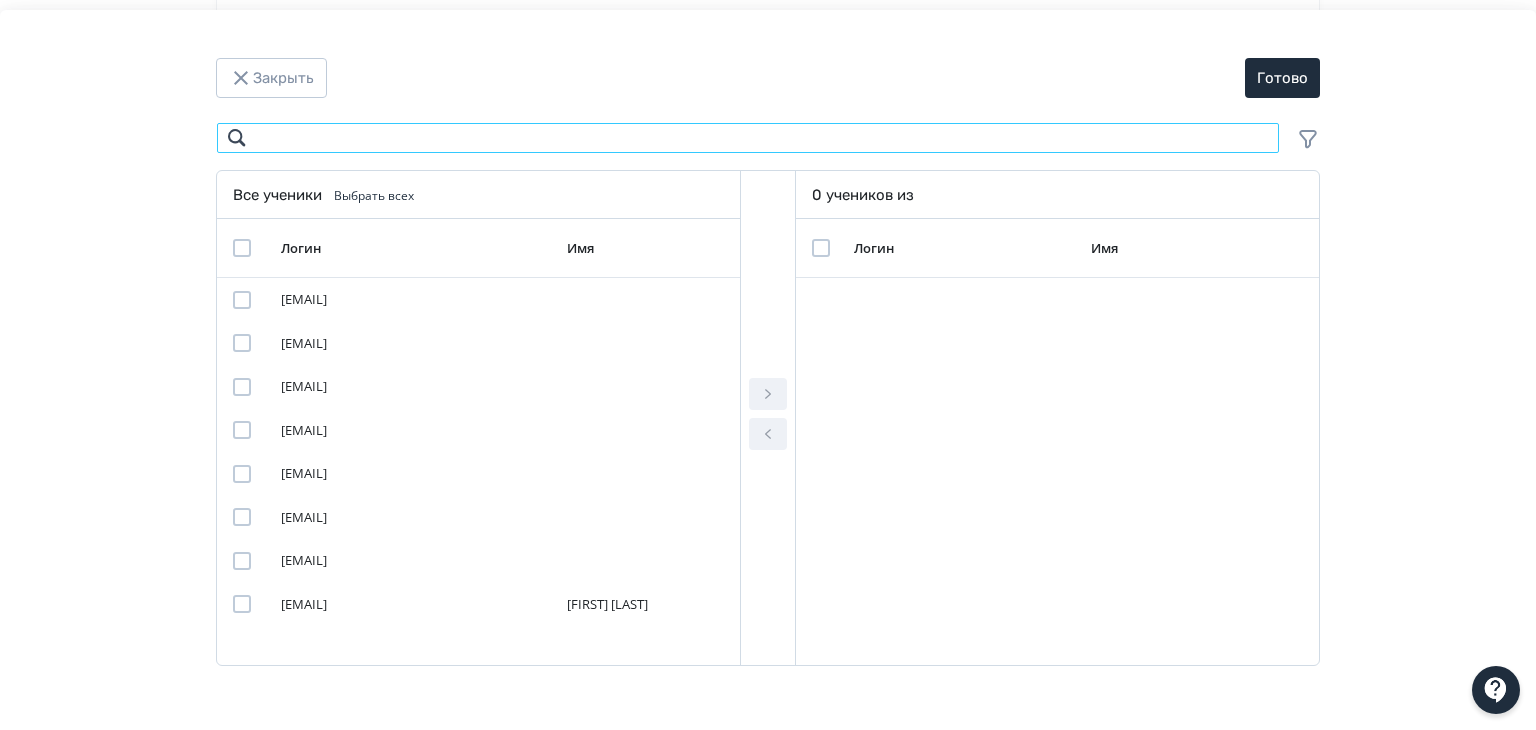 click at bounding box center (748, 138) 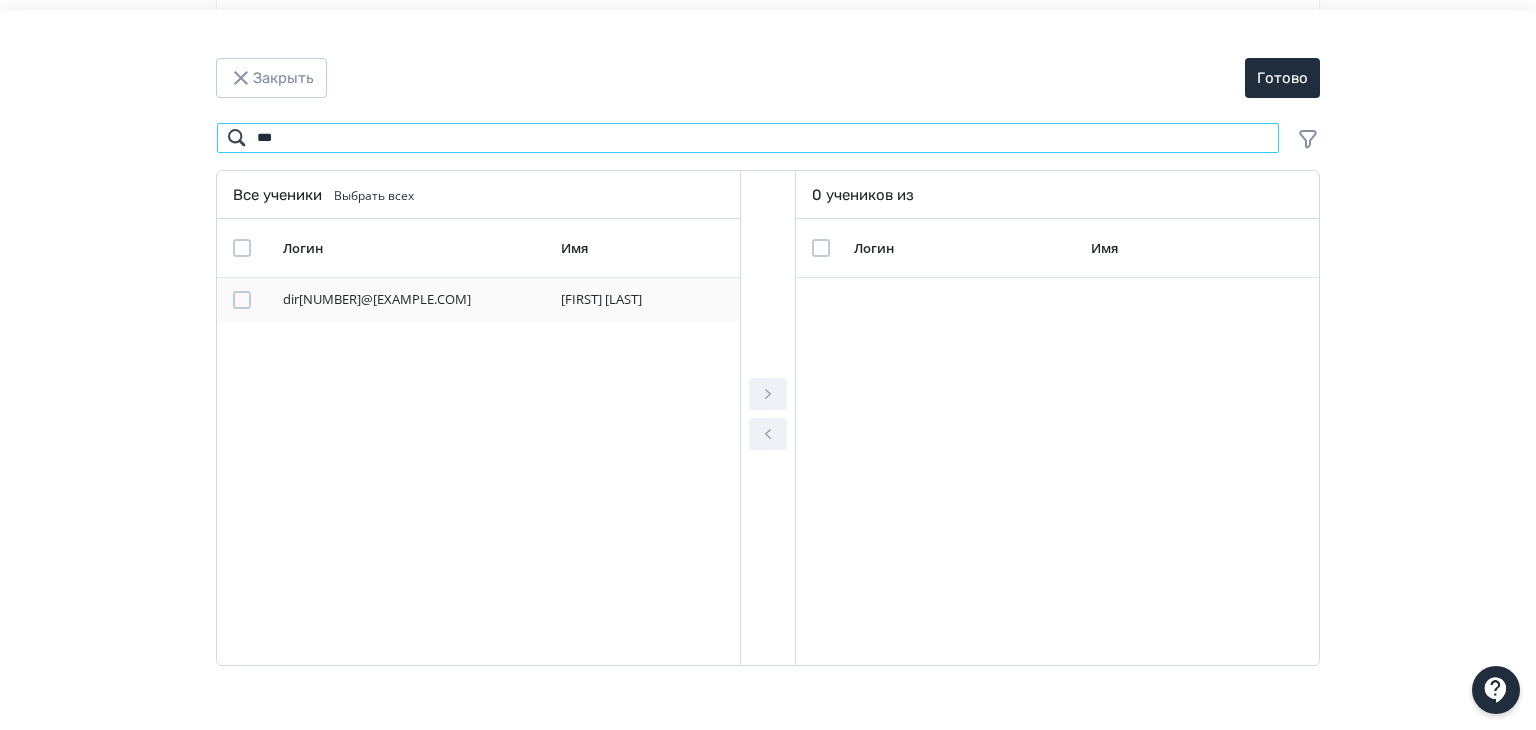 type on "***" 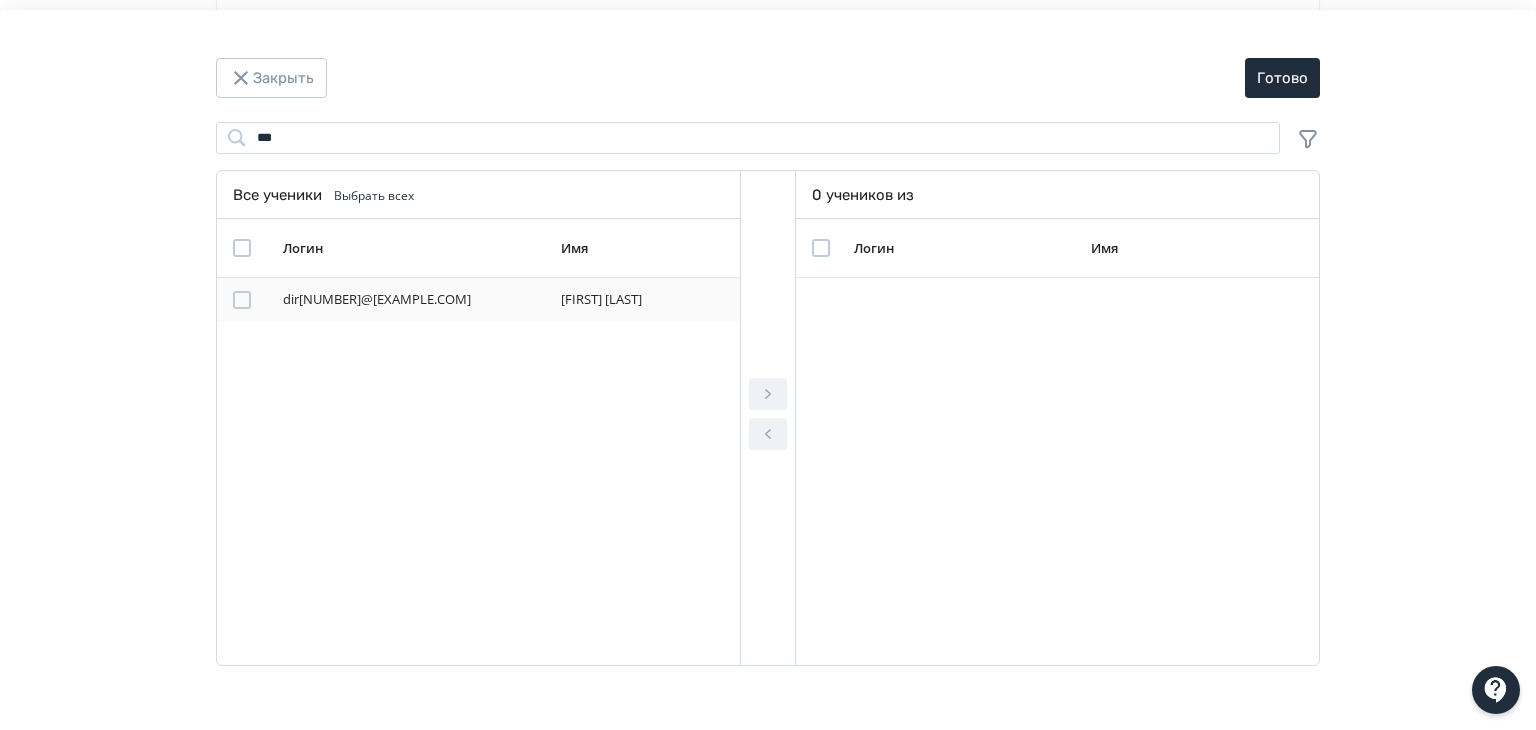 click at bounding box center [246, 300] 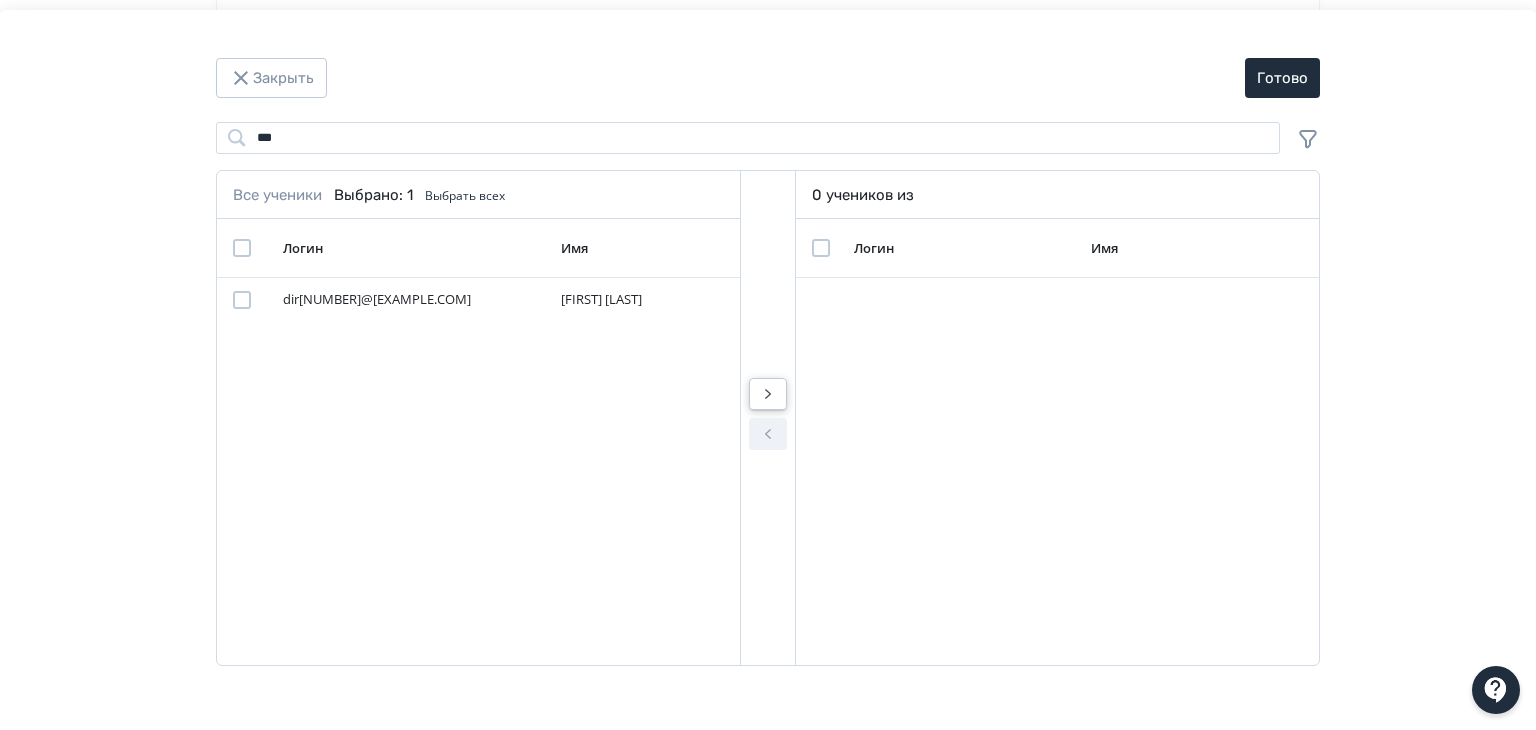 click 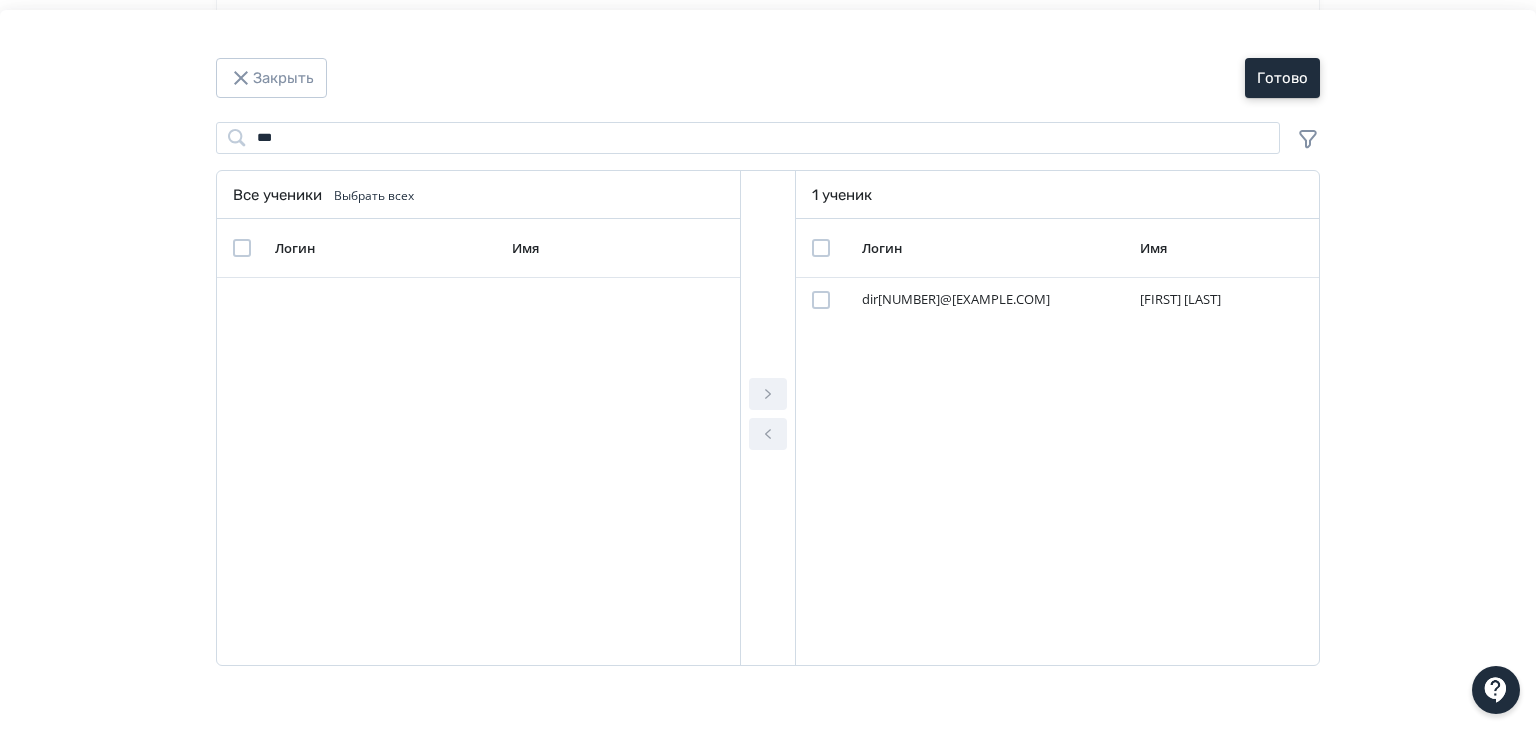 click on "Готово" at bounding box center (1282, 78) 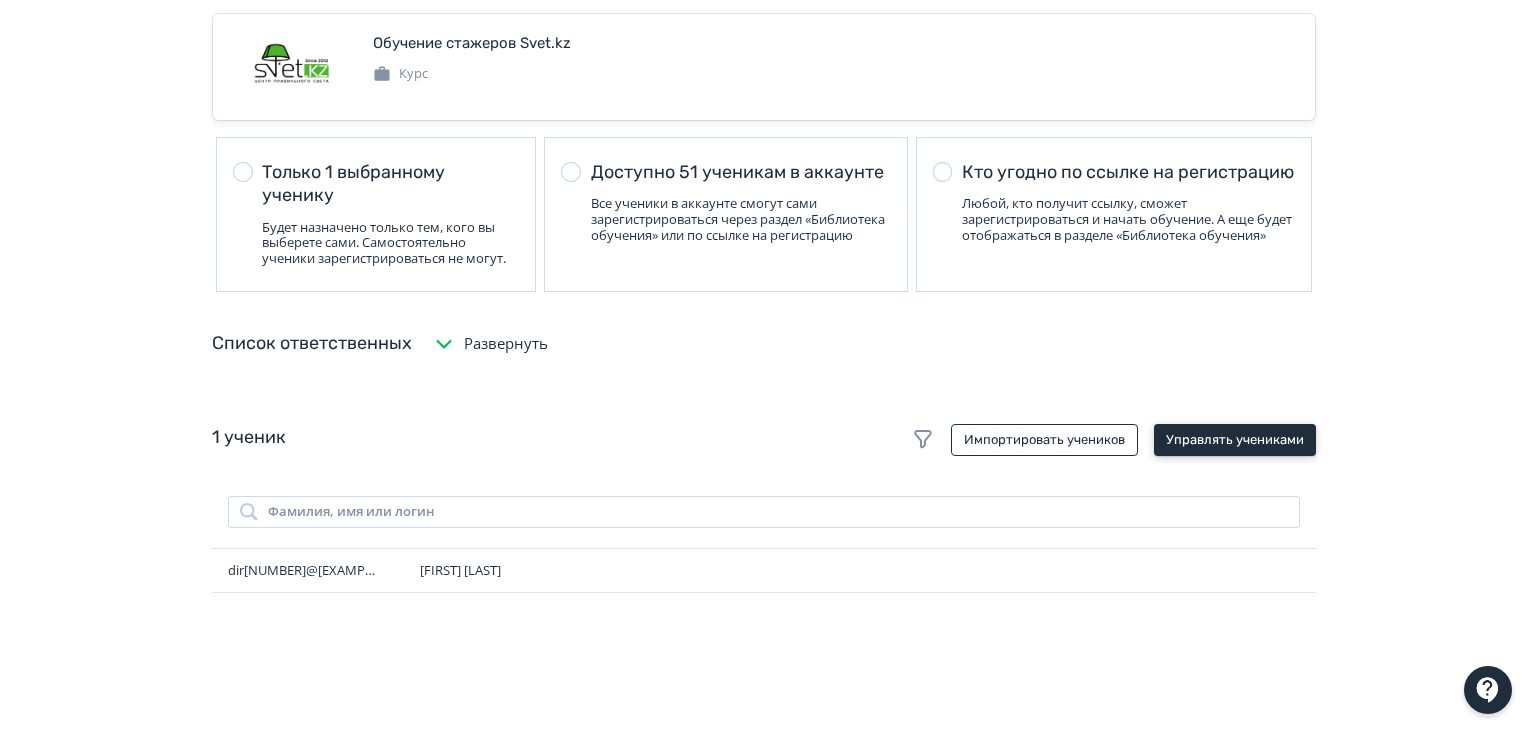 scroll, scrollTop: 0, scrollLeft: 0, axis: both 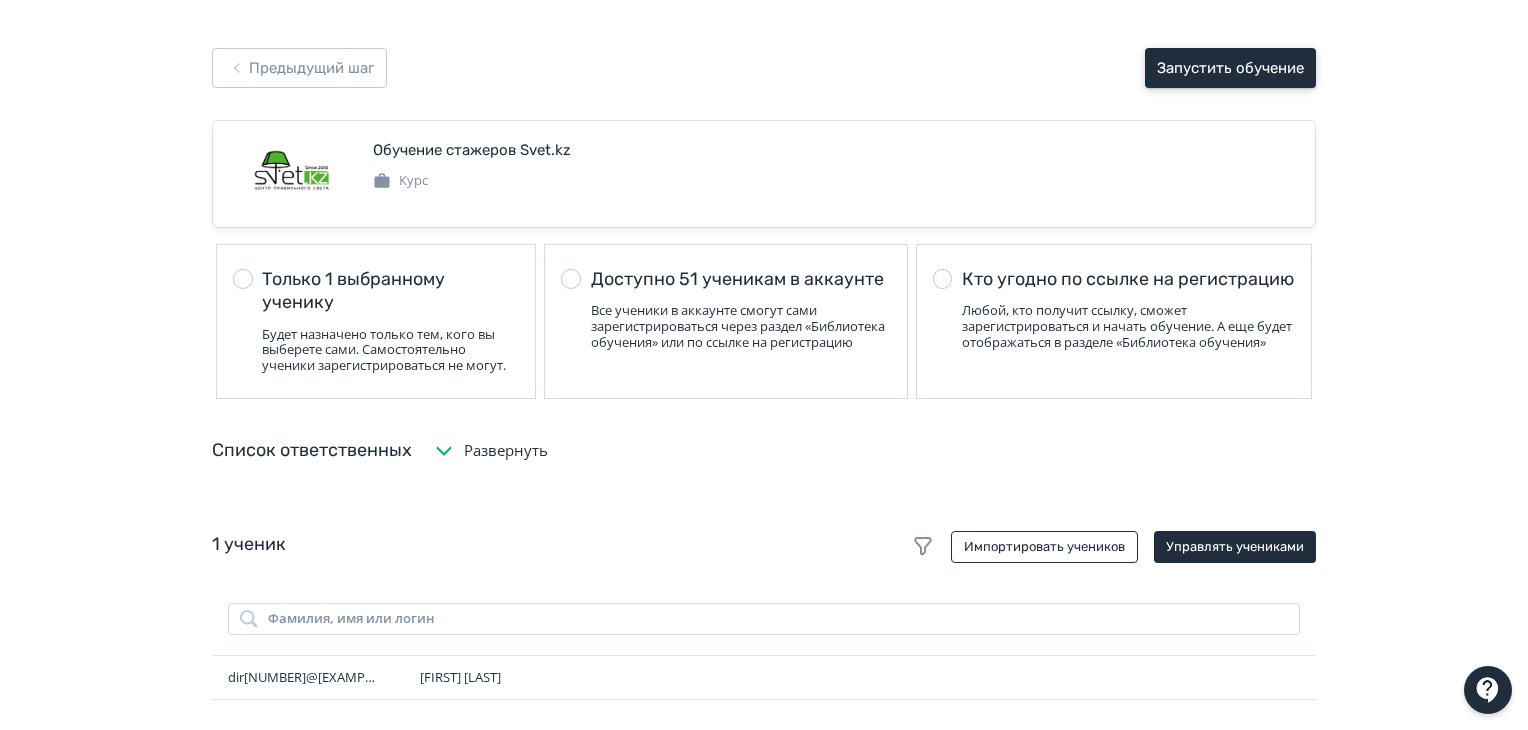 click on "Запустить обучение" at bounding box center [1230, 68] 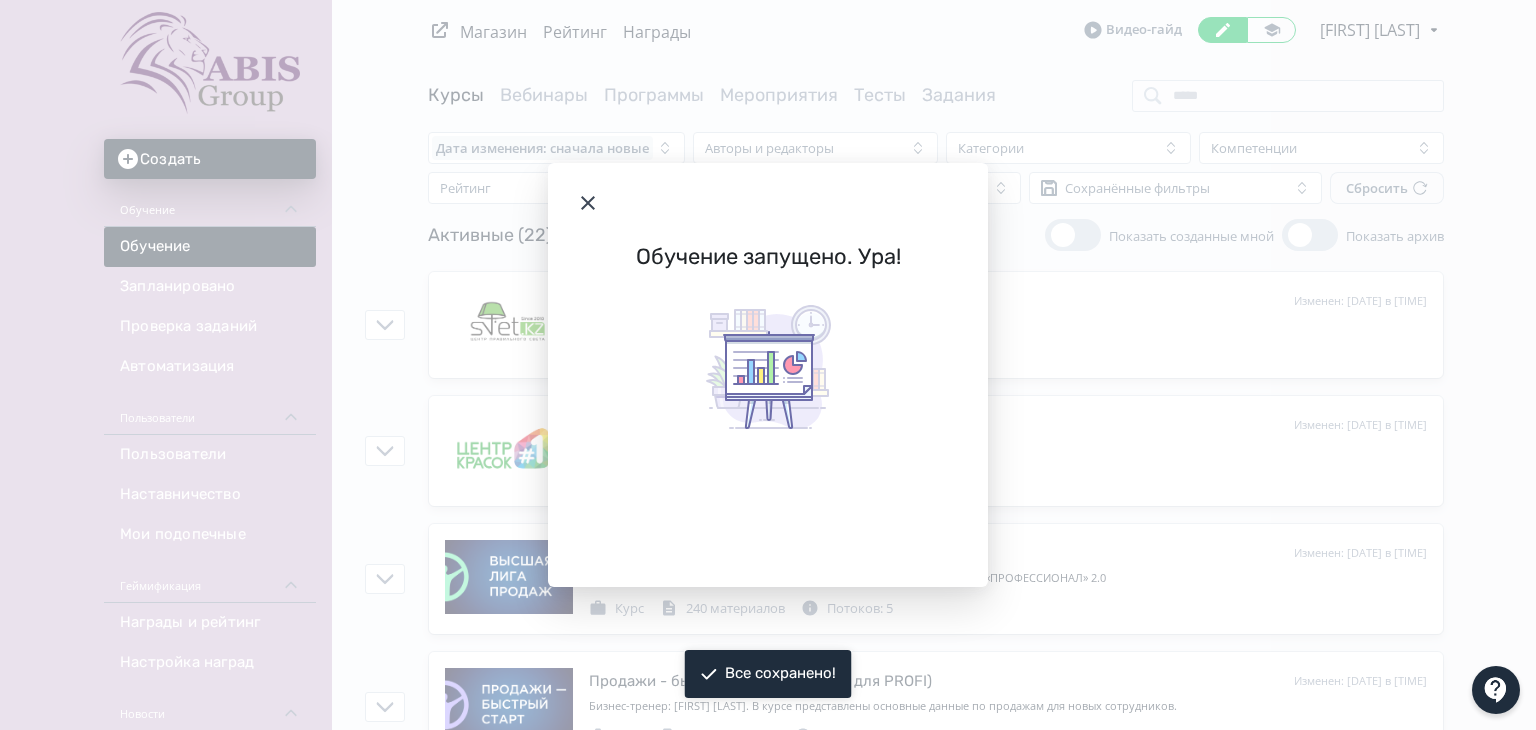 click 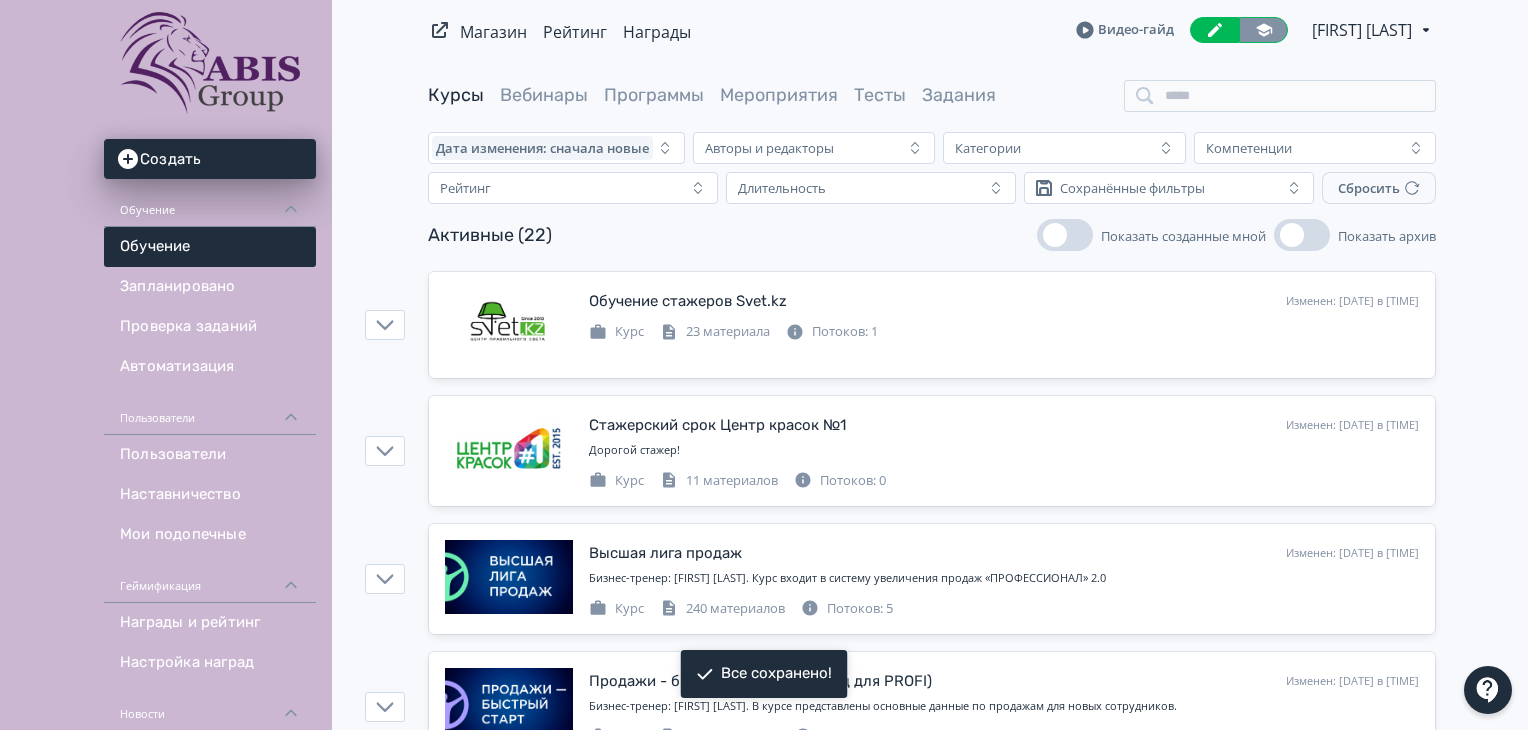 click 